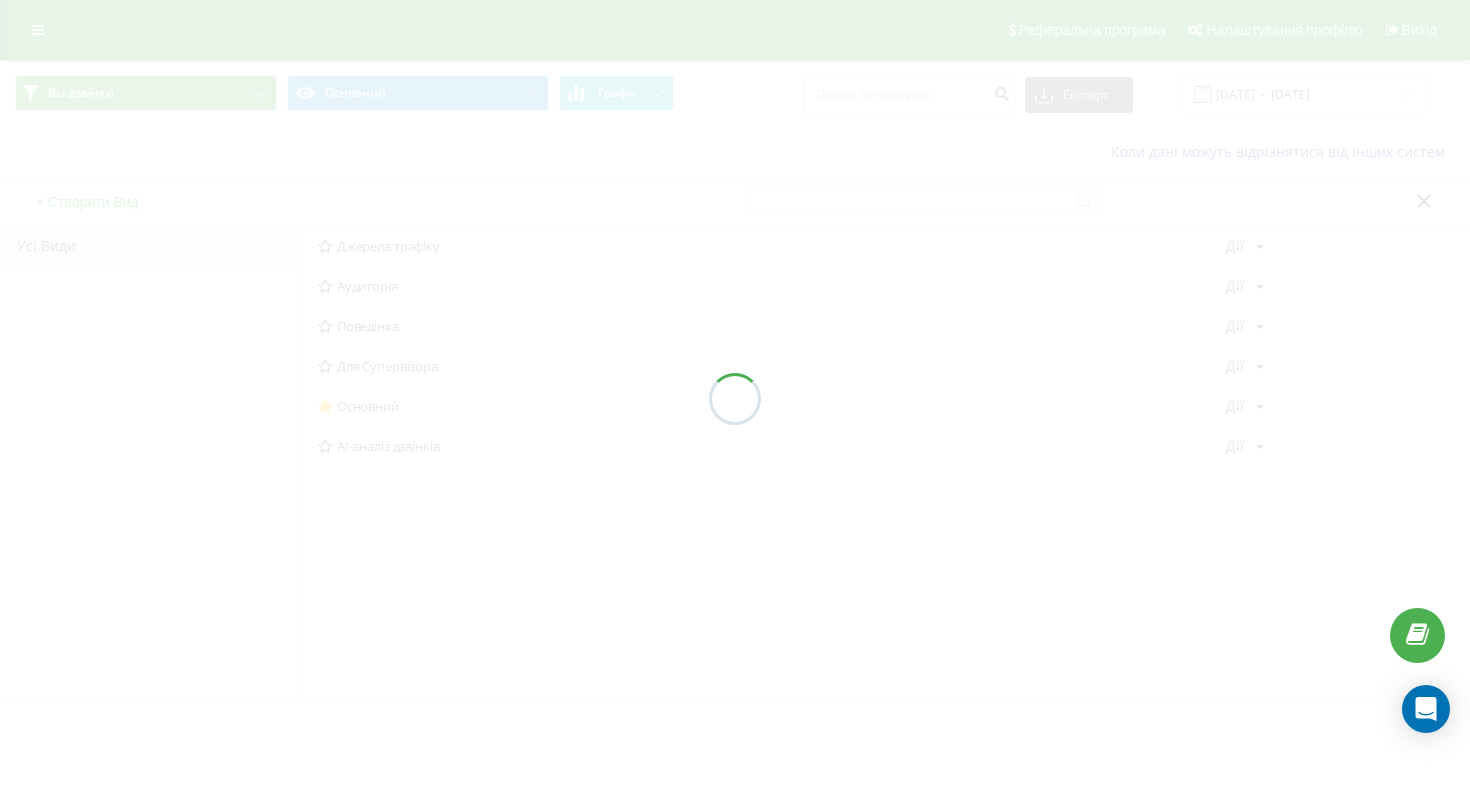scroll, scrollTop: 0, scrollLeft: 0, axis: both 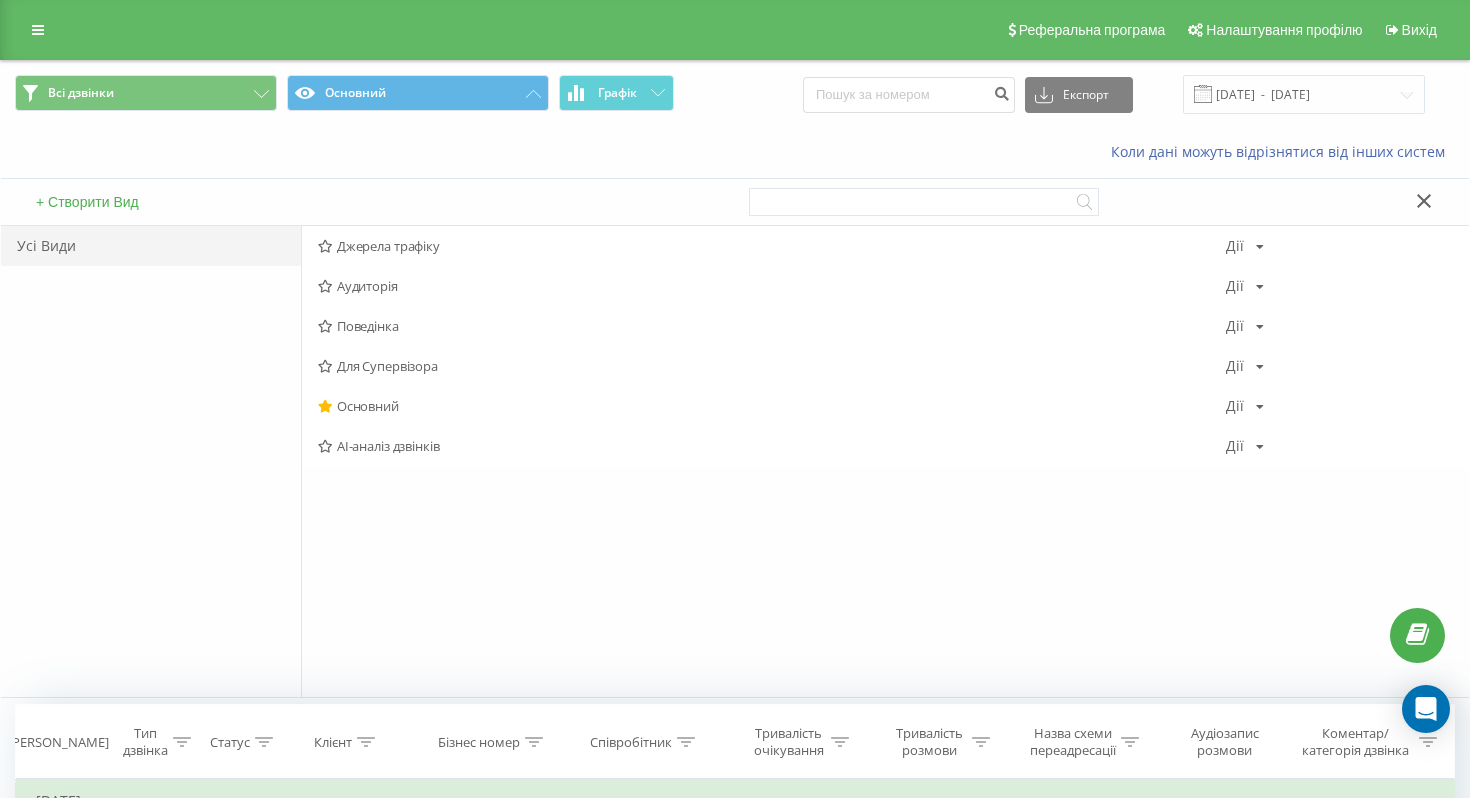 click on "Реферальна програма Налаштування профілю Вихід" at bounding box center (735, 30) 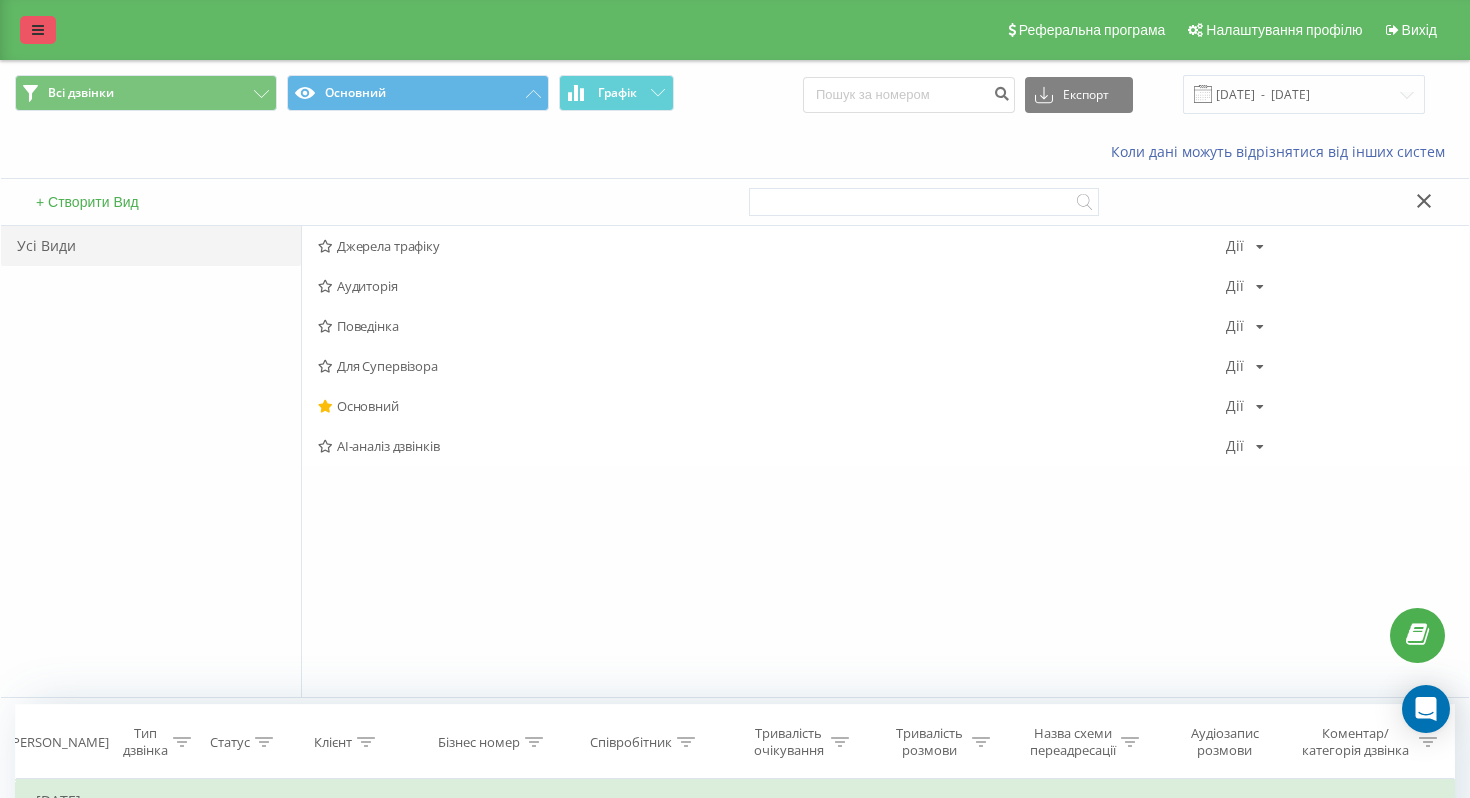 click at bounding box center [38, 30] 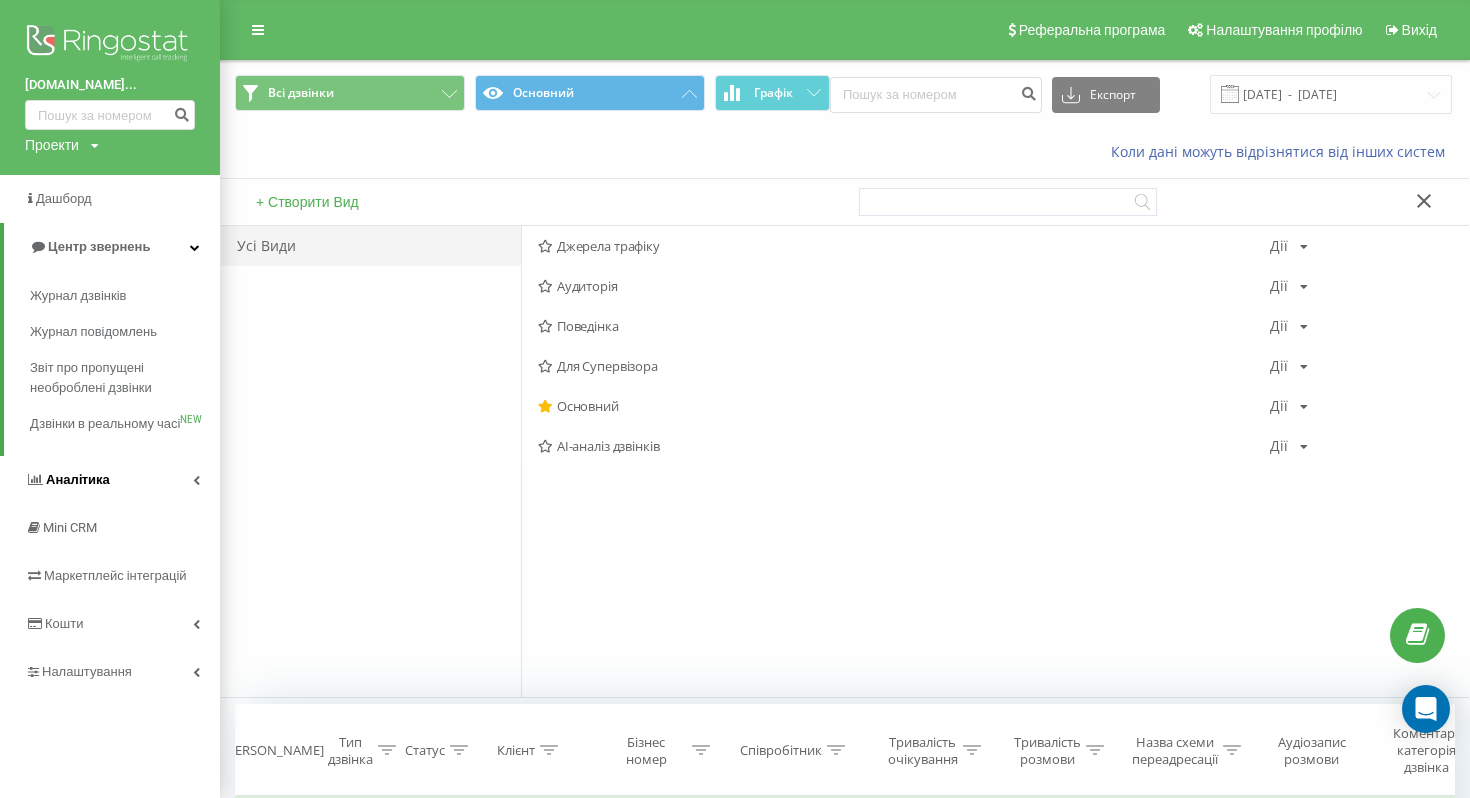 click on "Аналiтика" at bounding box center [67, 480] 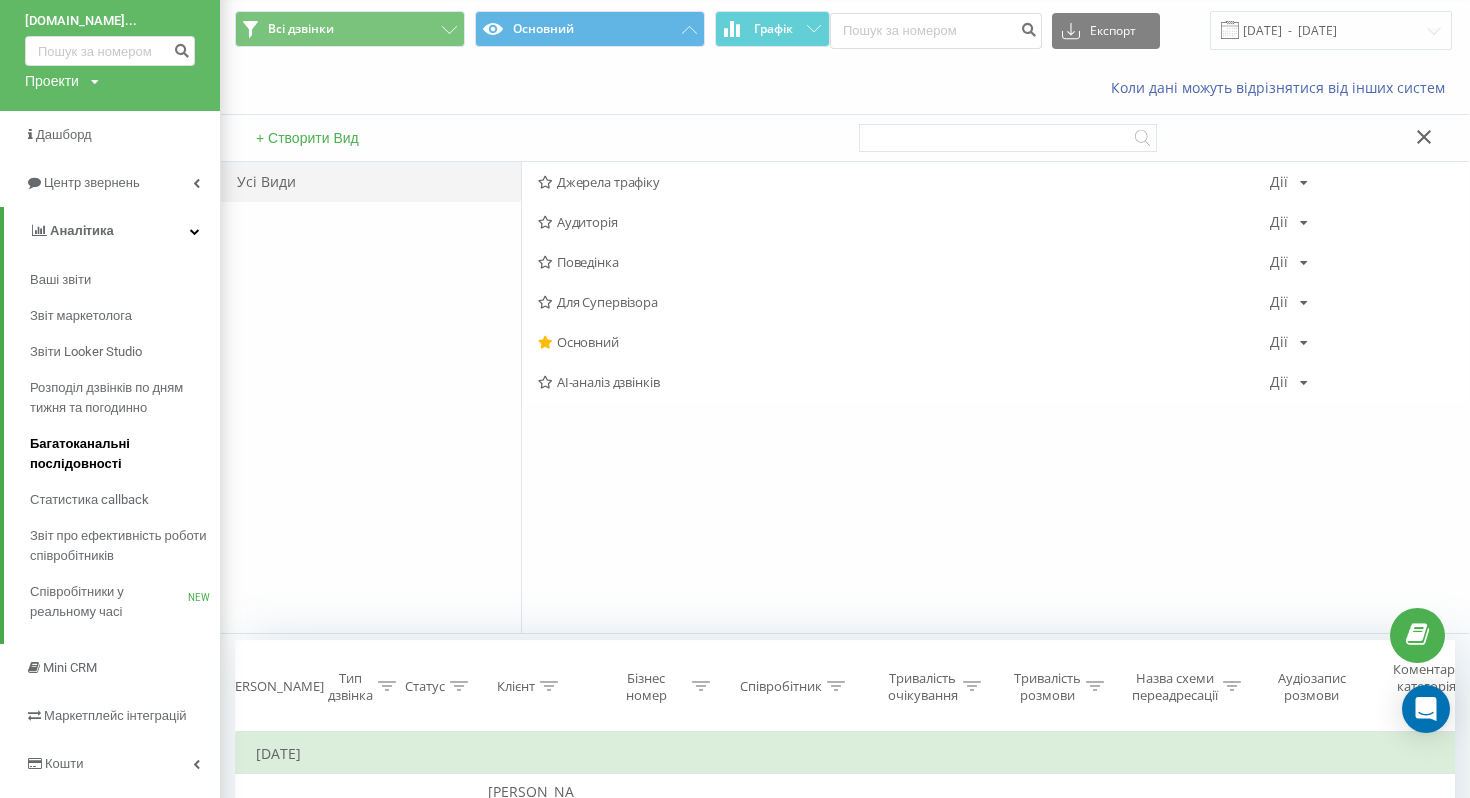 scroll, scrollTop: 77, scrollLeft: 0, axis: vertical 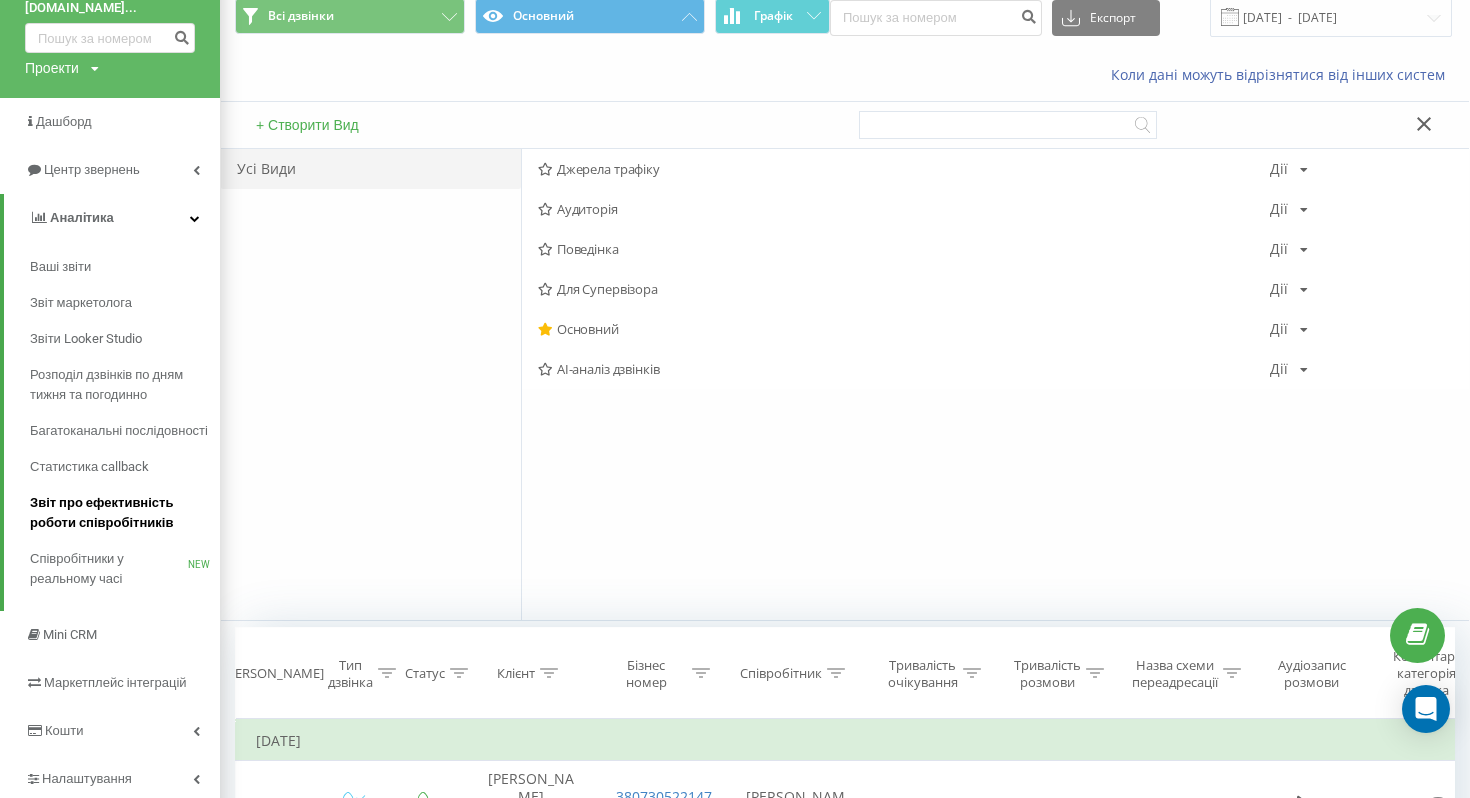 click on "Звіт про ефективність роботи співробітників" at bounding box center [120, 513] 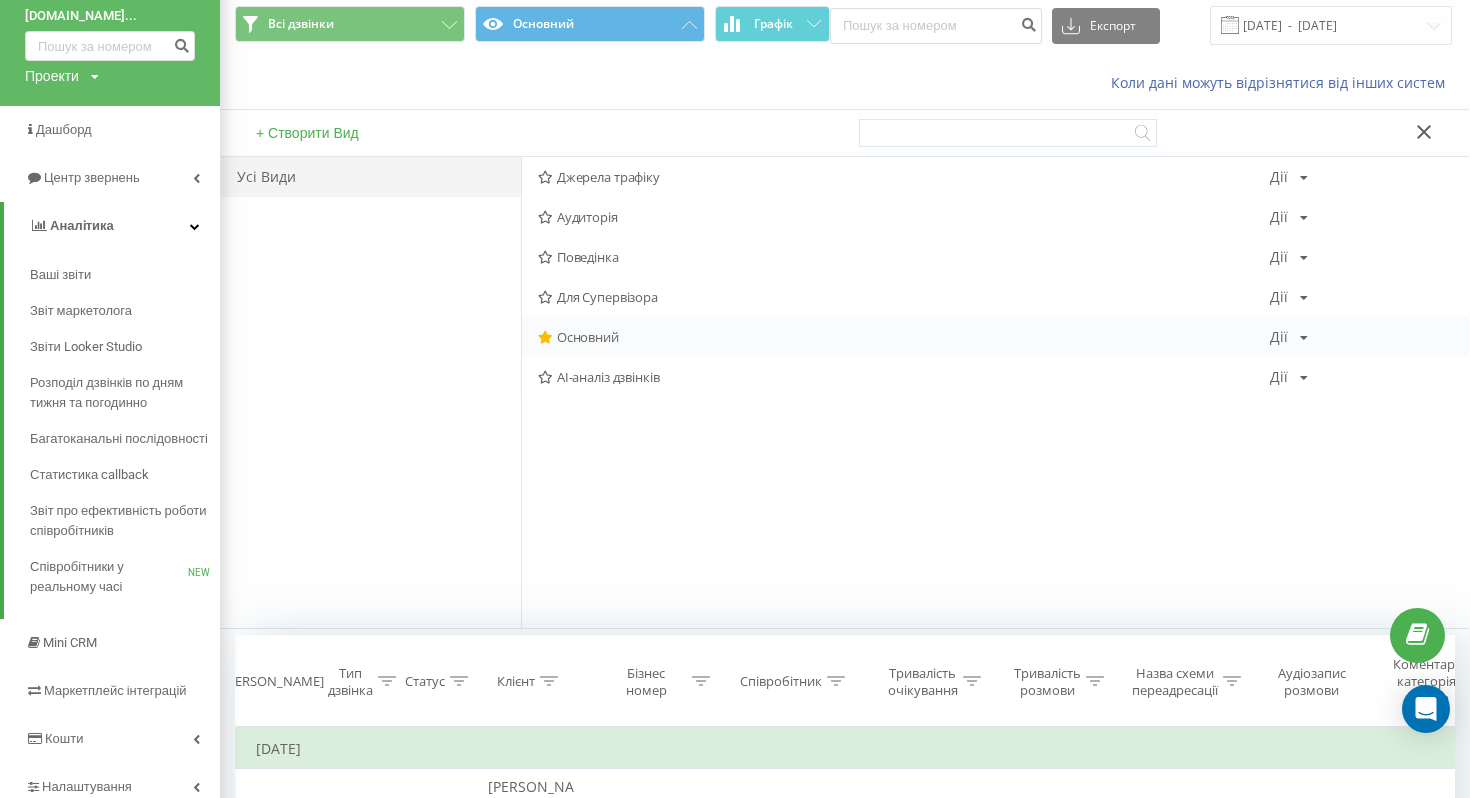 scroll, scrollTop: 48, scrollLeft: 0, axis: vertical 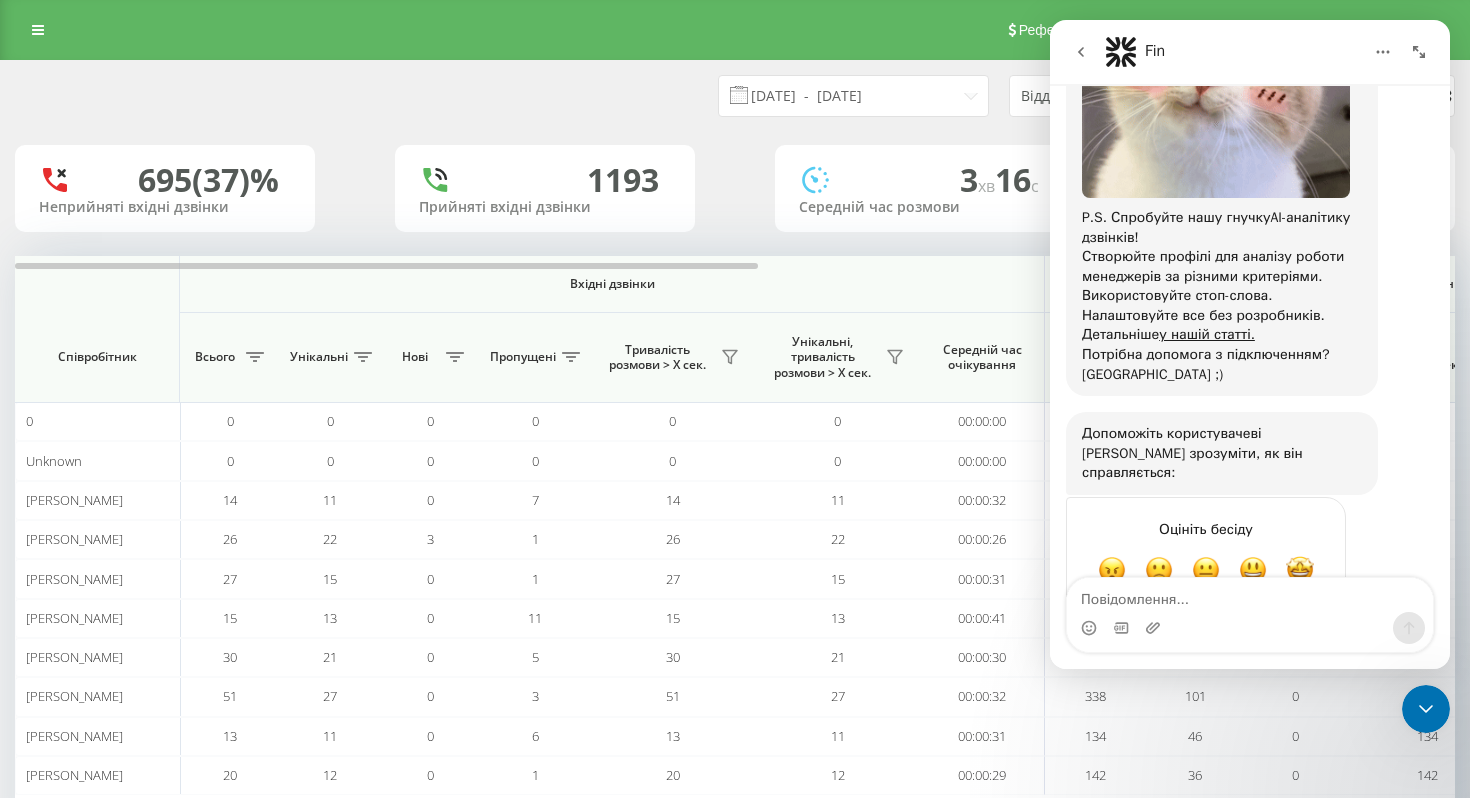 click 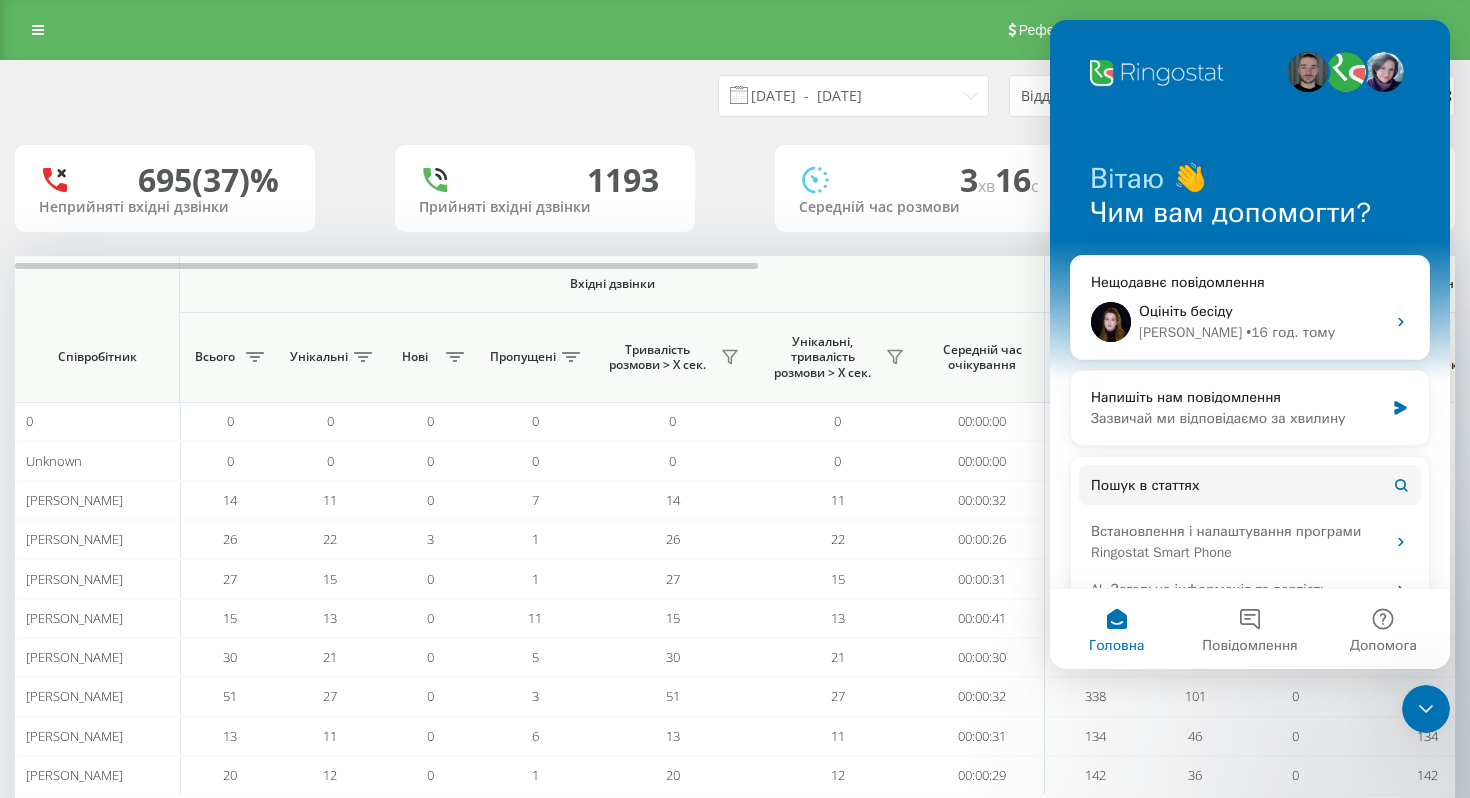 scroll, scrollTop: 0, scrollLeft: 0, axis: both 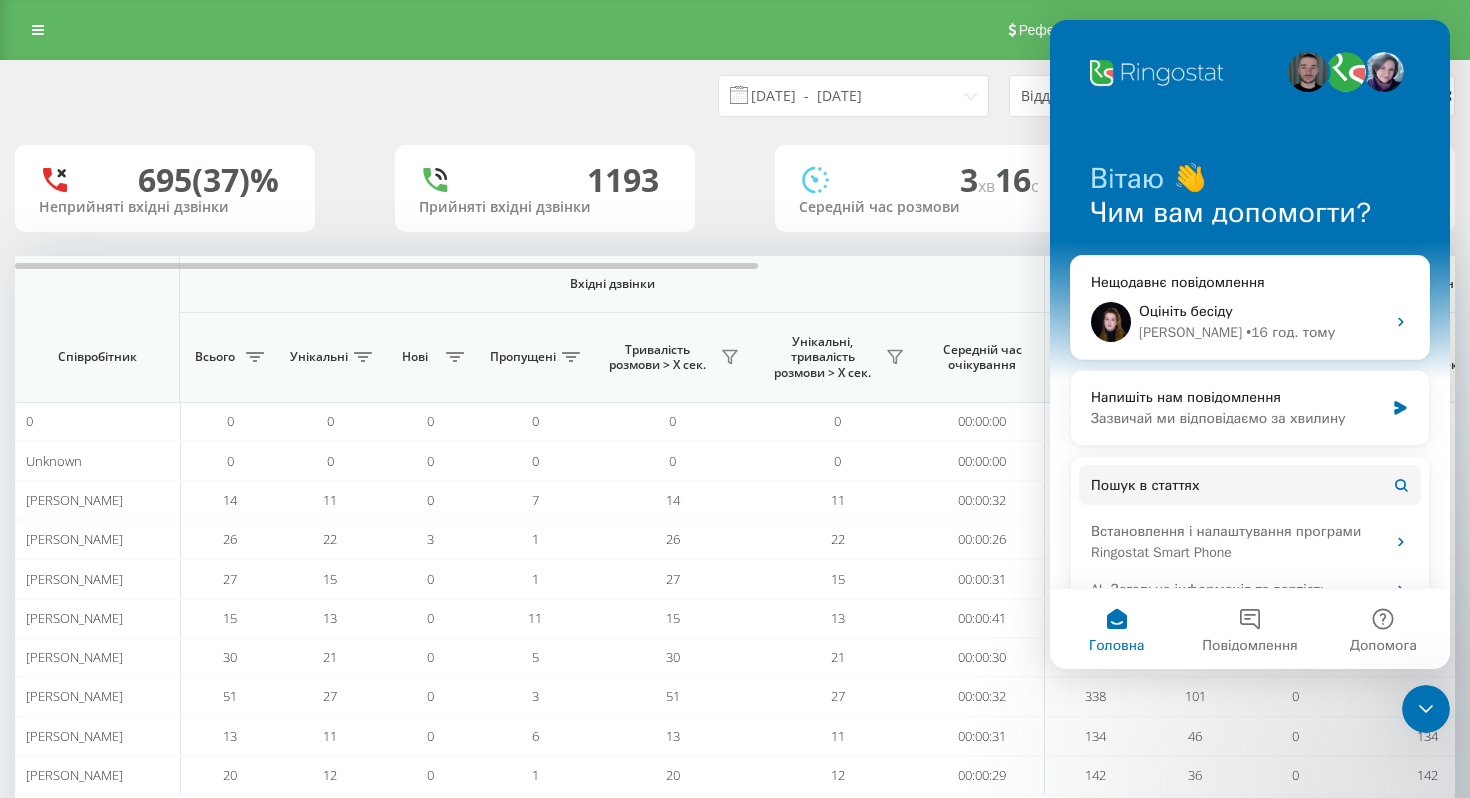 click 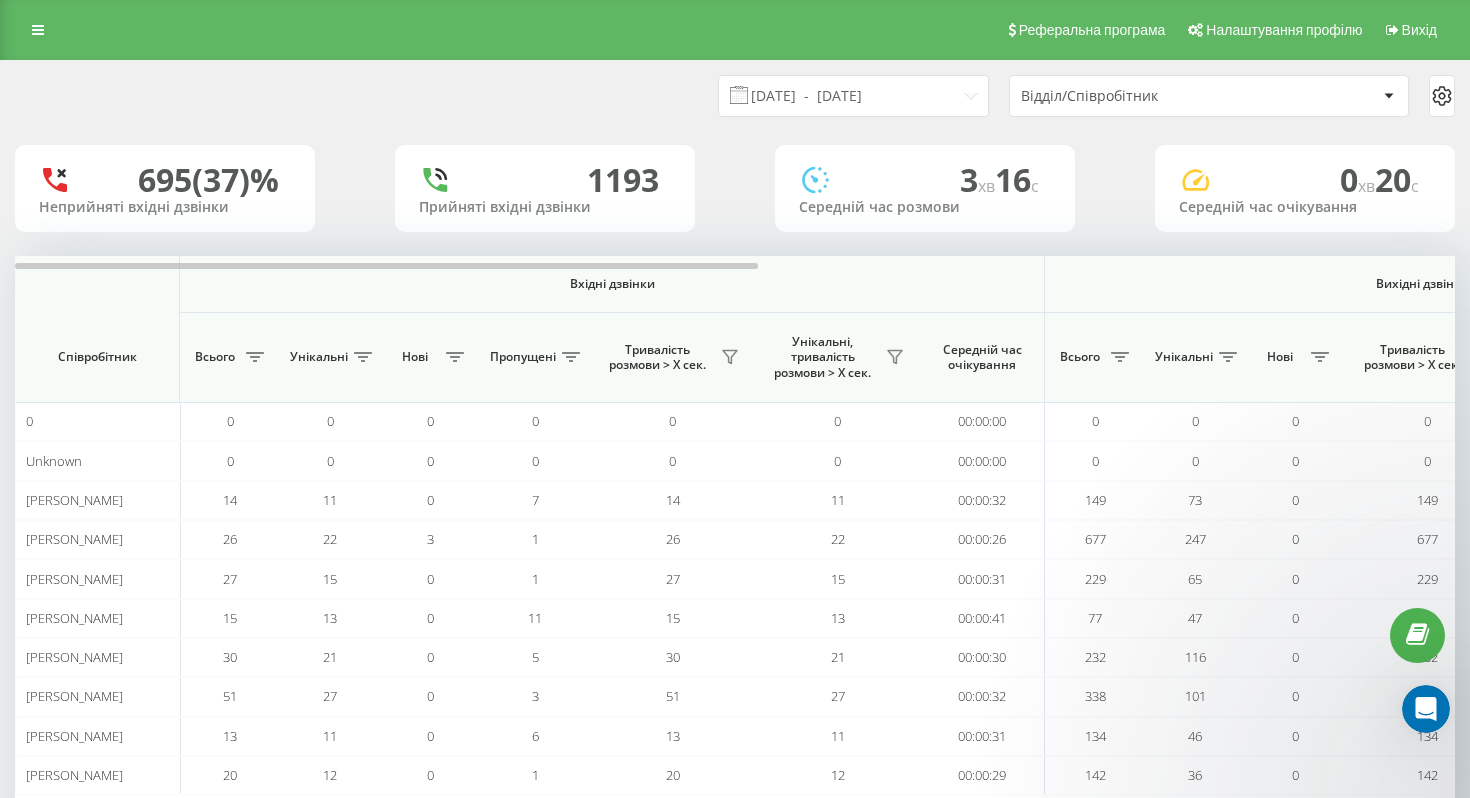 scroll, scrollTop: 0, scrollLeft: 0, axis: both 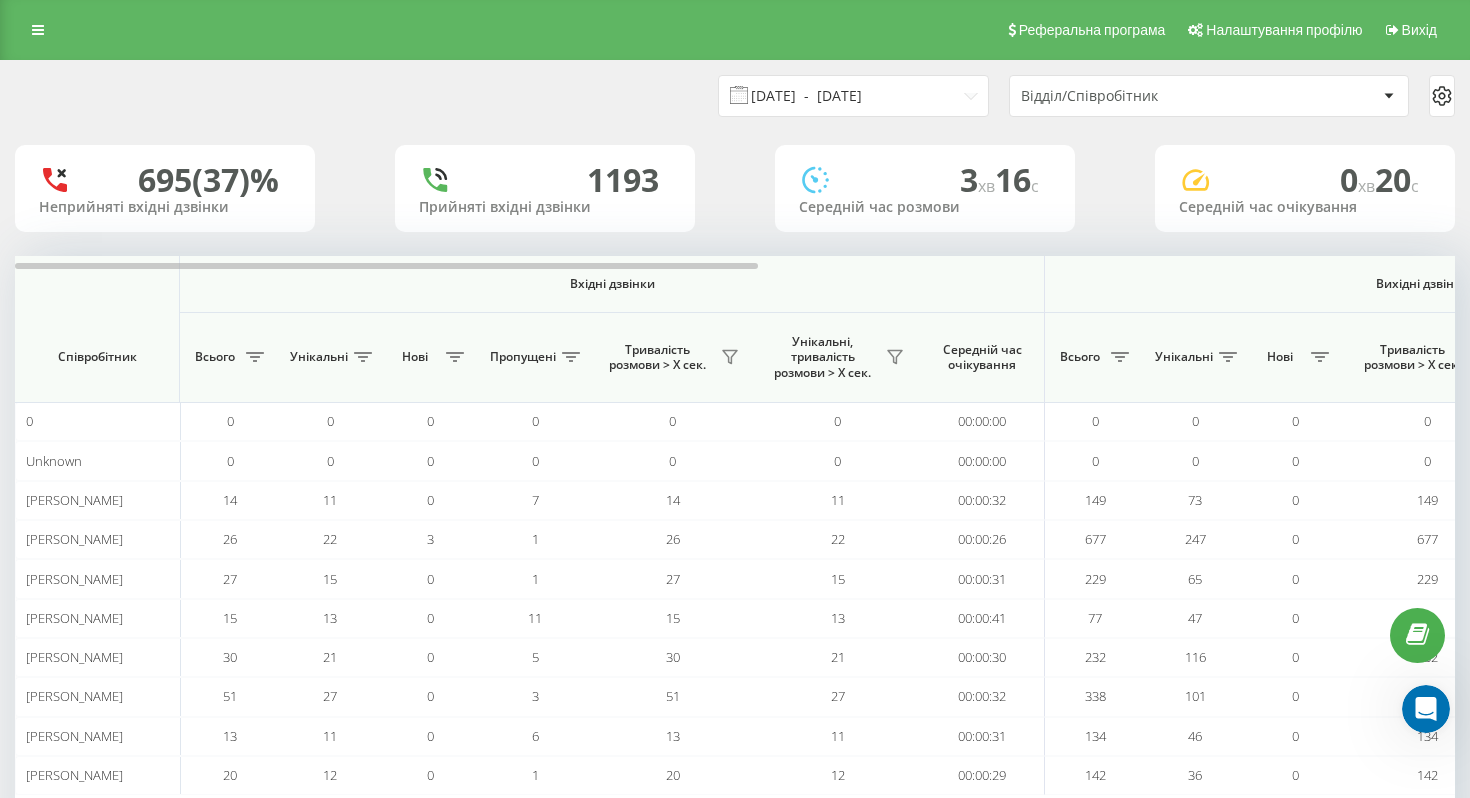 click on "[DATE]  -  [DATE]" at bounding box center [853, 96] 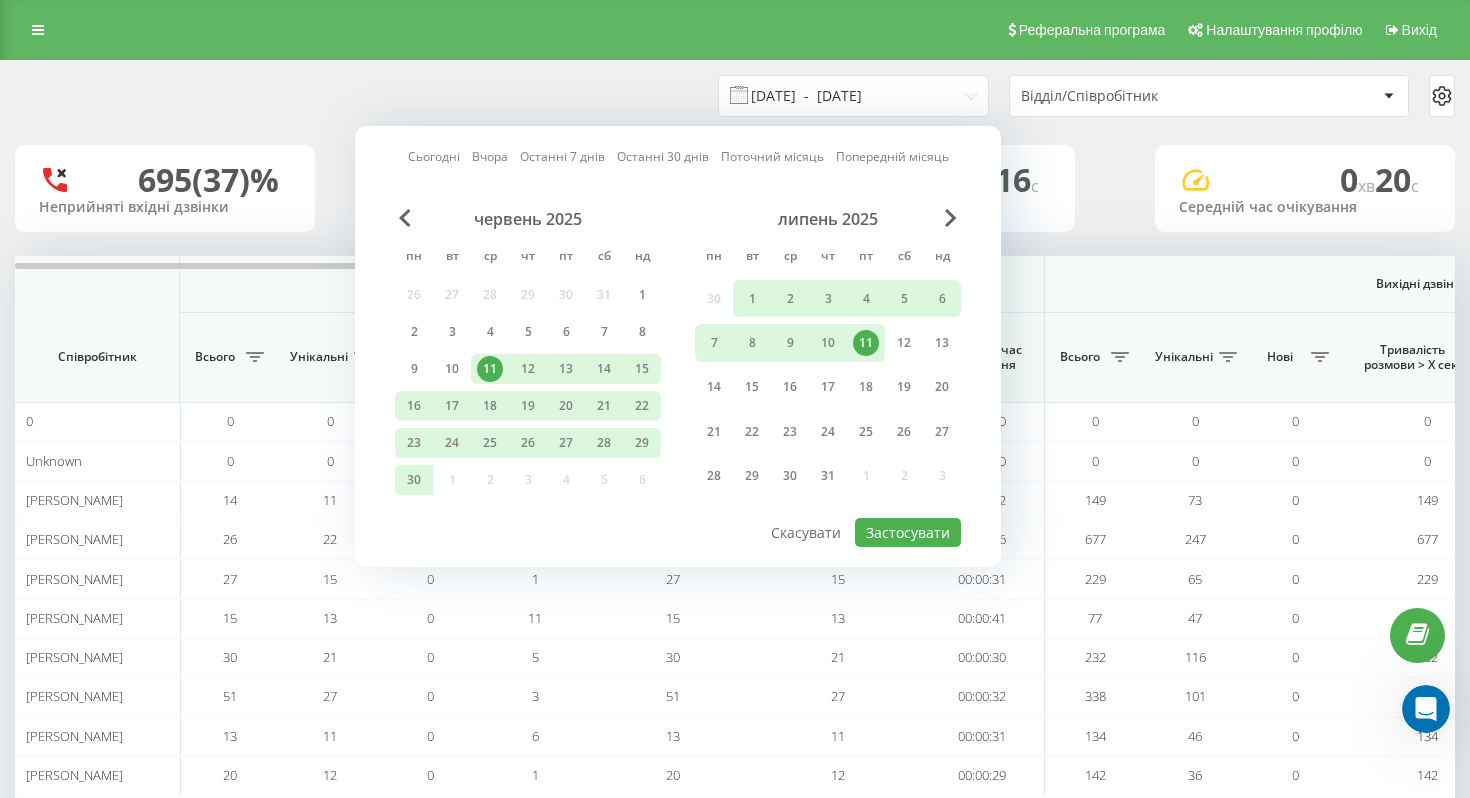 click on "11.06.2025  -  11.07.2025" at bounding box center (853, 96) 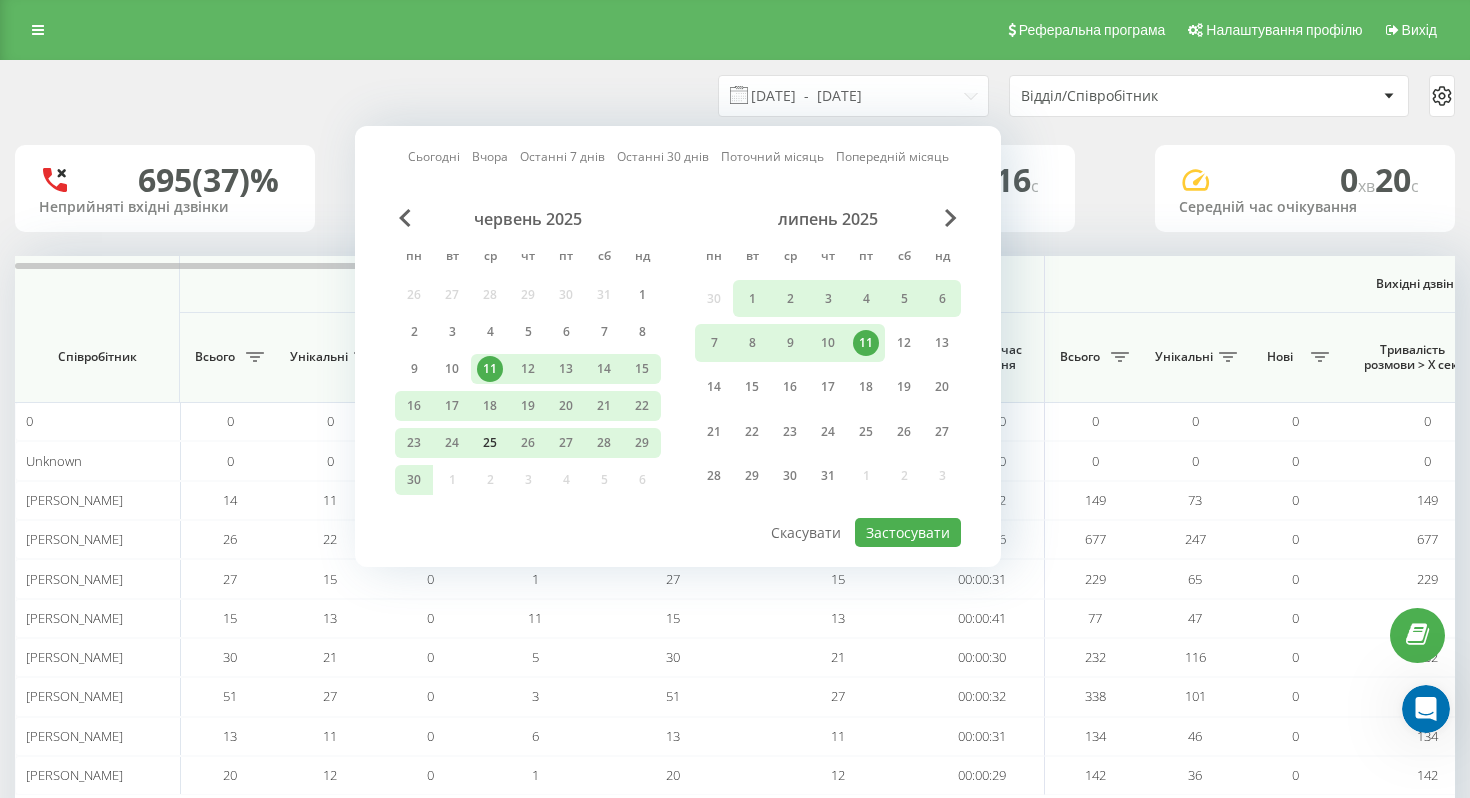 click on "25" at bounding box center (490, 443) 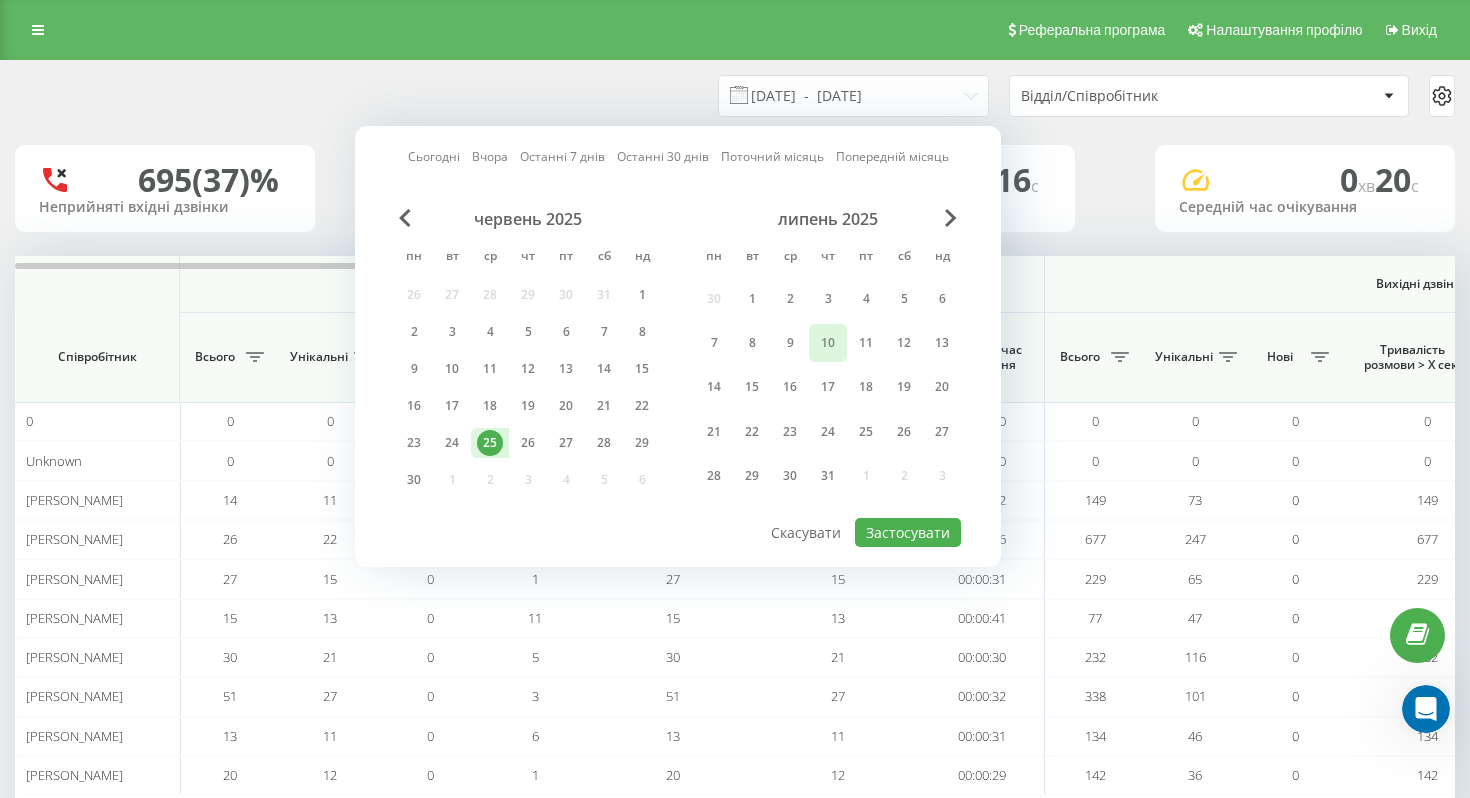 click on "10" at bounding box center [828, 343] 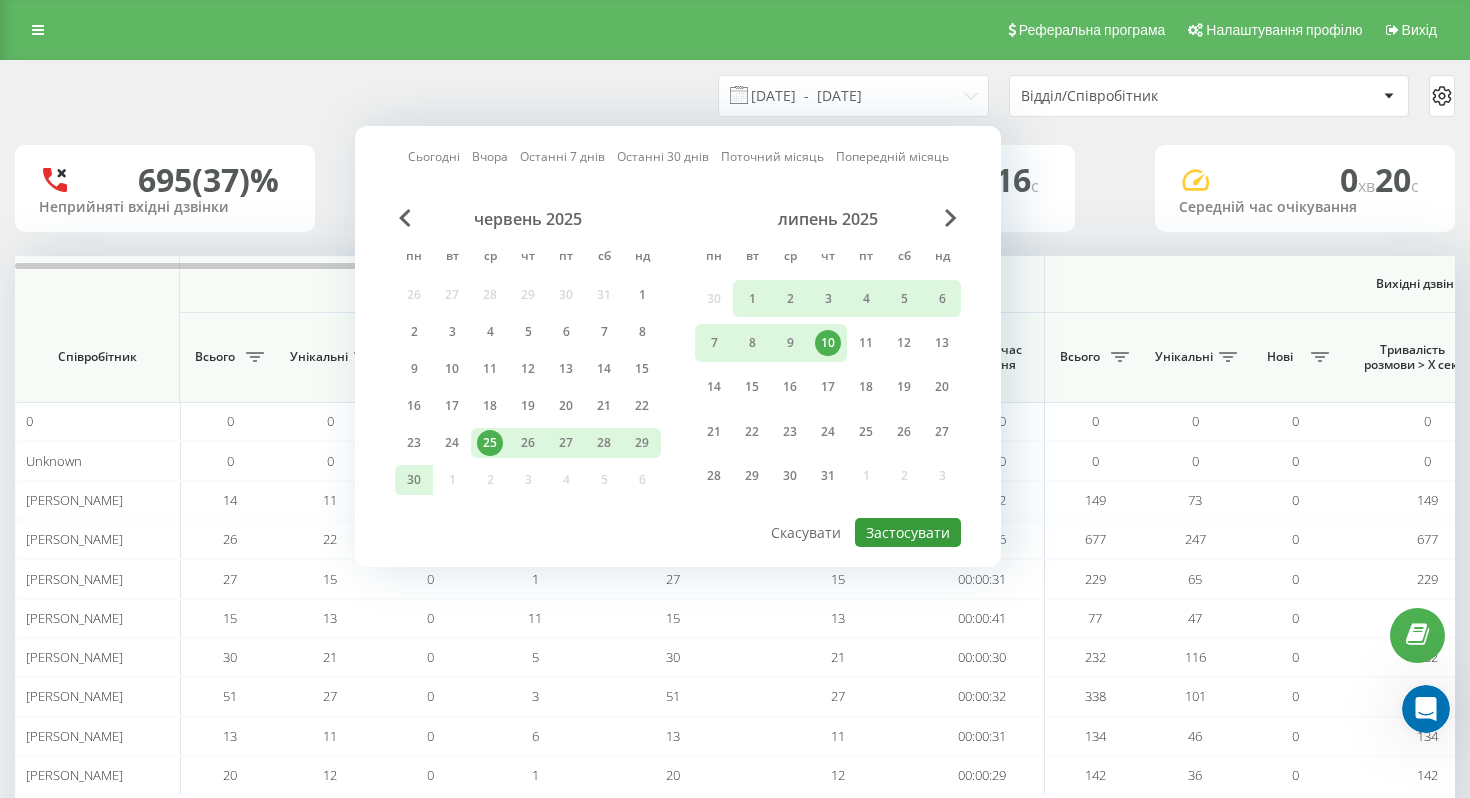 click on "Застосувати" at bounding box center (908, 532) 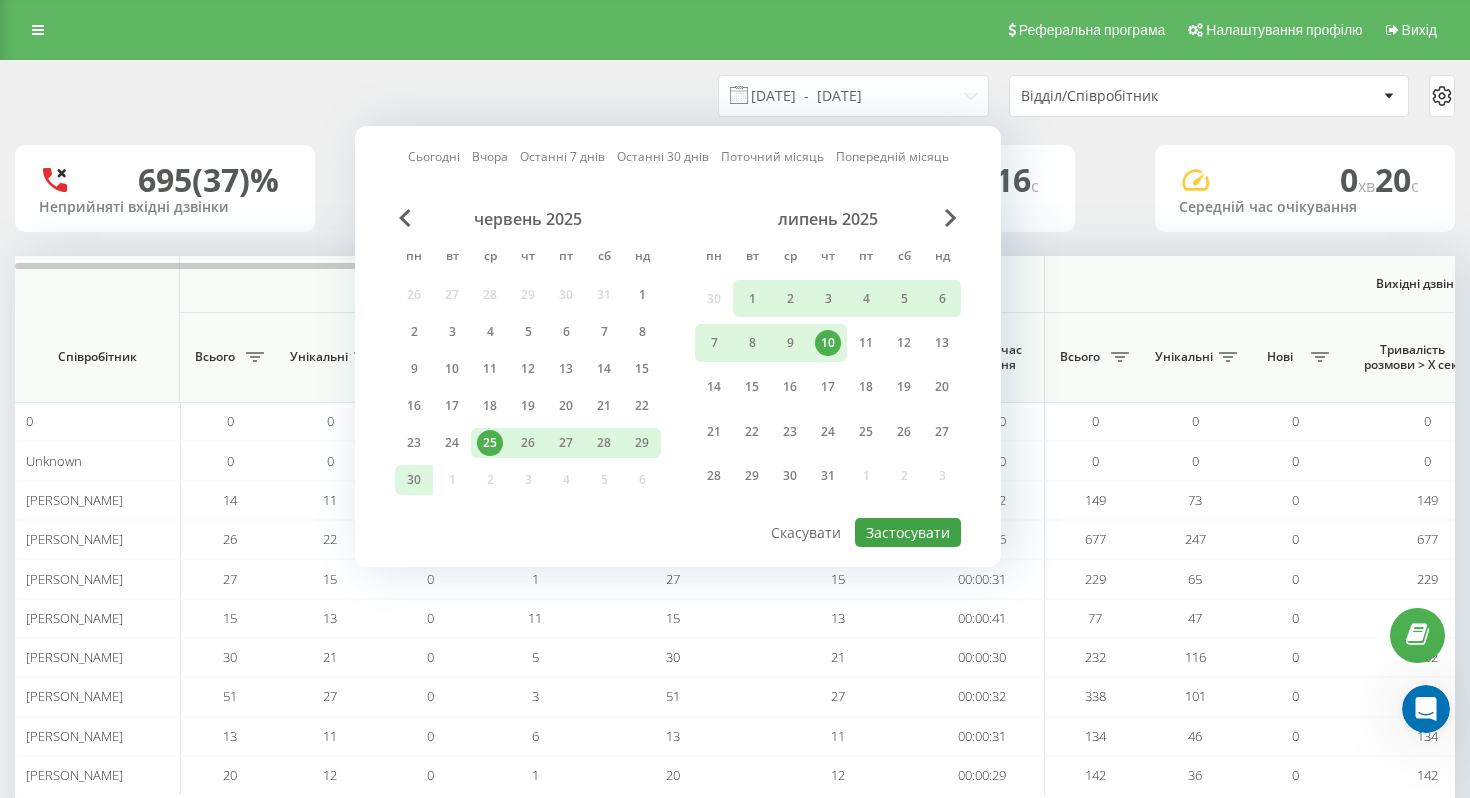 type on "25.06.2025  -  10.07.2025" 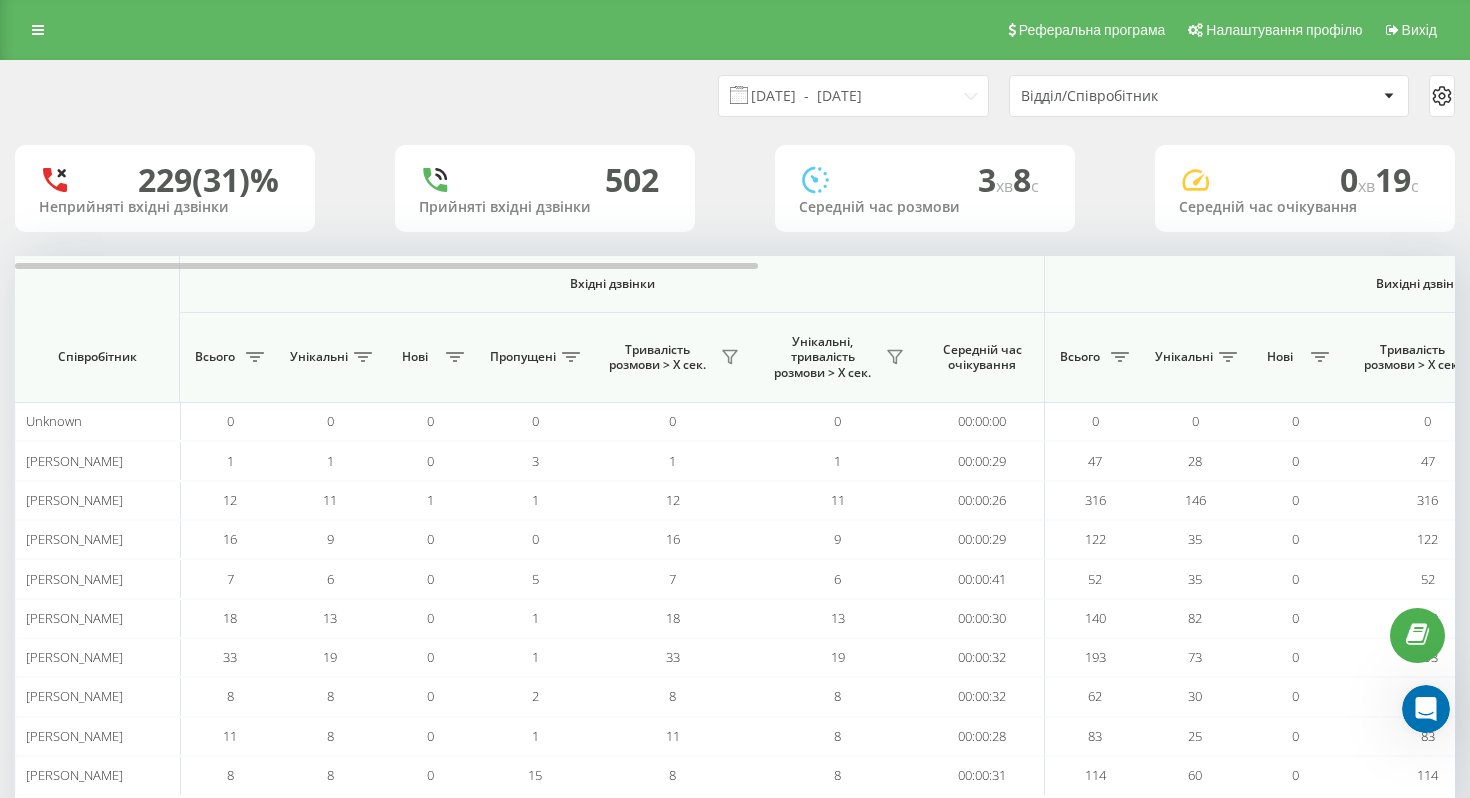 click on "Відділ/Співробітник" at bounding box center (1209, 96) 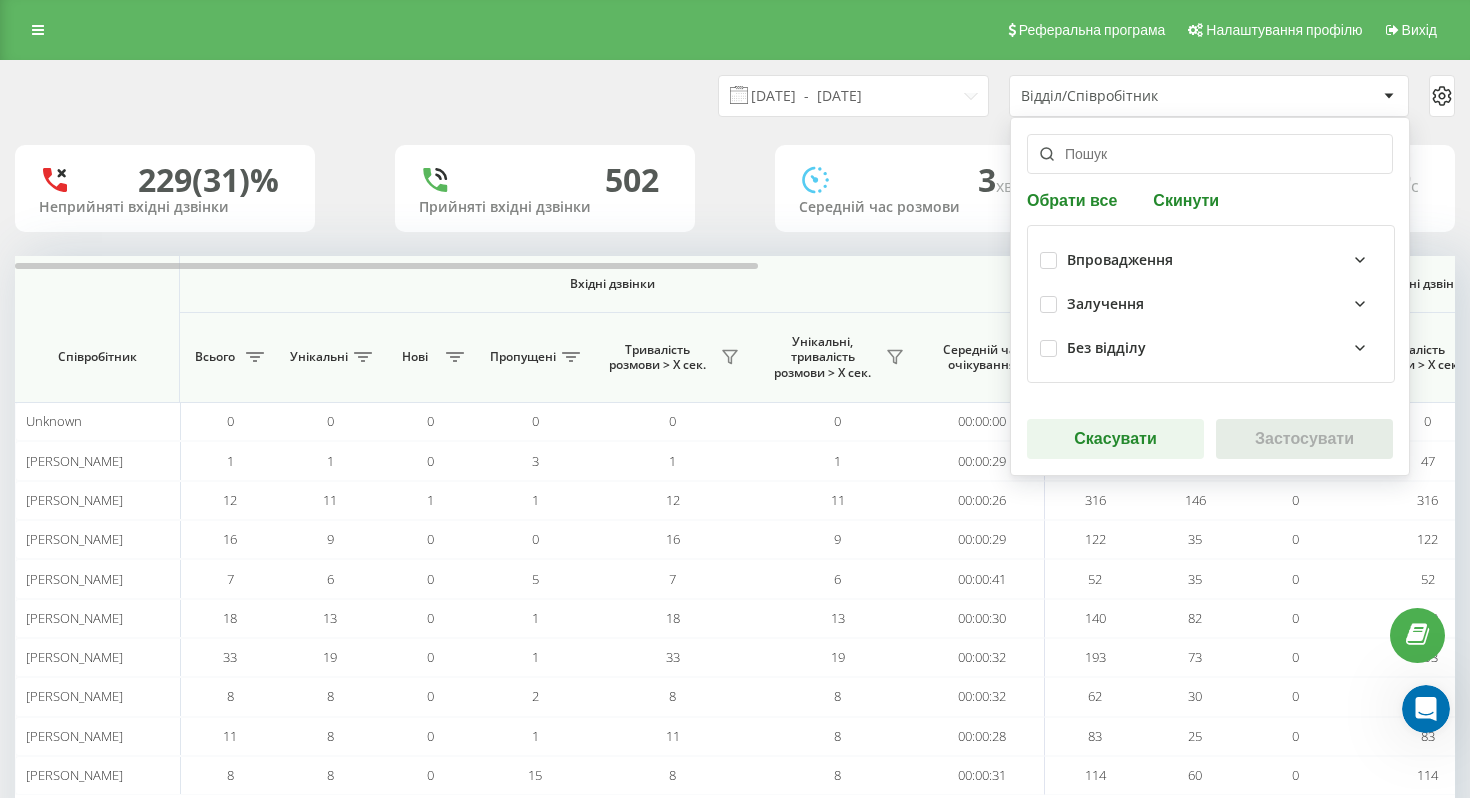 click on "Залучення" at bounding box center [1105, 304] 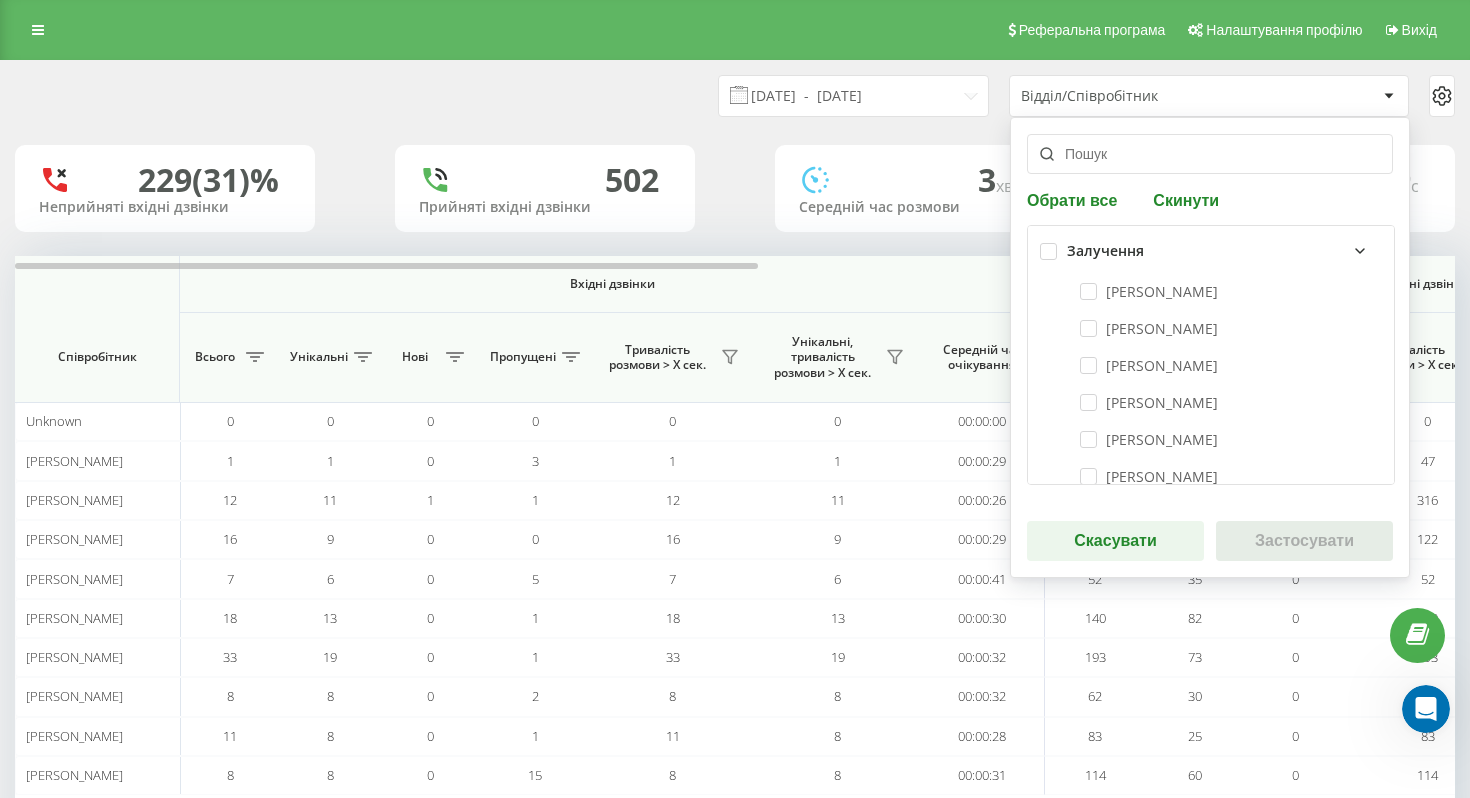 scroll, scrollTop: 57, scrollLeft: 0, axis: vertical 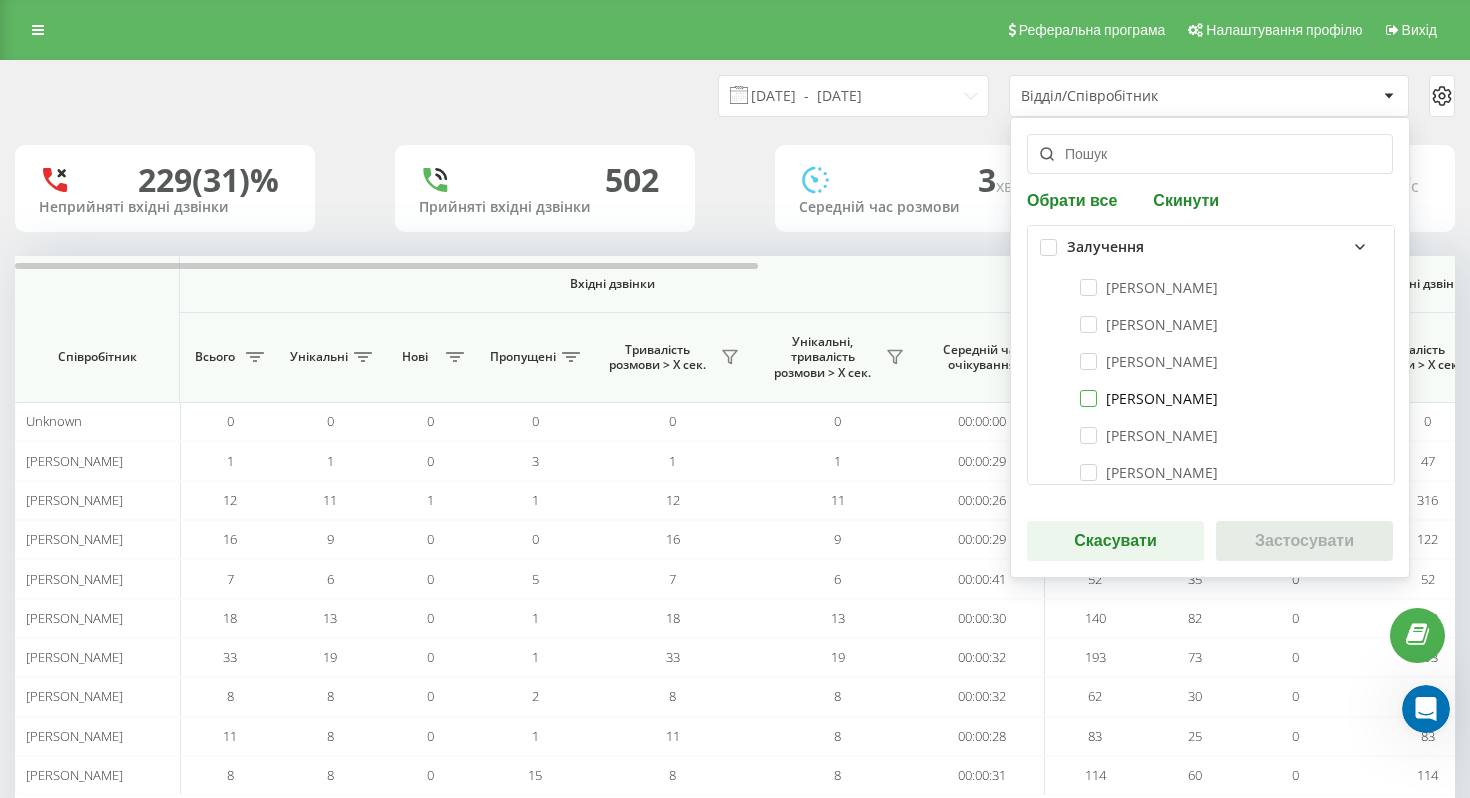 click on "Дмитро Федоришин" at bounding box center [1149, 398] 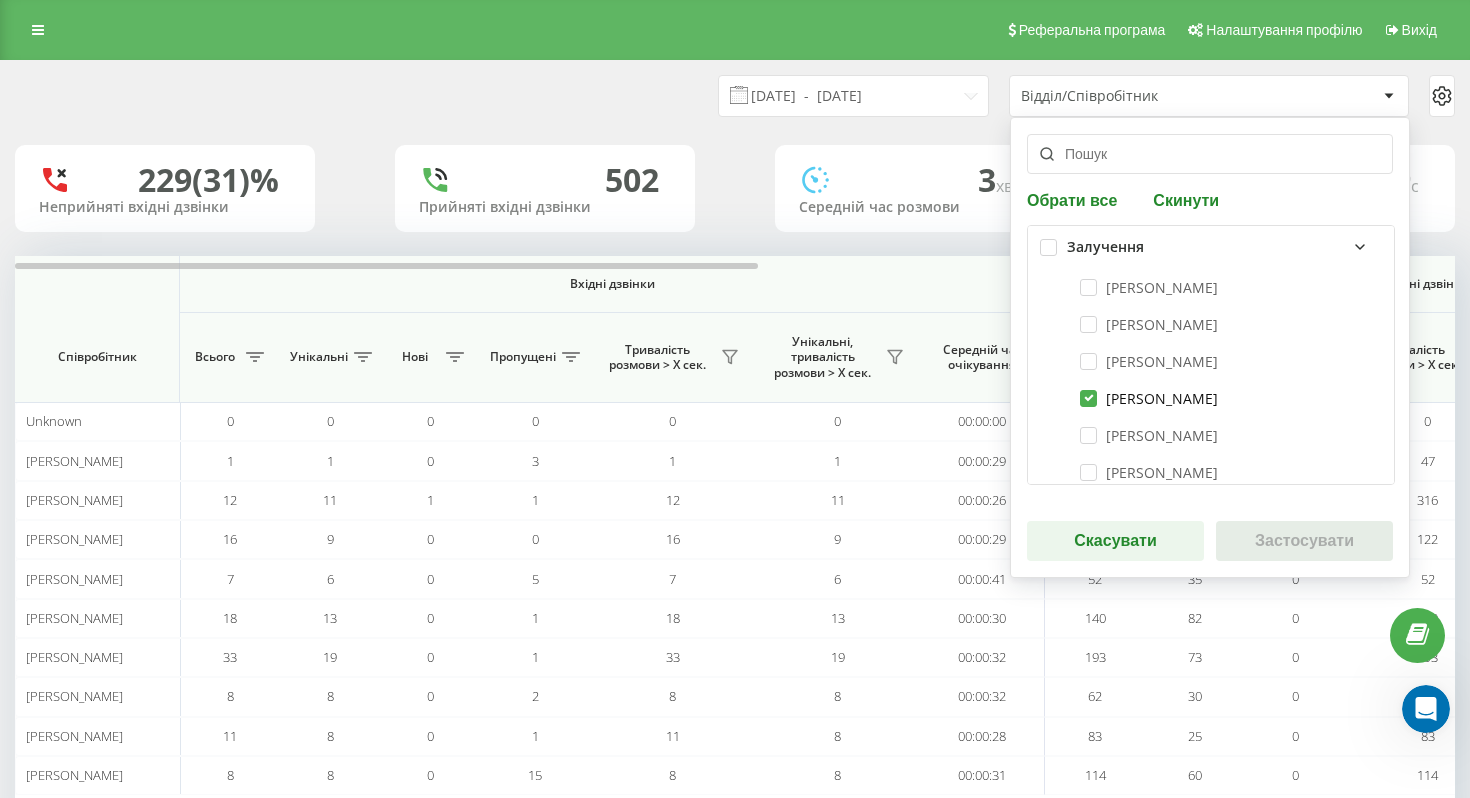 checkbox on "true" 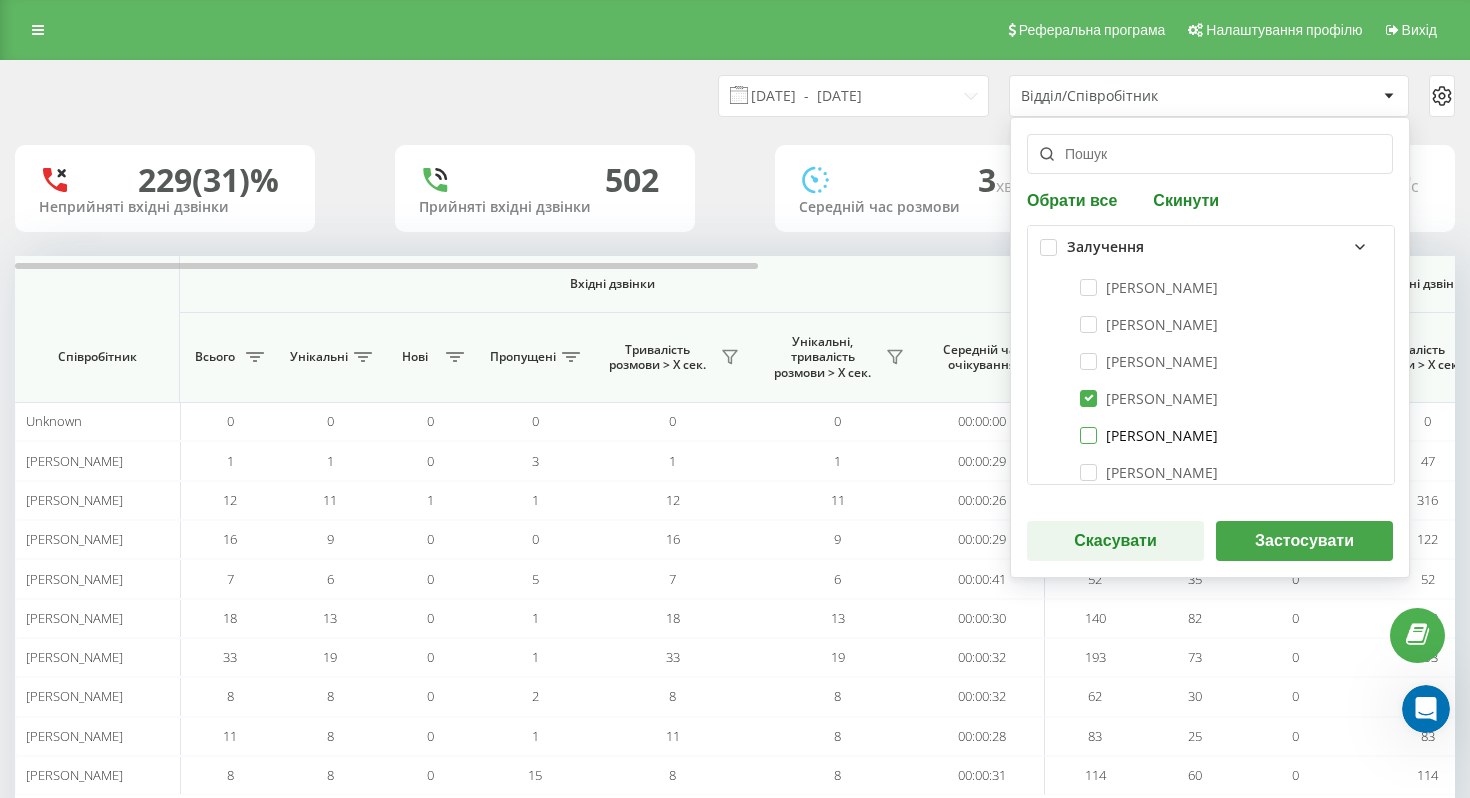 click on "Анна Кучерявенко" at bounding box center [1149, 435] 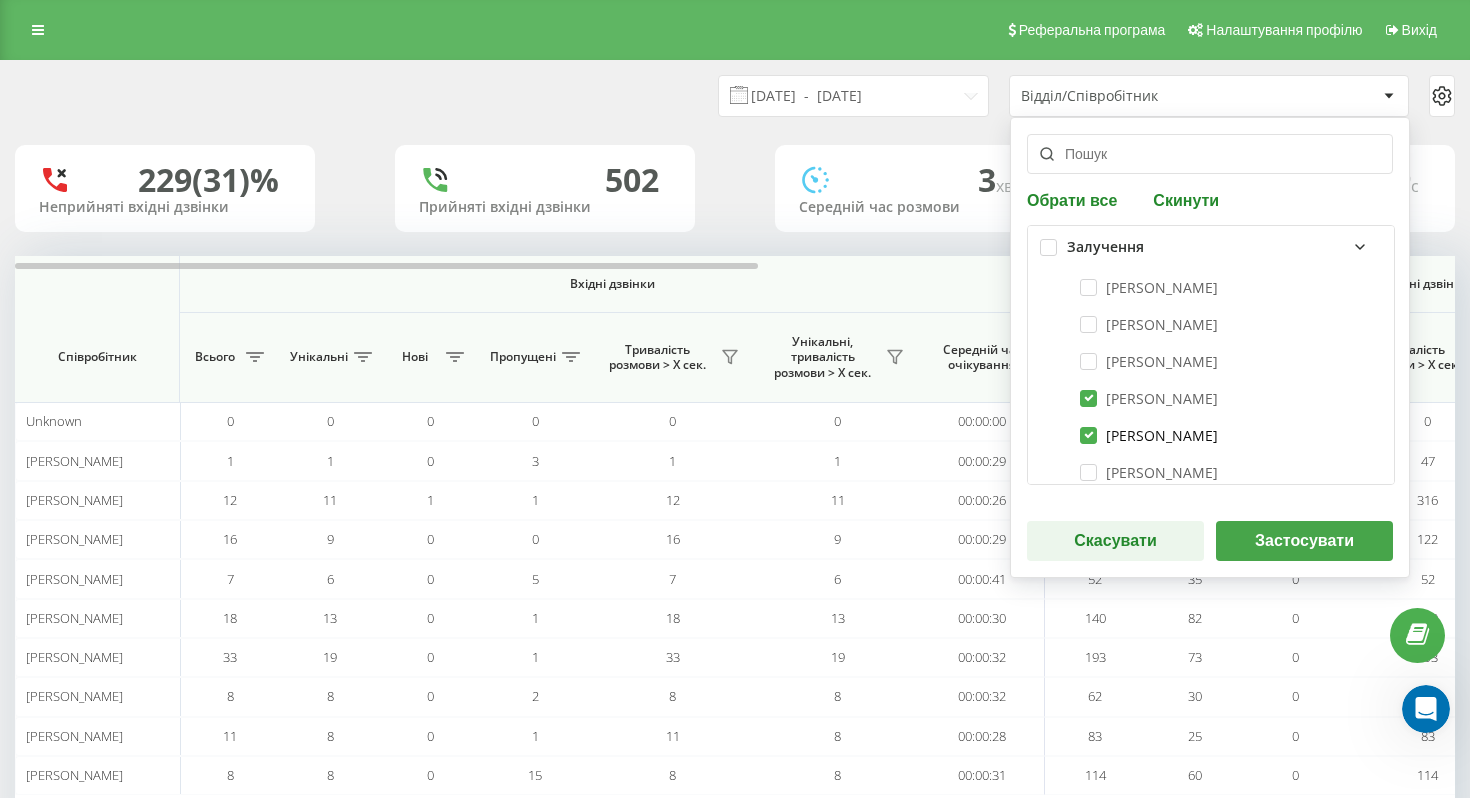 checkbox on "true" 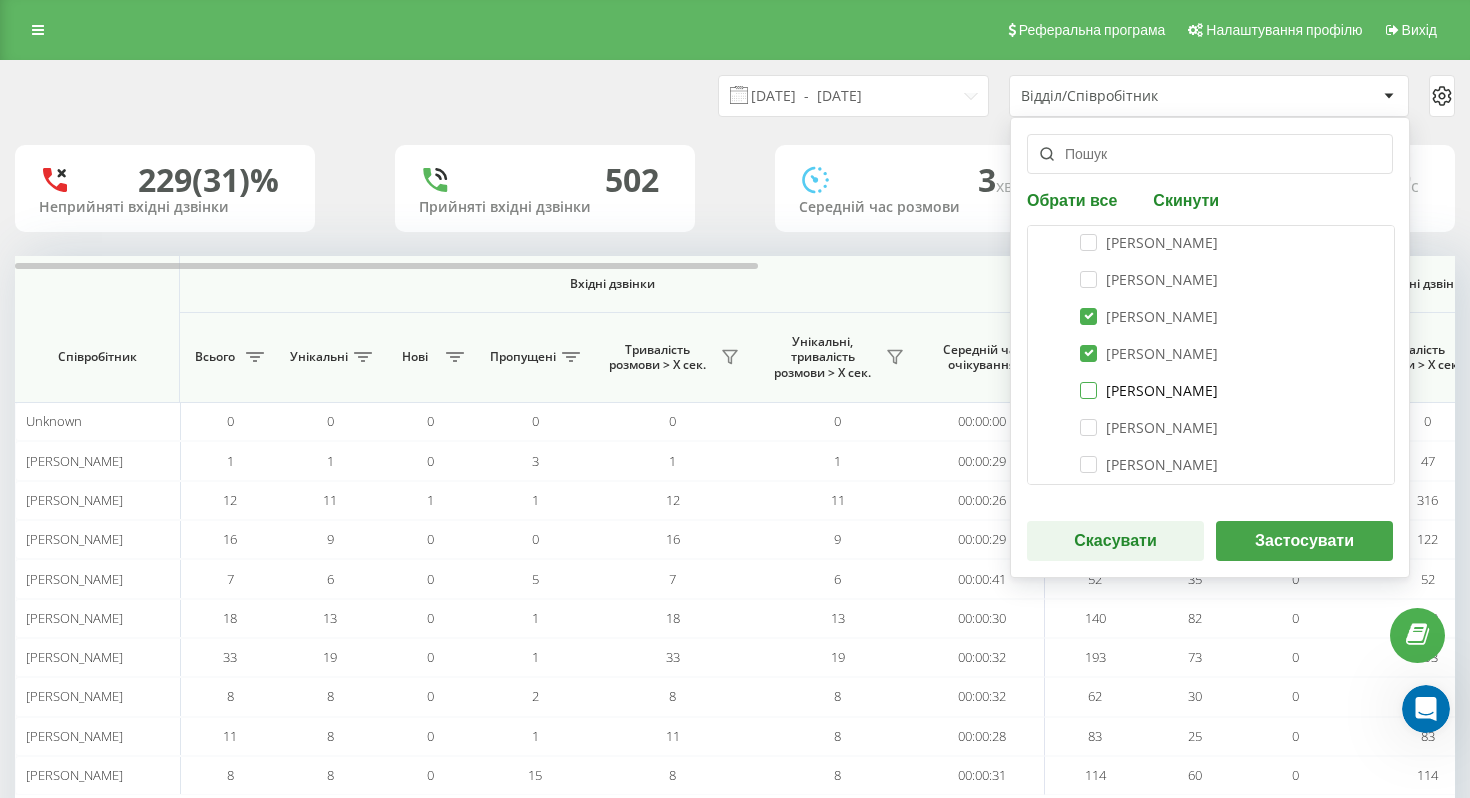 click on "Максим Старишко" at bounding box center [1149, 390] 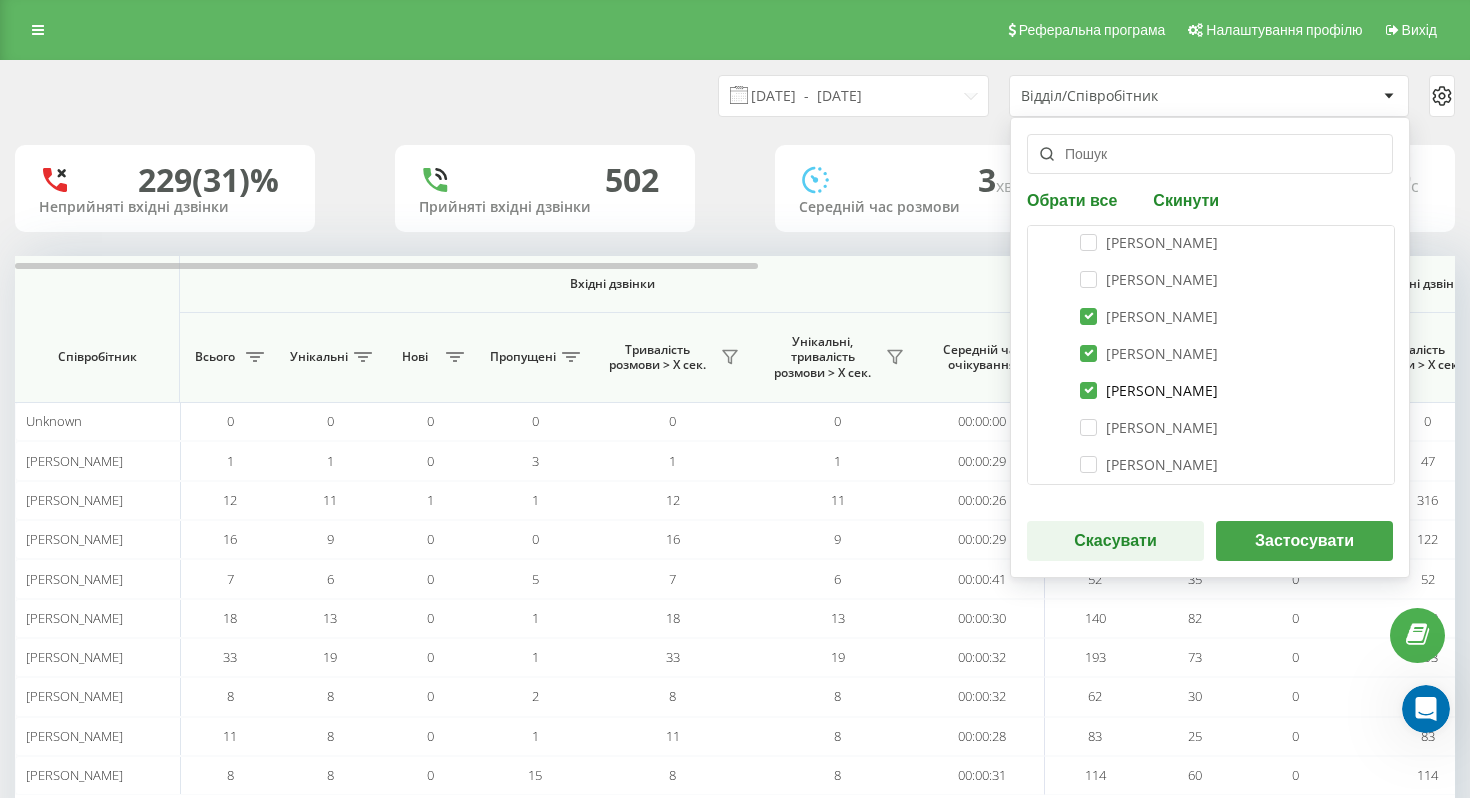 checkbox on "true" 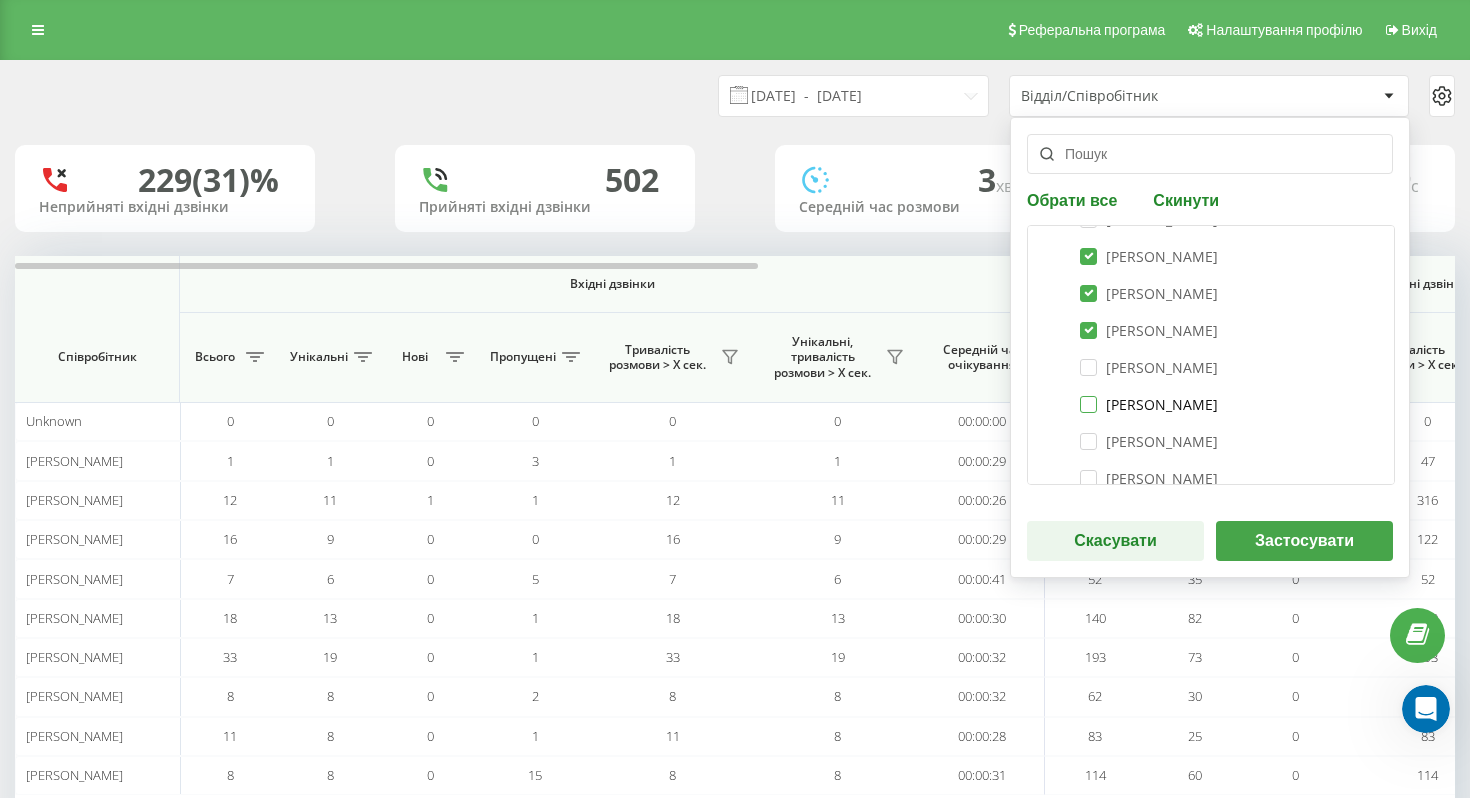 click on "Мартинюк Владислава Владиславівна" at bounding box center (1149, 404) 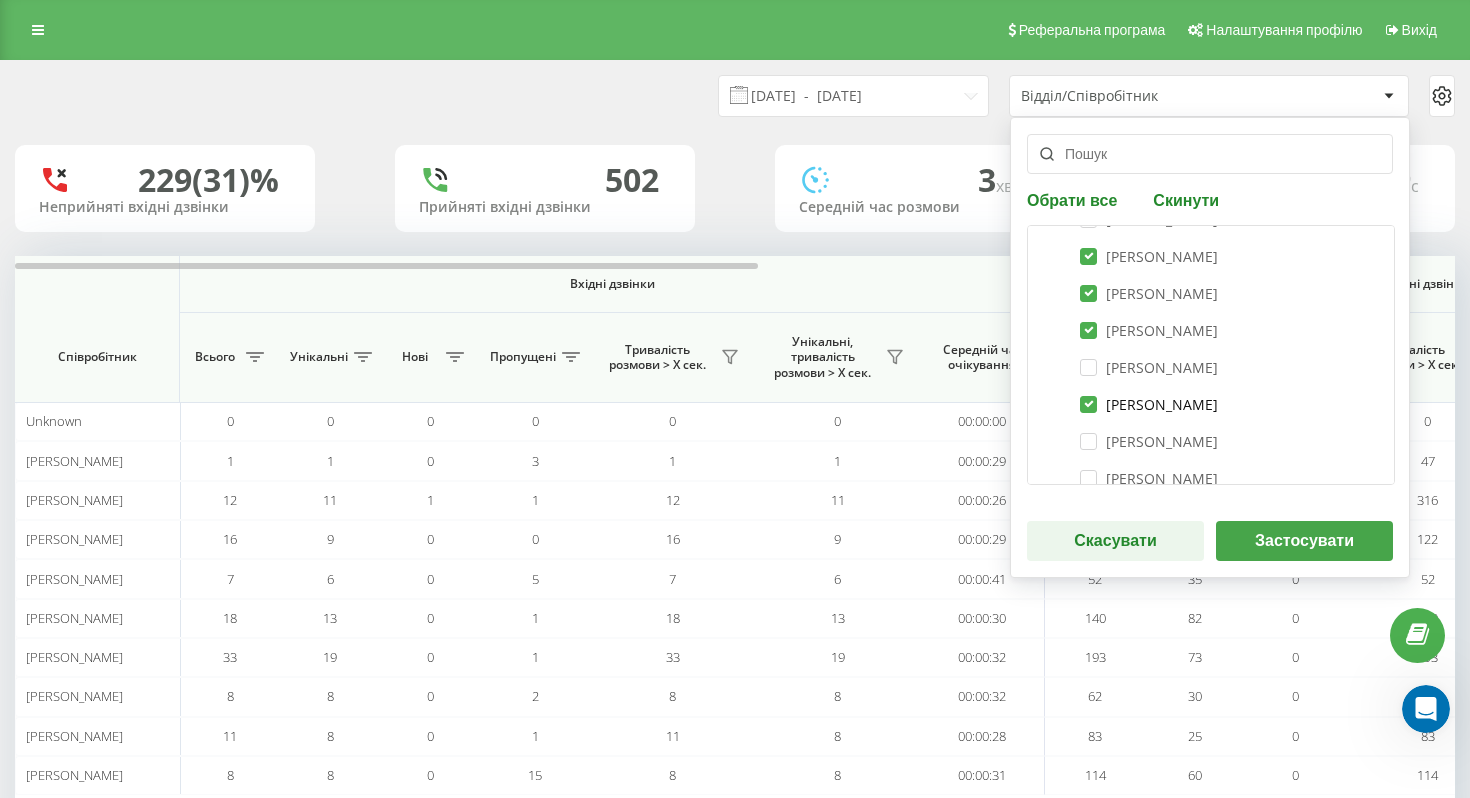 checkbox on "true" 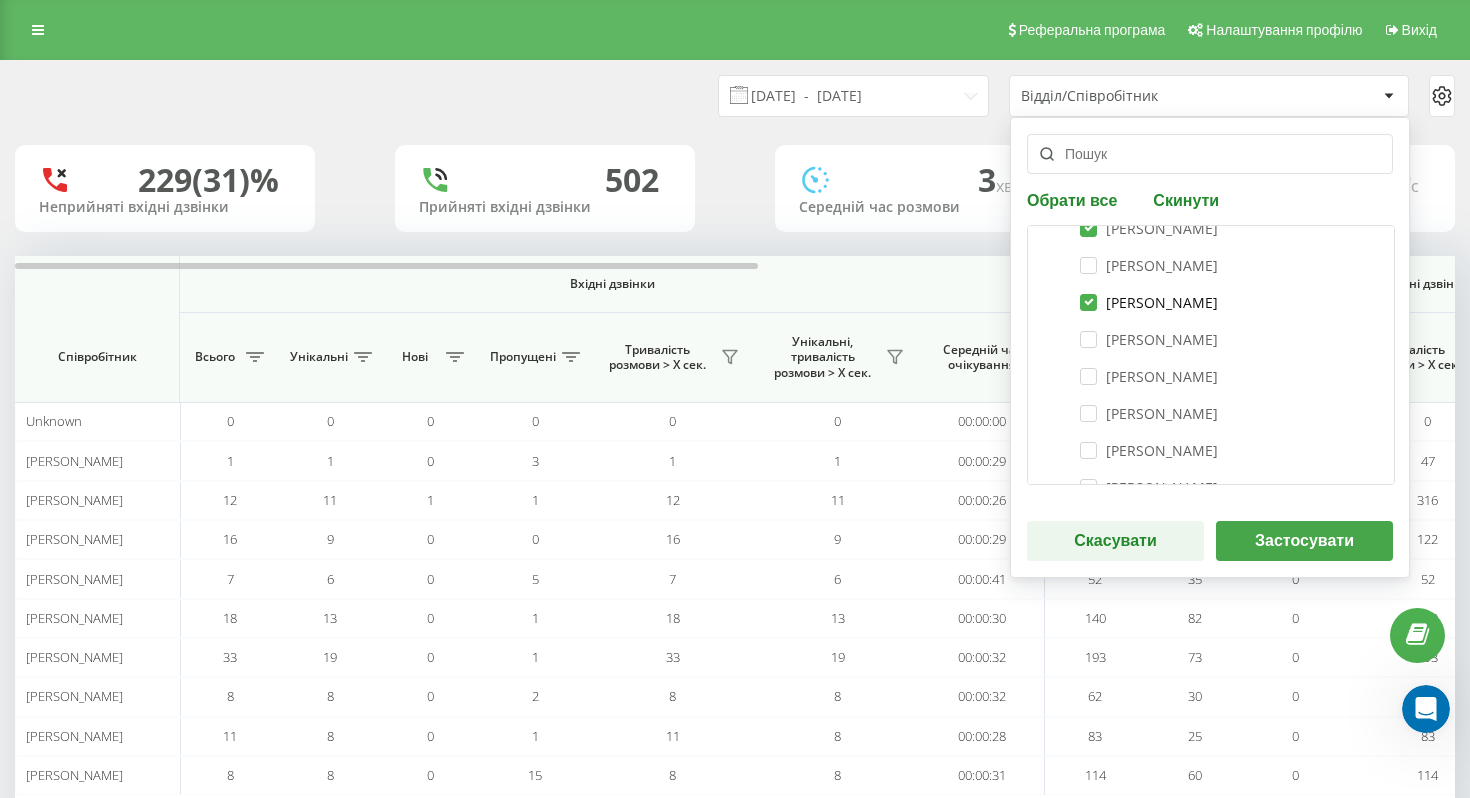 scroll, scrollTop: 304, scrollLeft: 0, axis: vertical 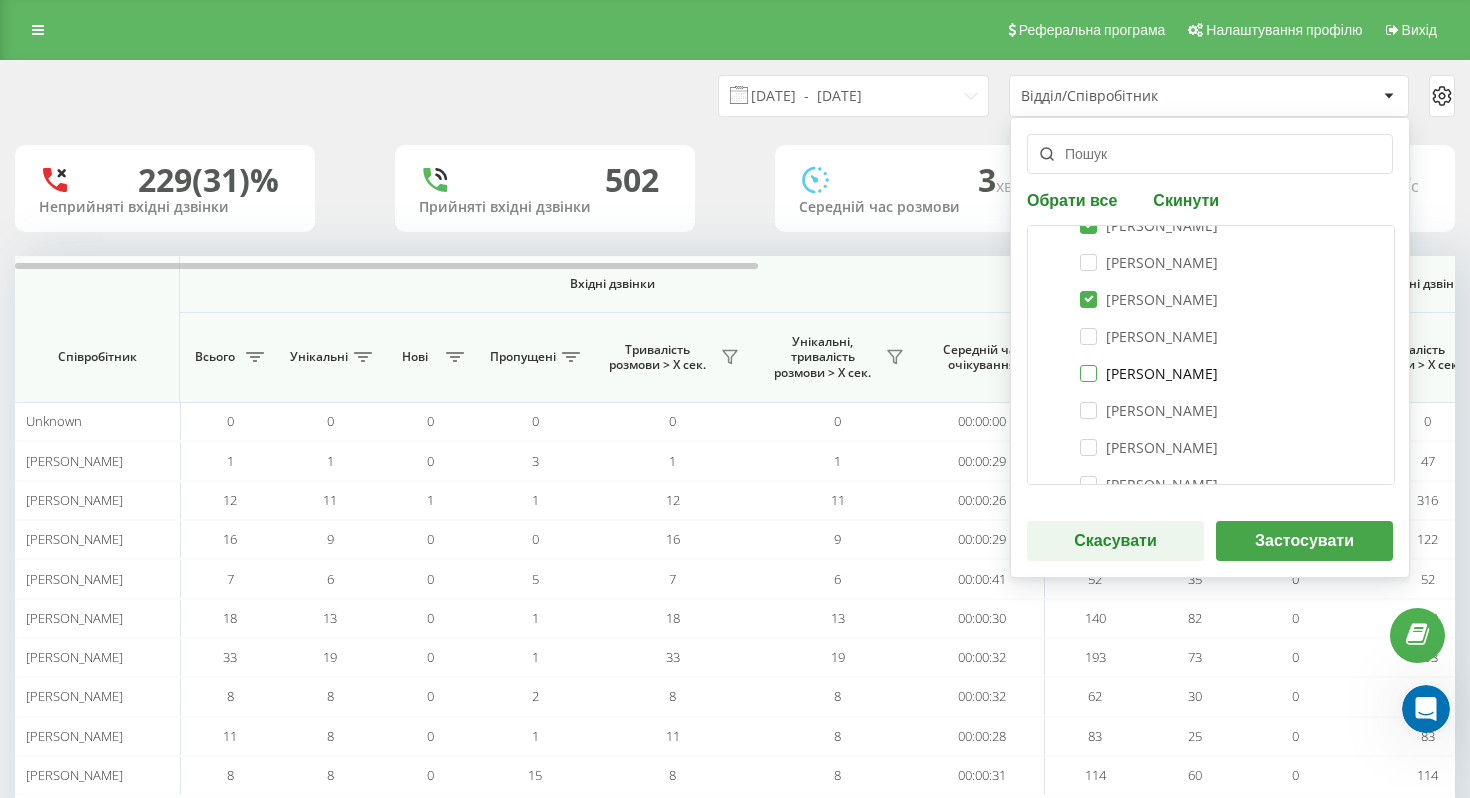 click on "Мигаль Світлана" at bounding box center [1149, 373] 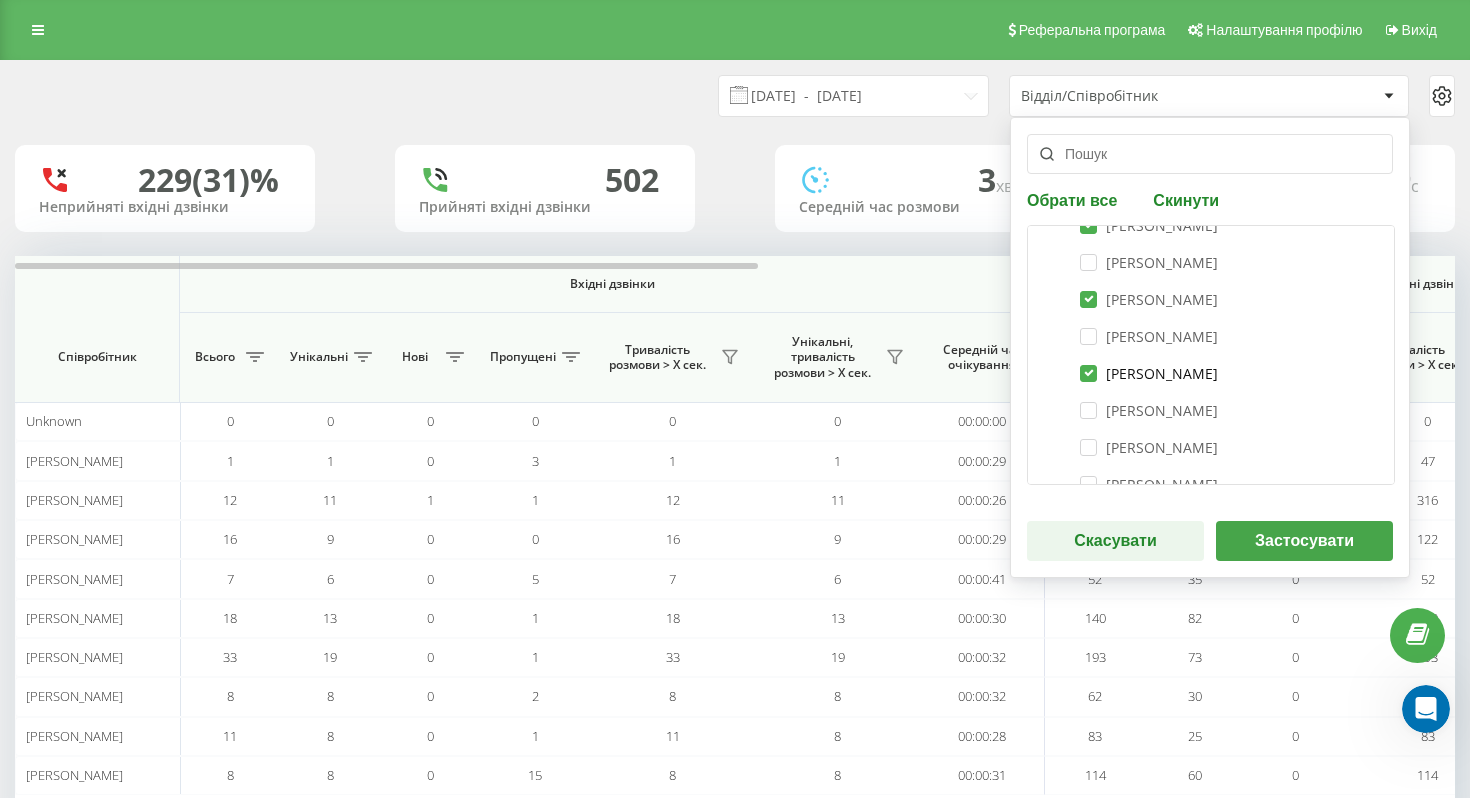 checkbox on "true" 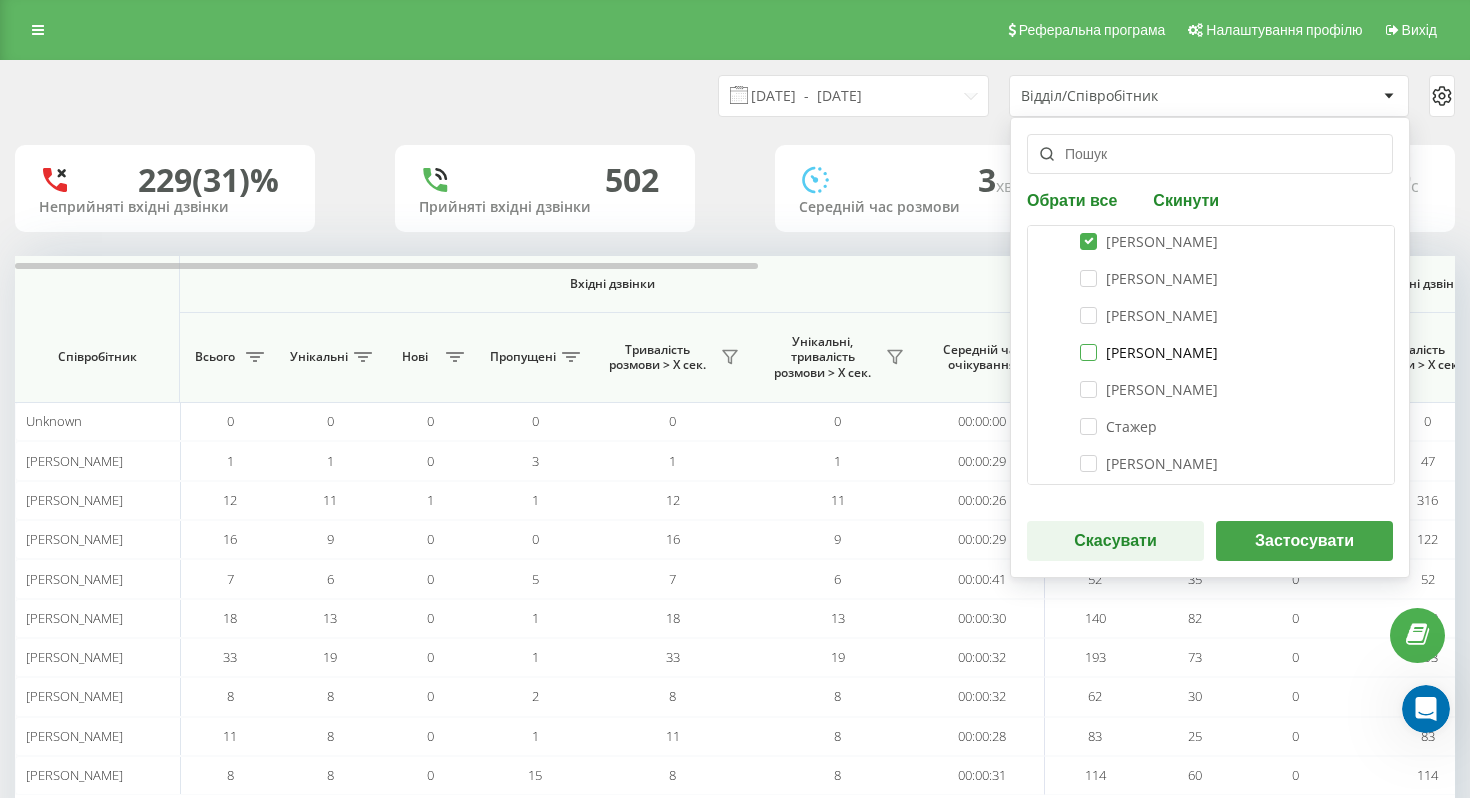 click on "Нальотова Наталія" at bounding box center (1149, 352) 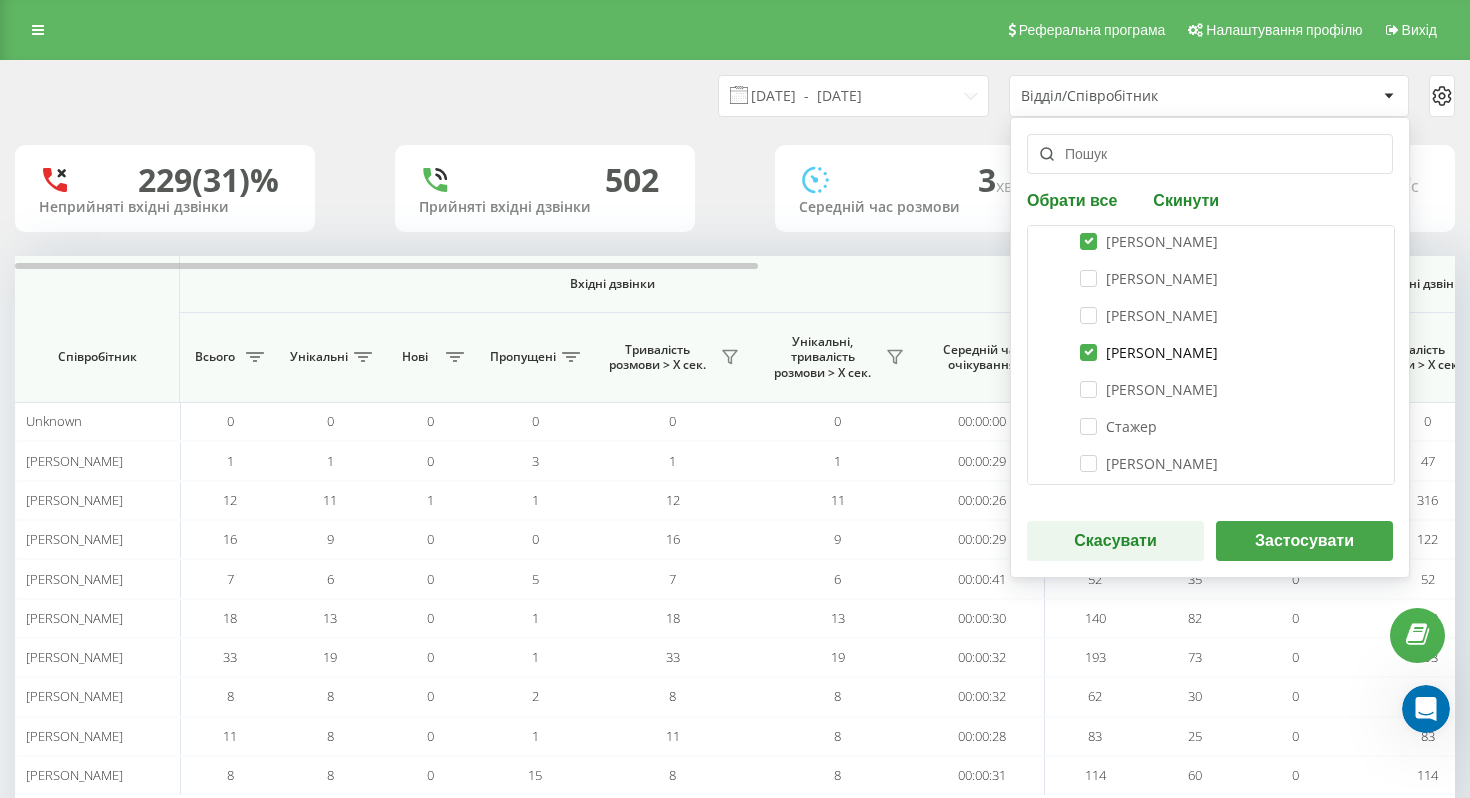 checkbox on "true" 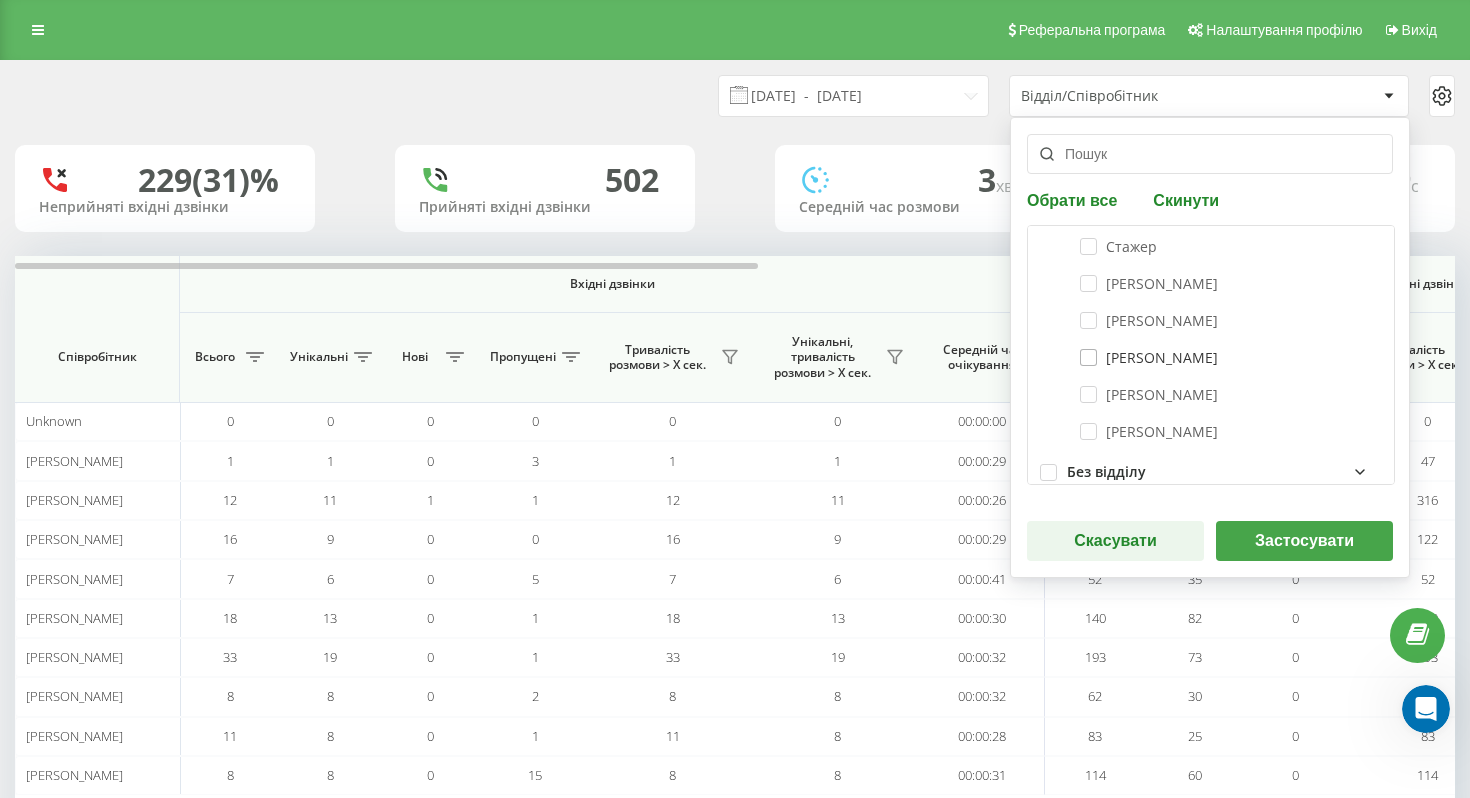 scroll, scrollTop: 625, scrollLeft: 0, axis: vertical 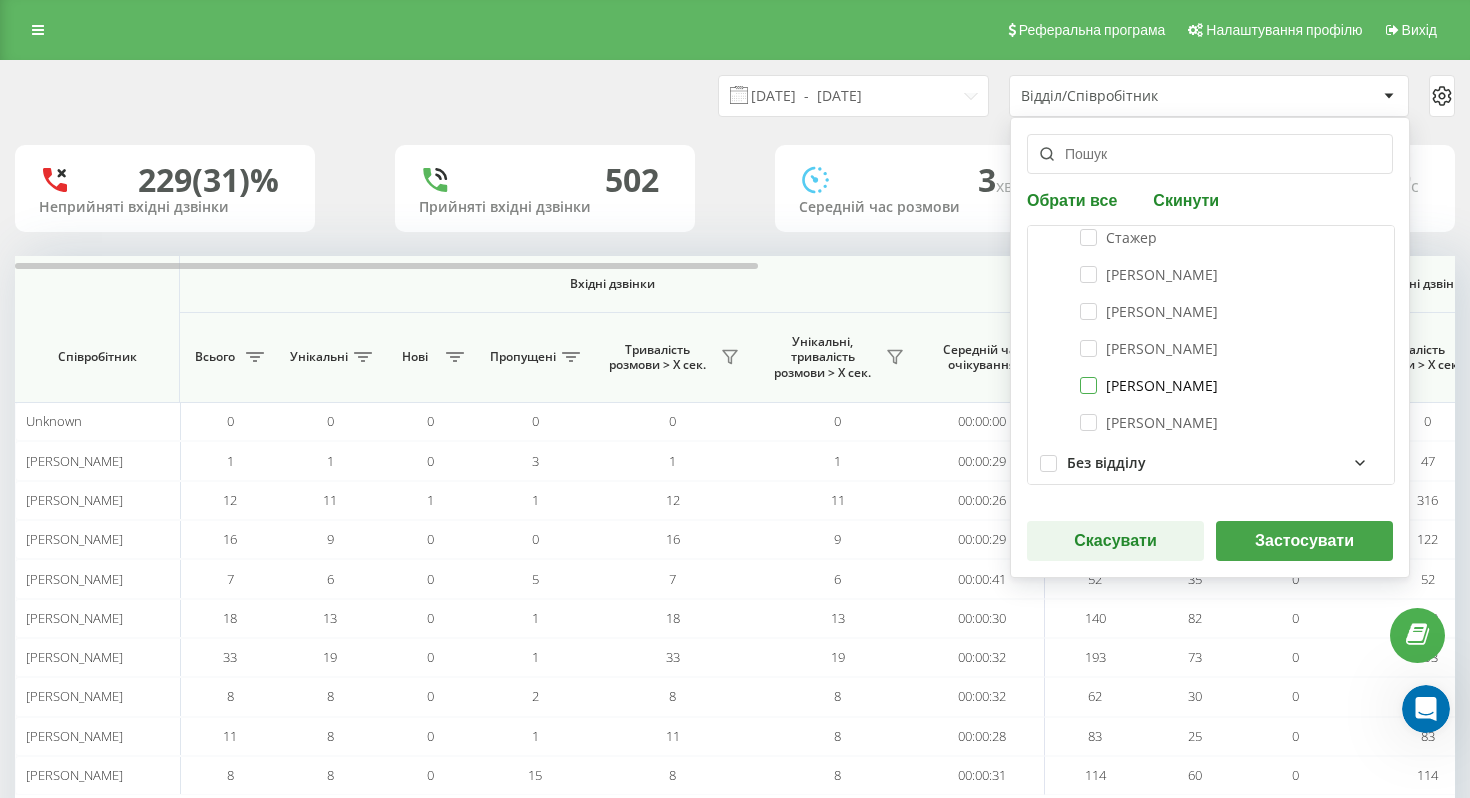 click on "Прудкий Віталій Володимирович" at bounding box center [1149, 385] 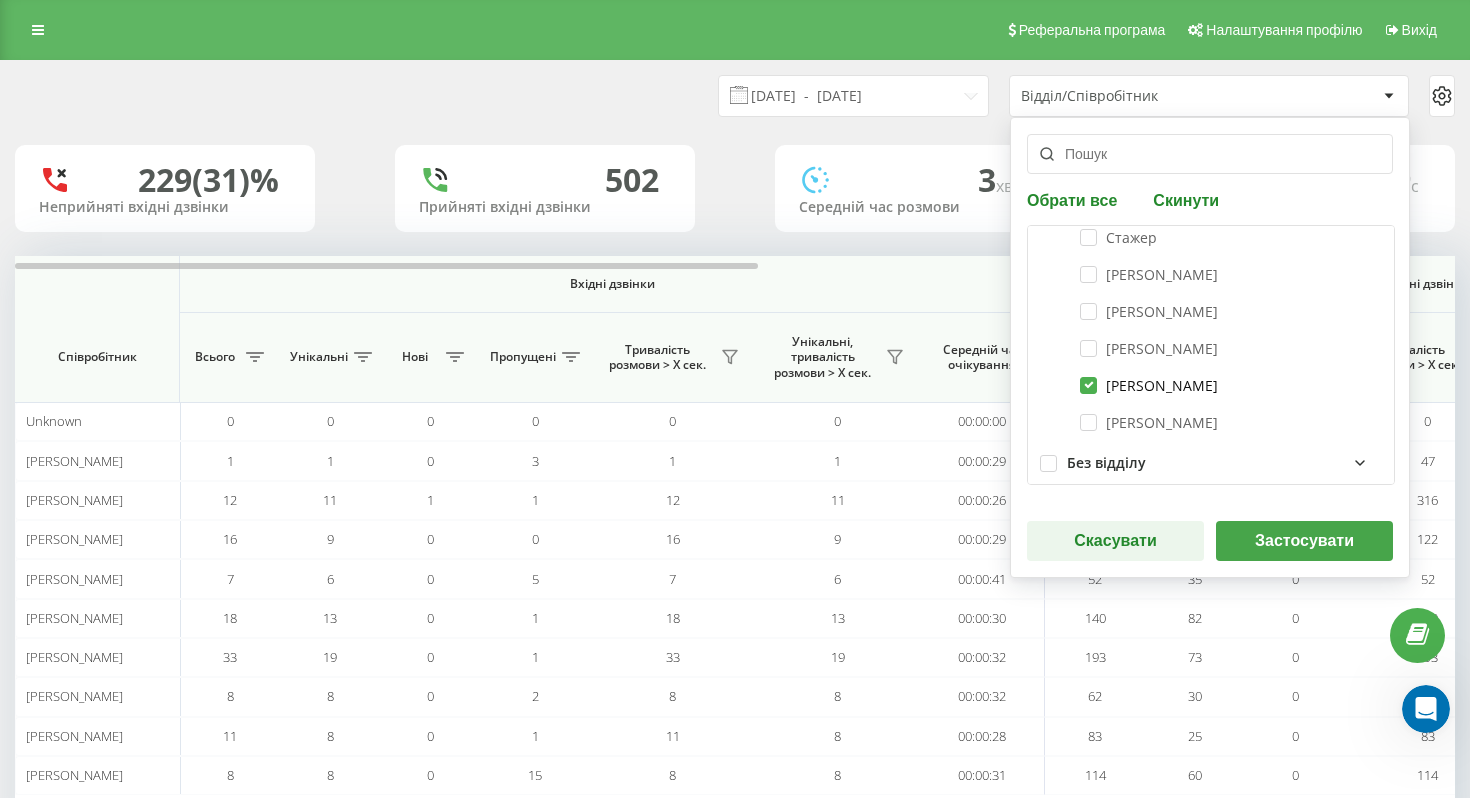 checkbox on "true" 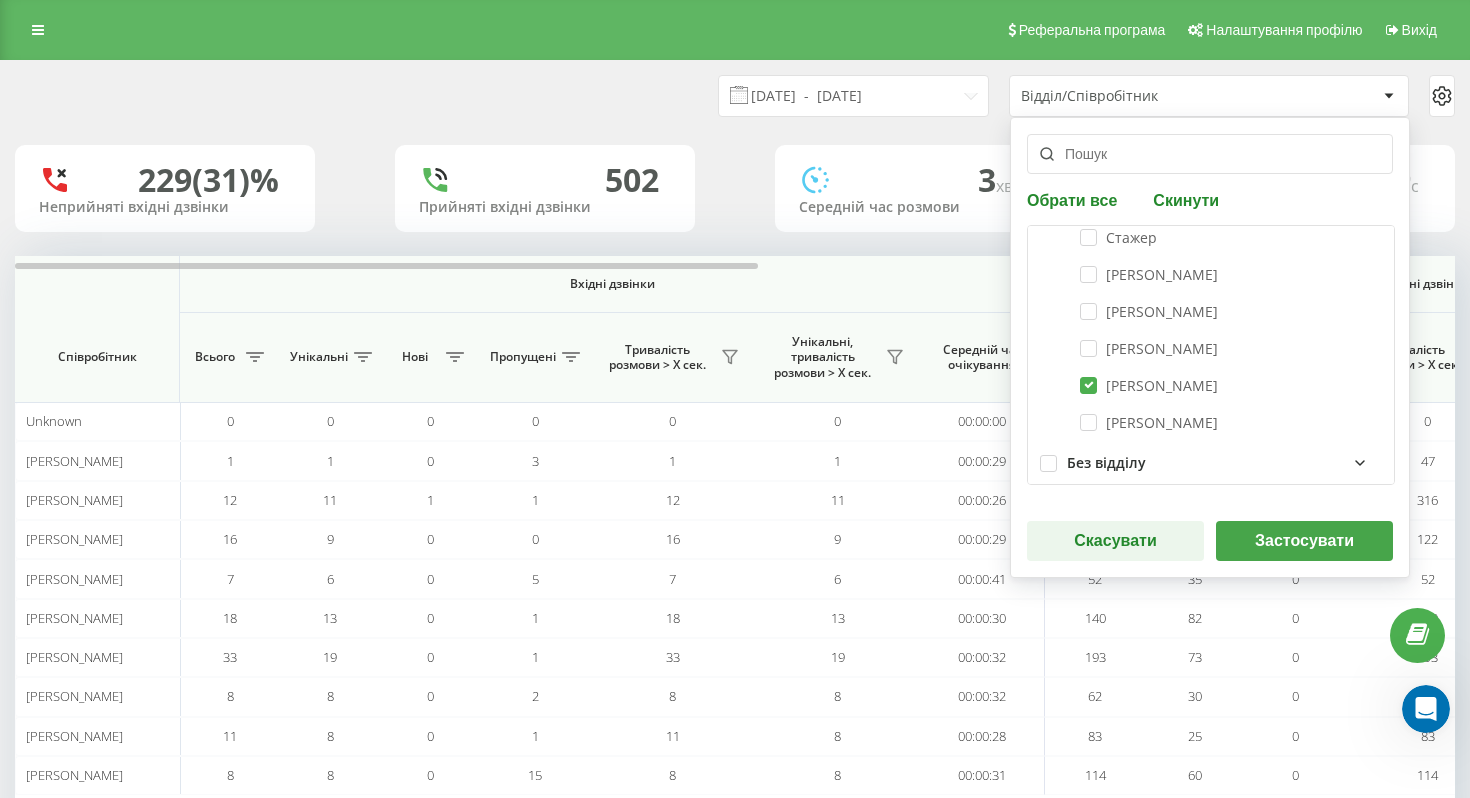 click on "Кузів Олена Романівна" at bounding box center [1211, 422] 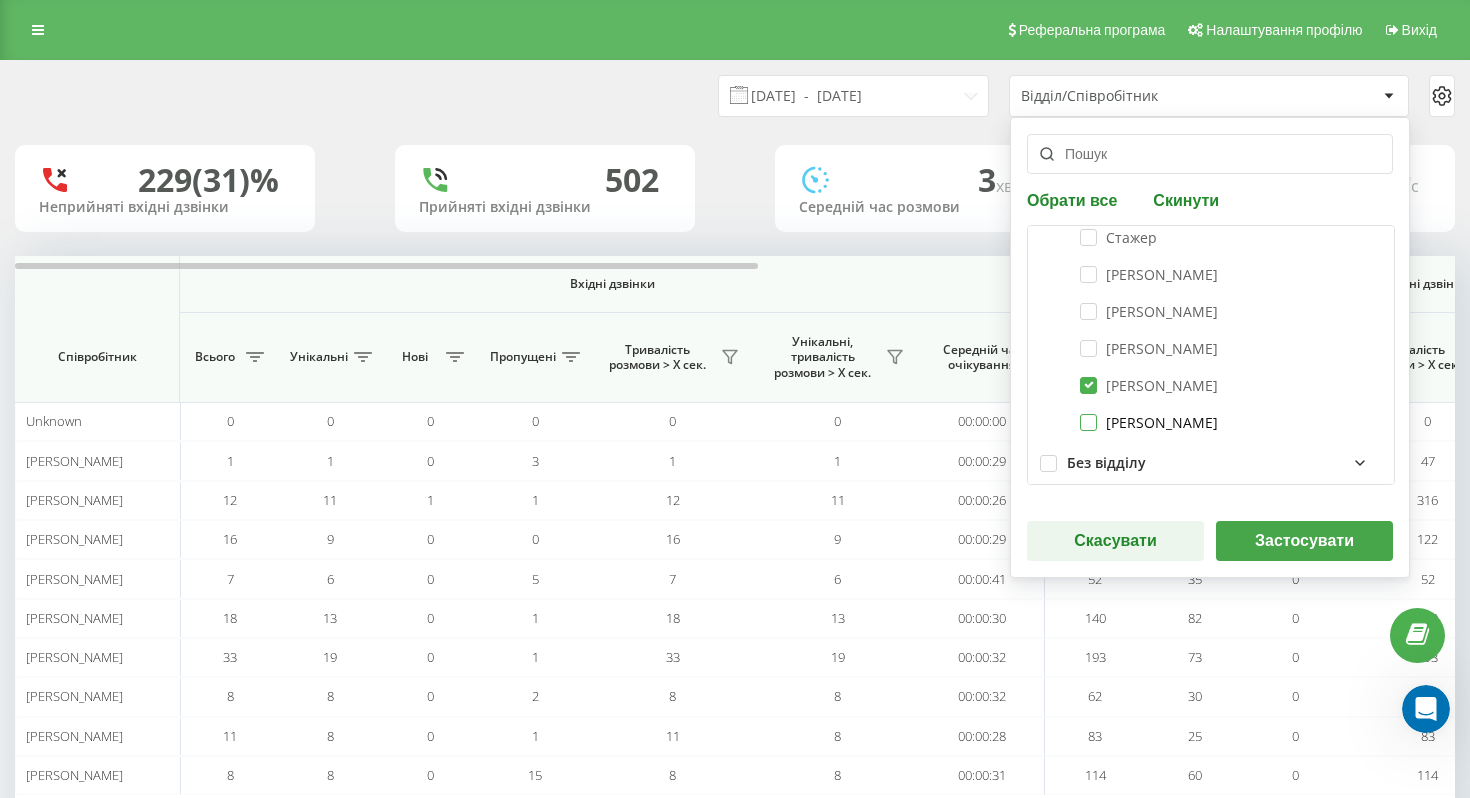 click on "Кузів Олена Романівна" at bounding box center [1149, 422] 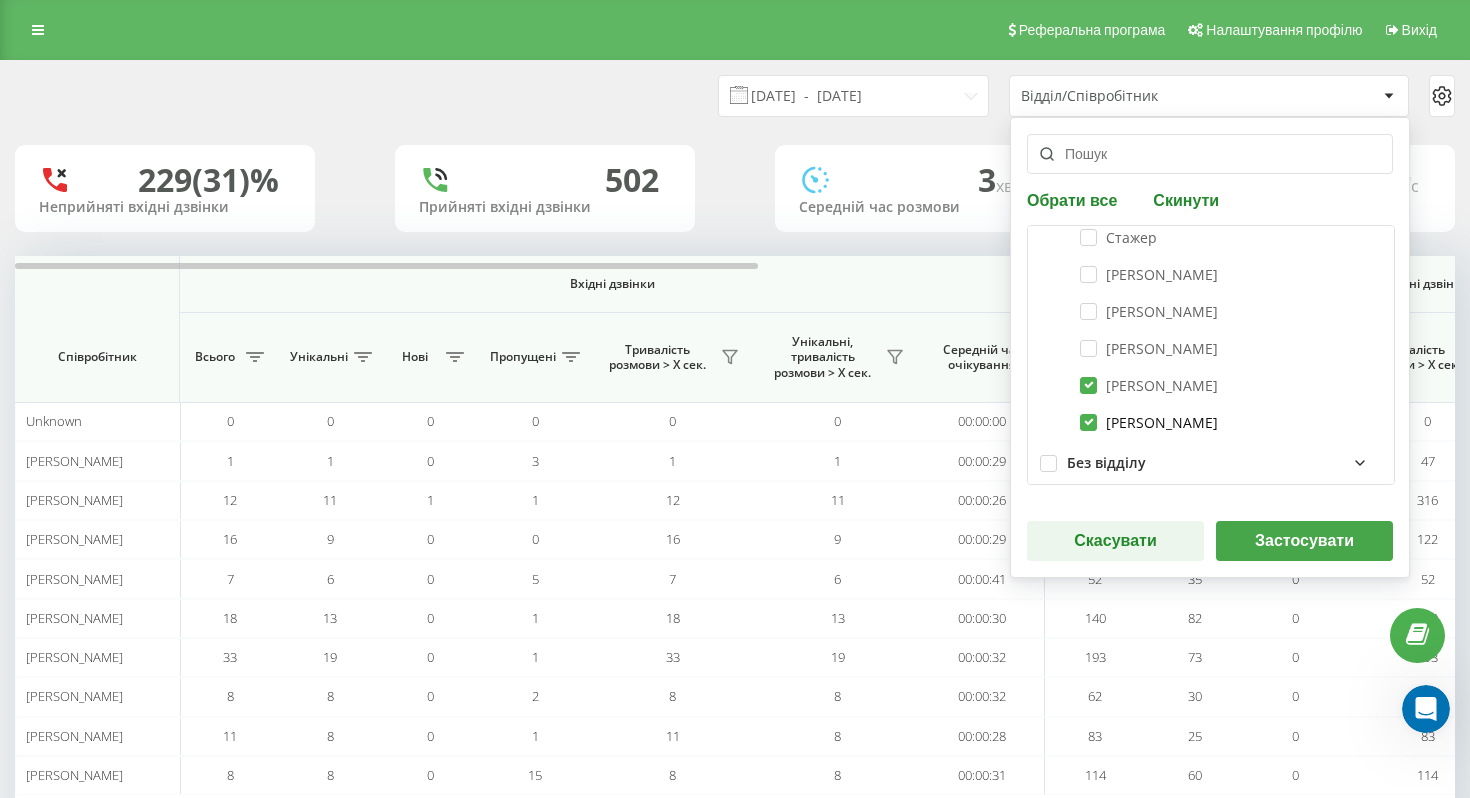 checkbox on "true" 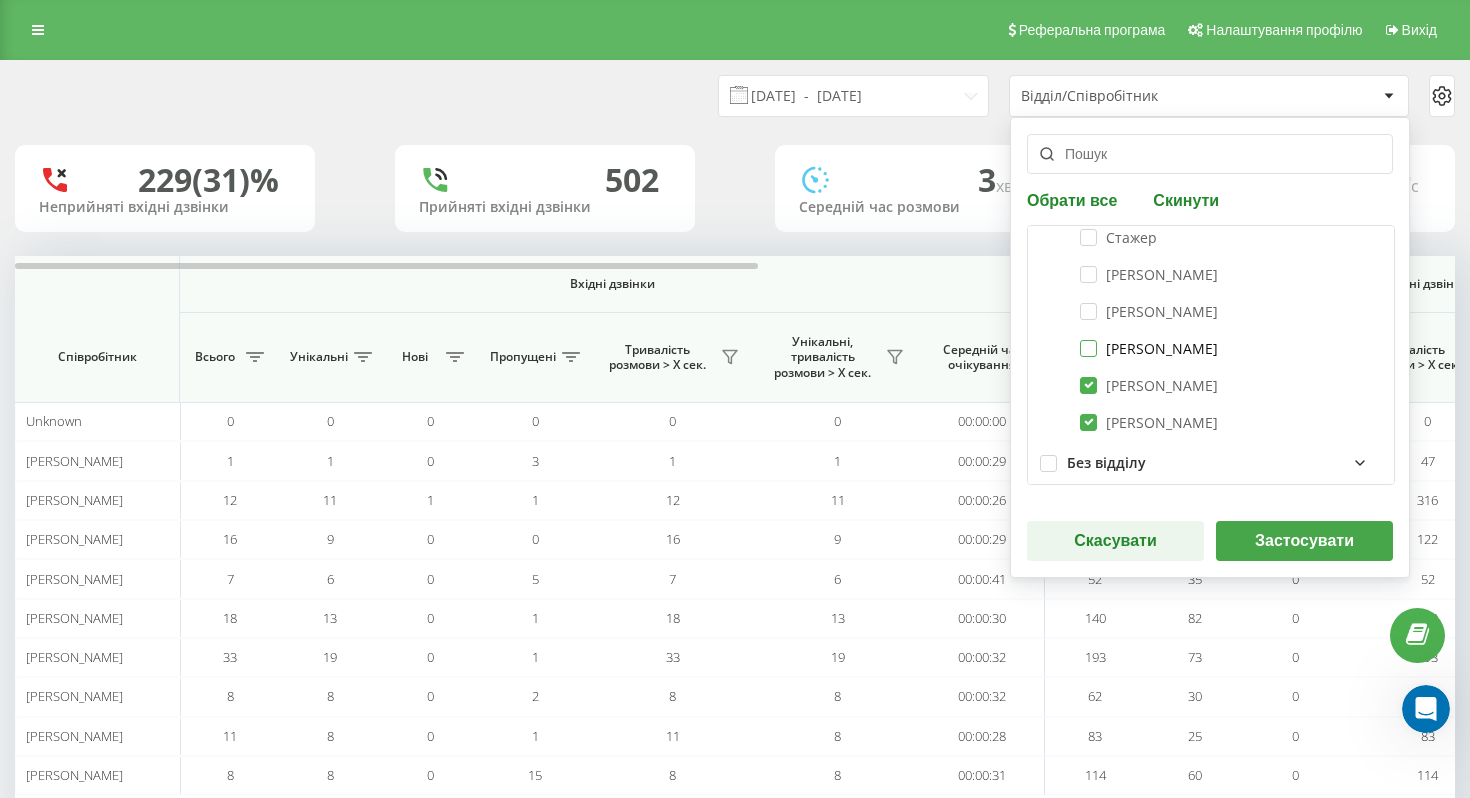 click on "Вознюк Вікторія Юріївна" at bounding box center (1149, 348) 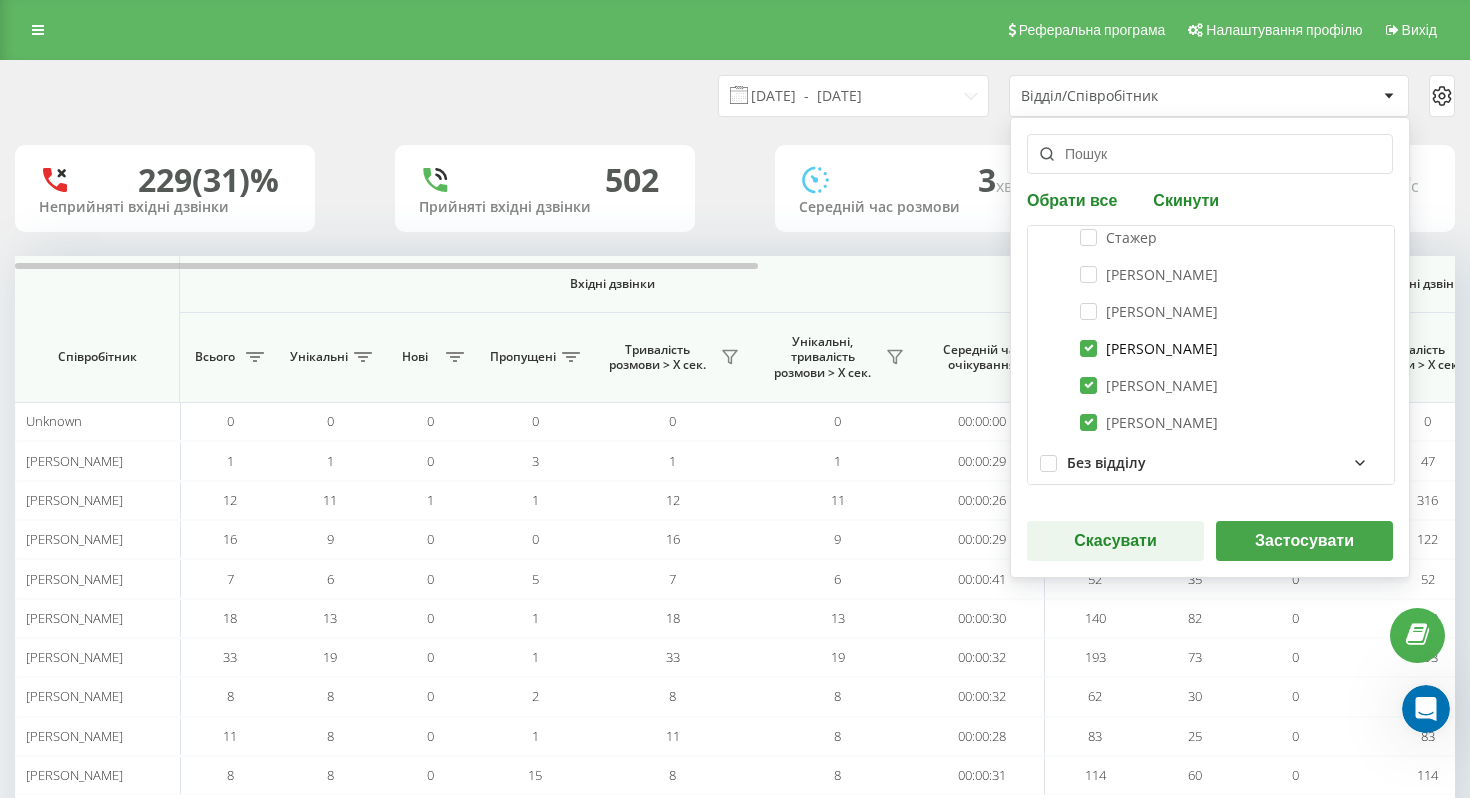 checkbox on "true" 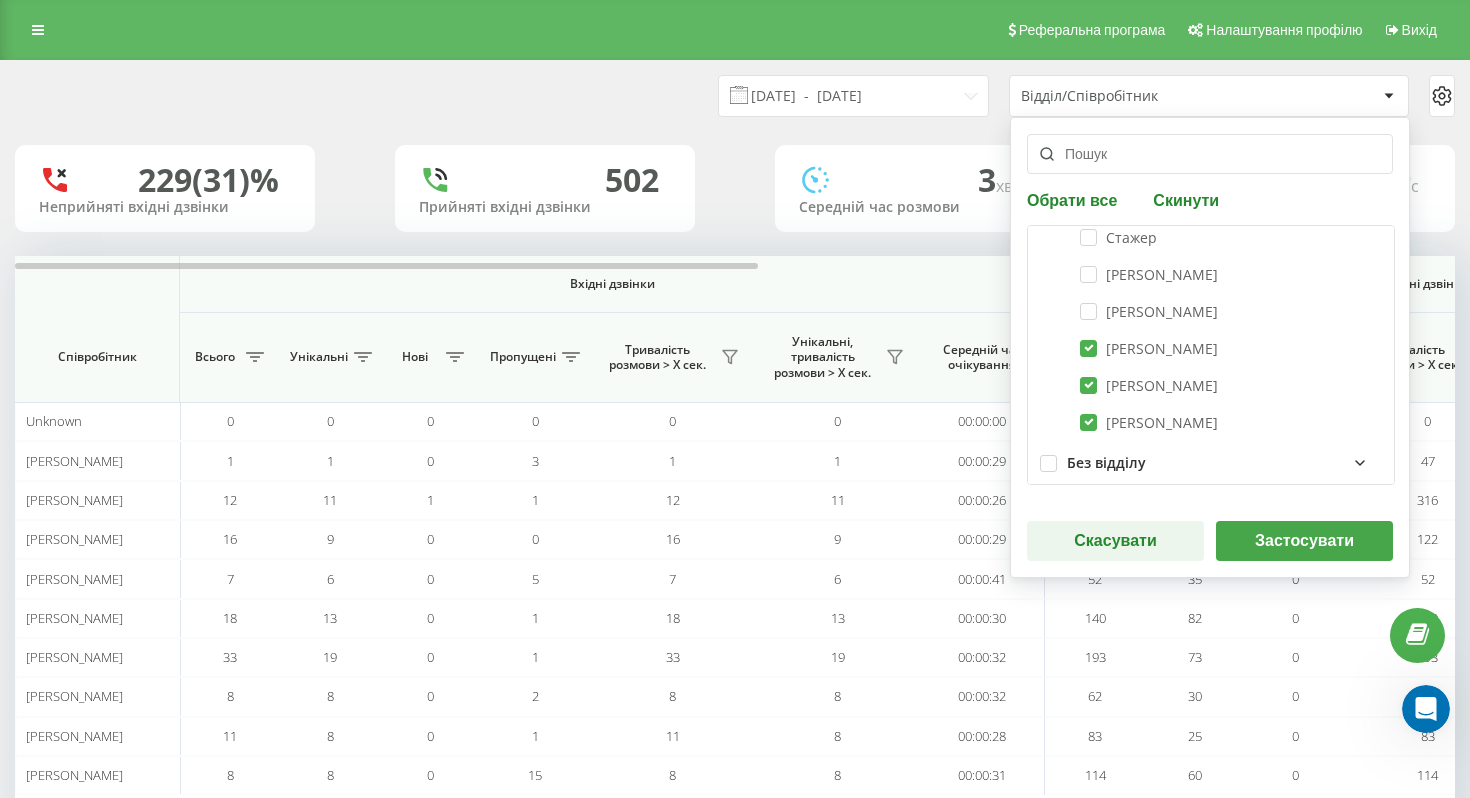 click on "Застосувати" at bounding box center [1304, 541] 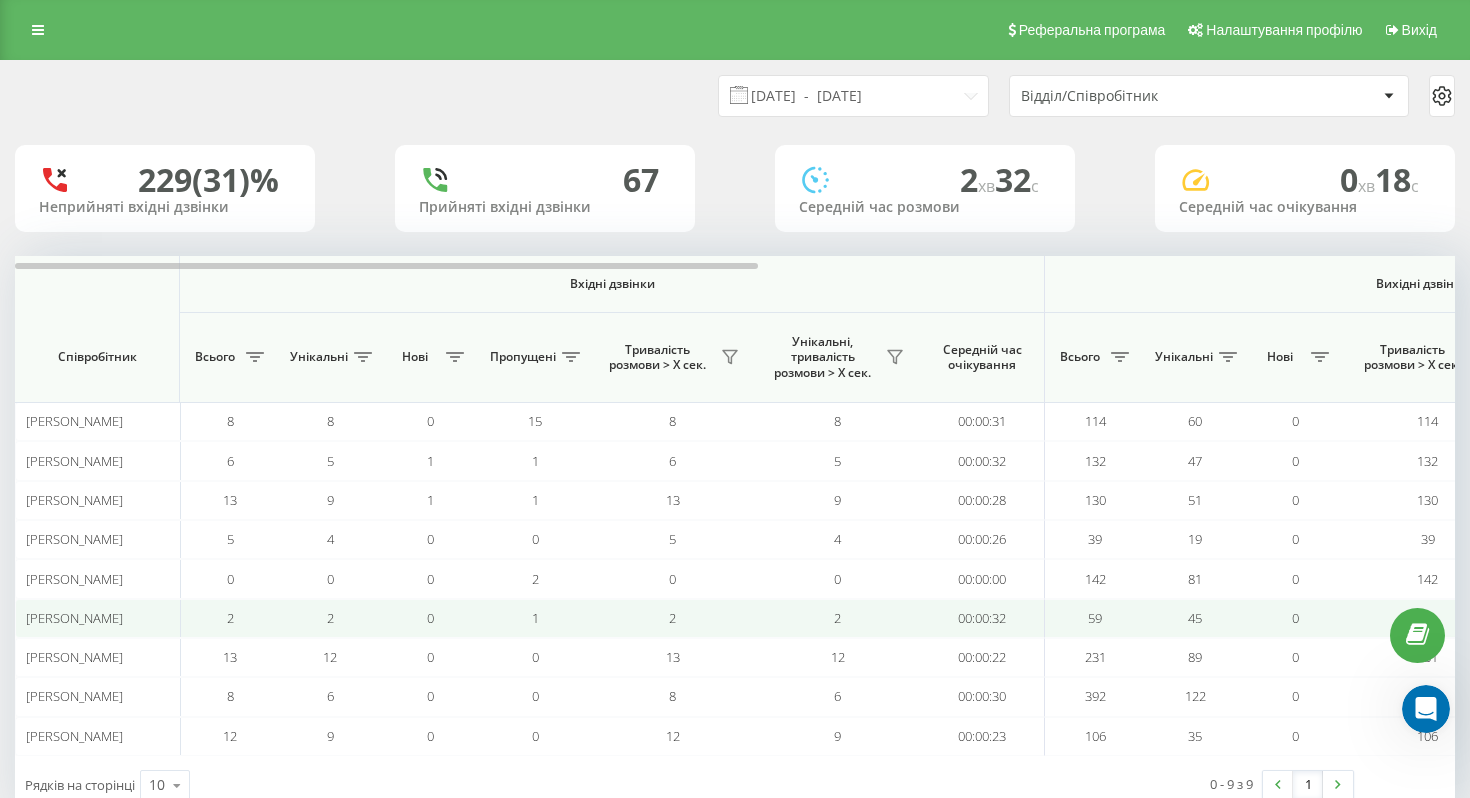 scroll, scrollTop: 56, scrollLeft: 0, axis: vertical 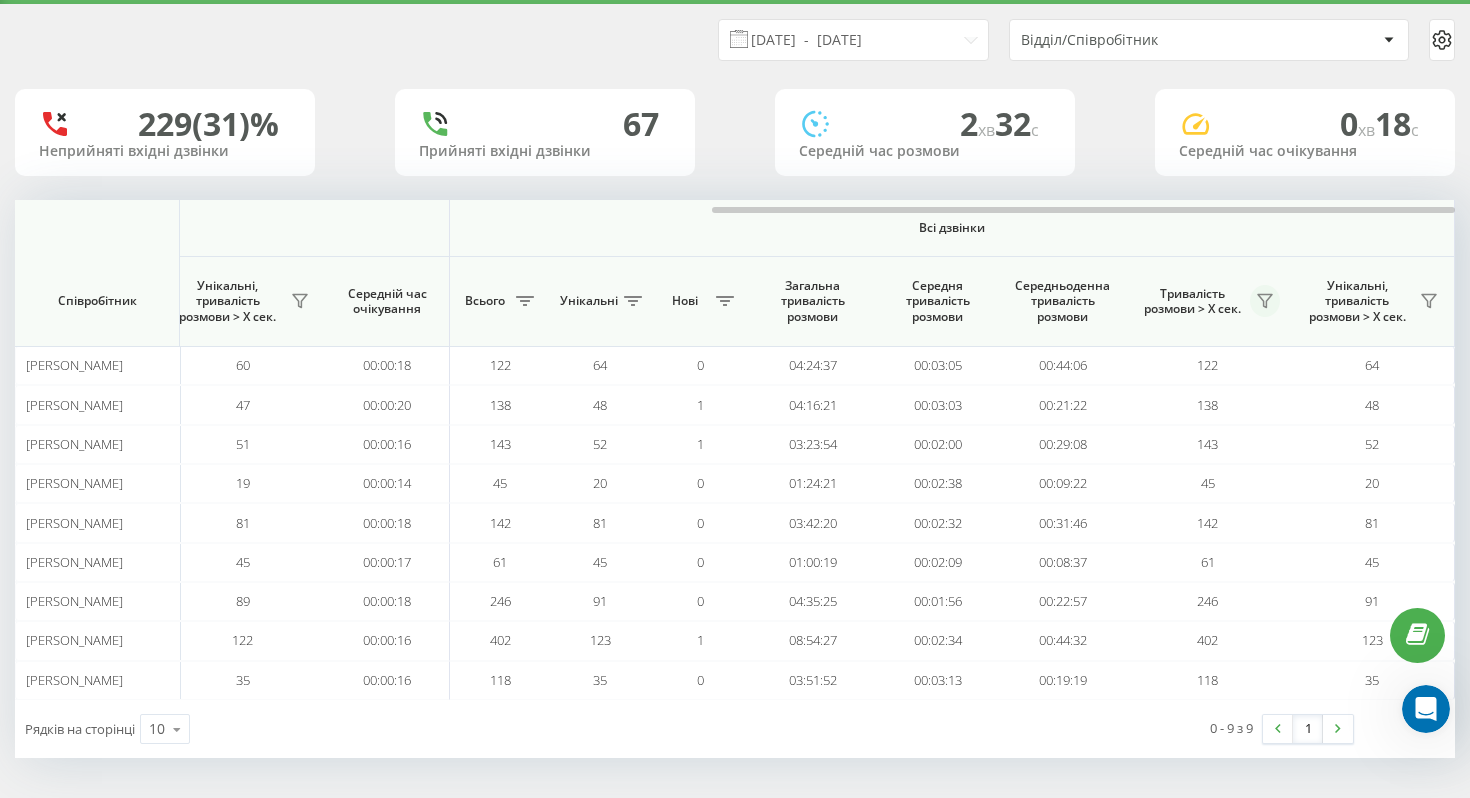 click 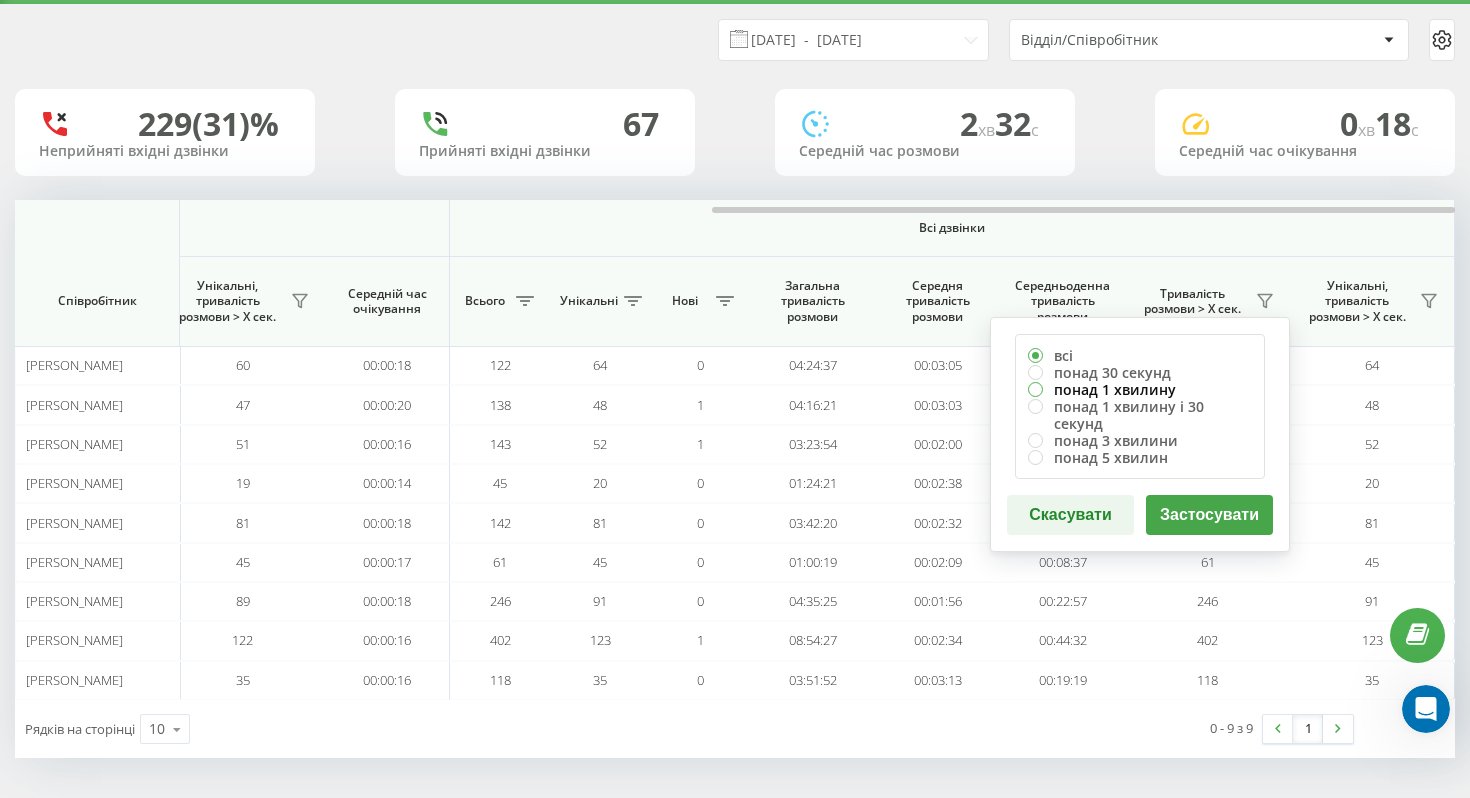 click on "понад 1 хвилину" at bounding box center [1140, 389] 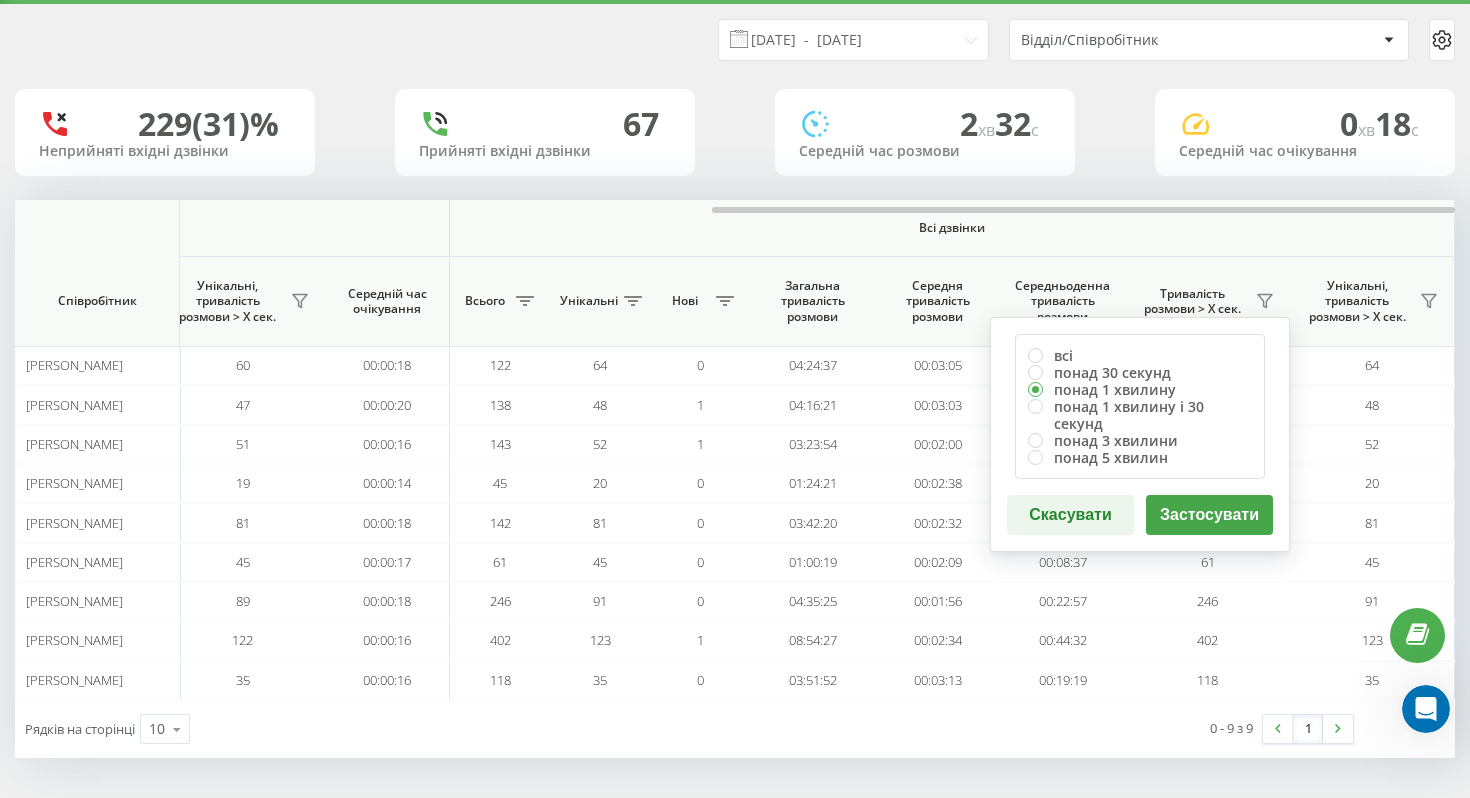 click on "Застосувати" at bounding box center [1209, 515] 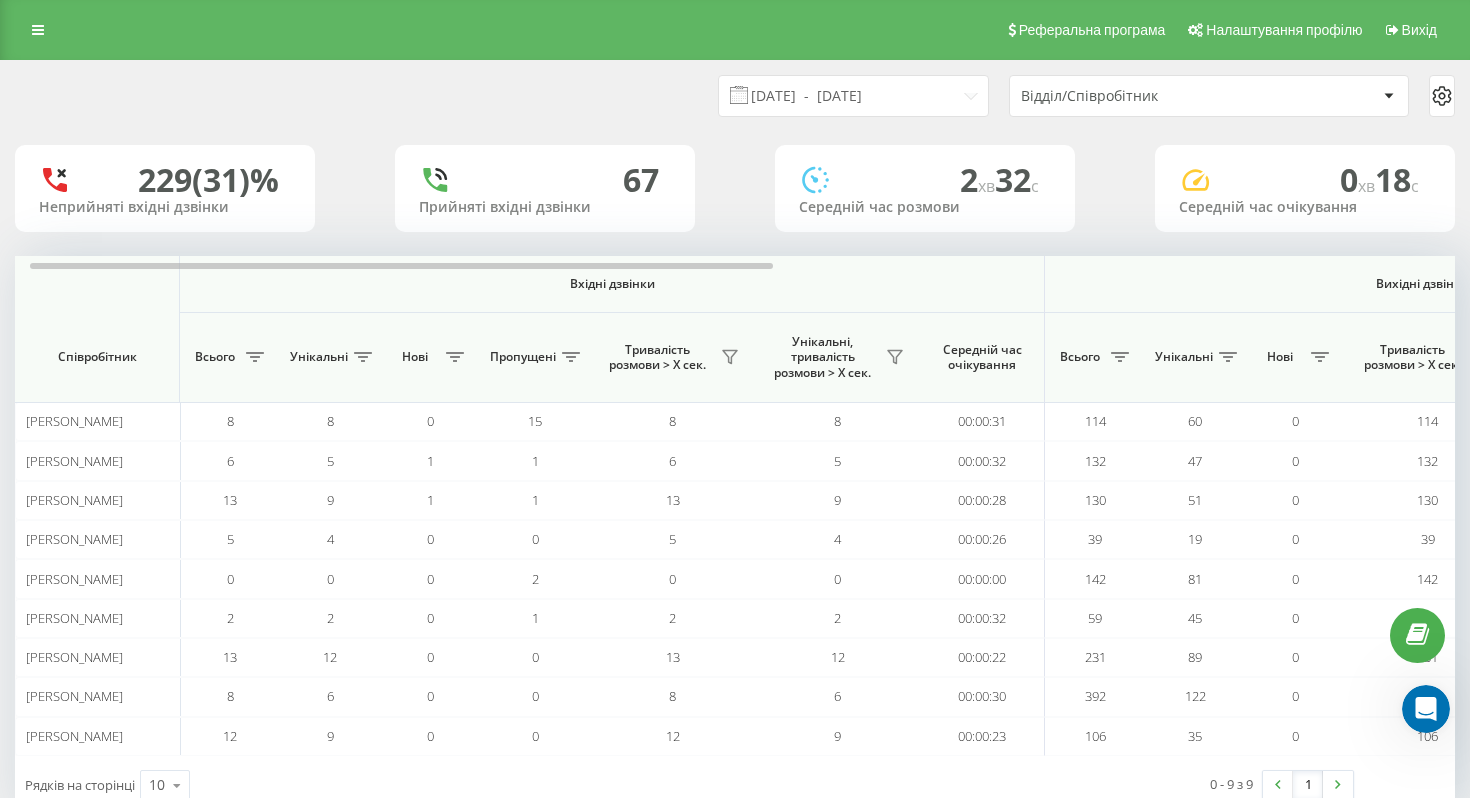 scroll, scrollTop: 0, scrollLeft: 10, axis: horizontal 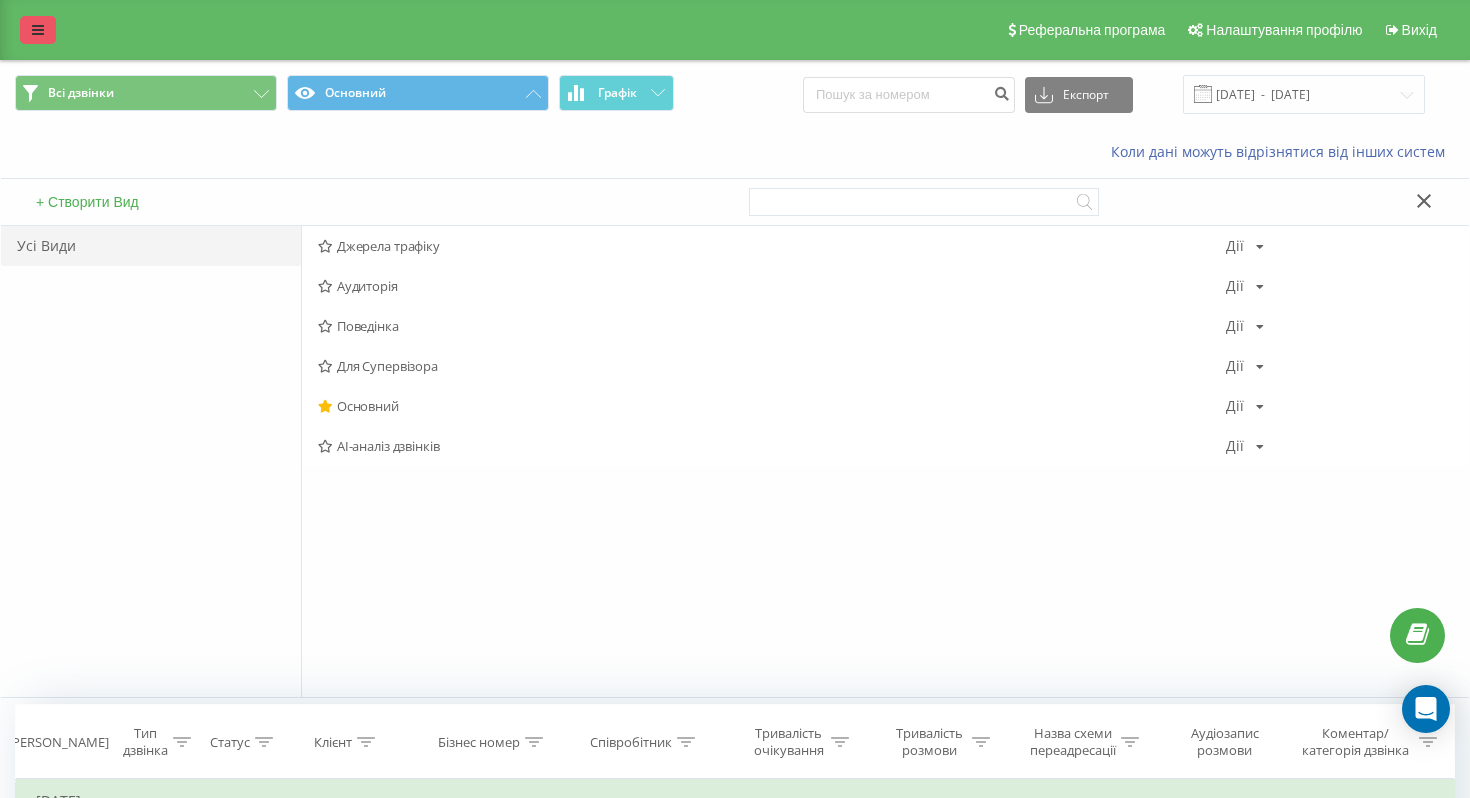 click at bounding box center (38, 30) 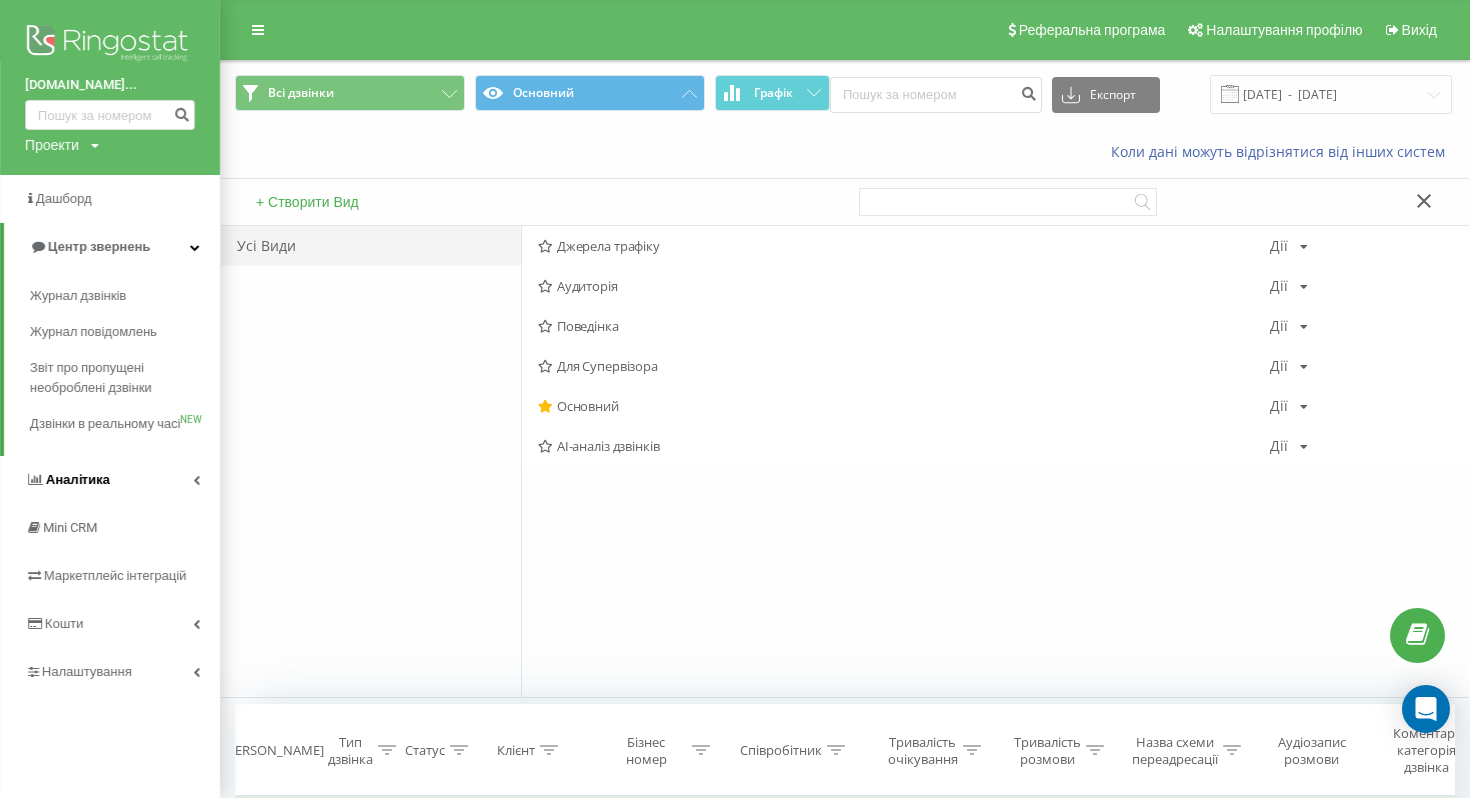 click on "Аналiтика" at bounding box center [110, 480] 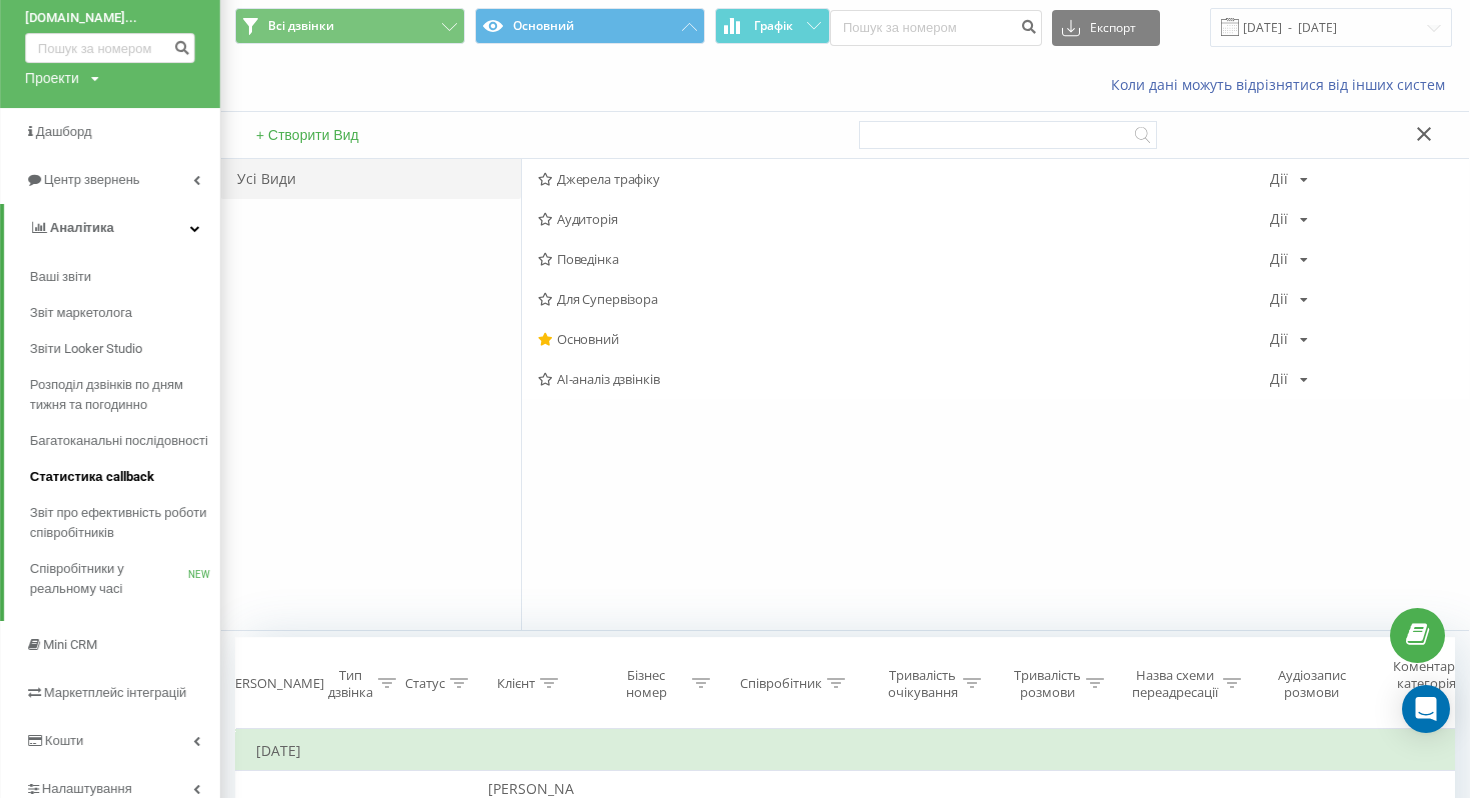 scroll, scrollTop: 68, scrollLeft: 0, axis: vertical 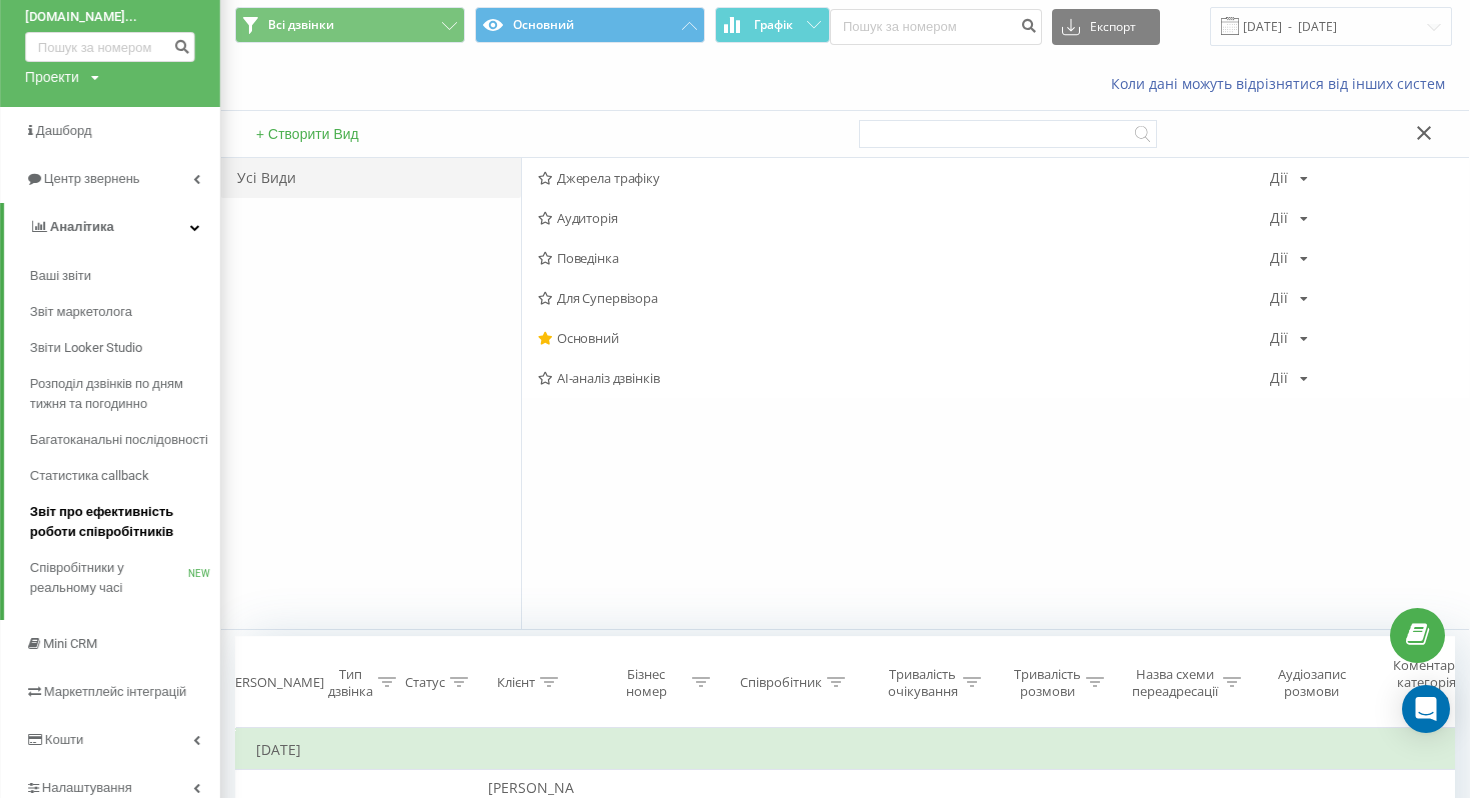 click on "Звіт про ефективність роботи співробітників" at bounding box center (120, 522) 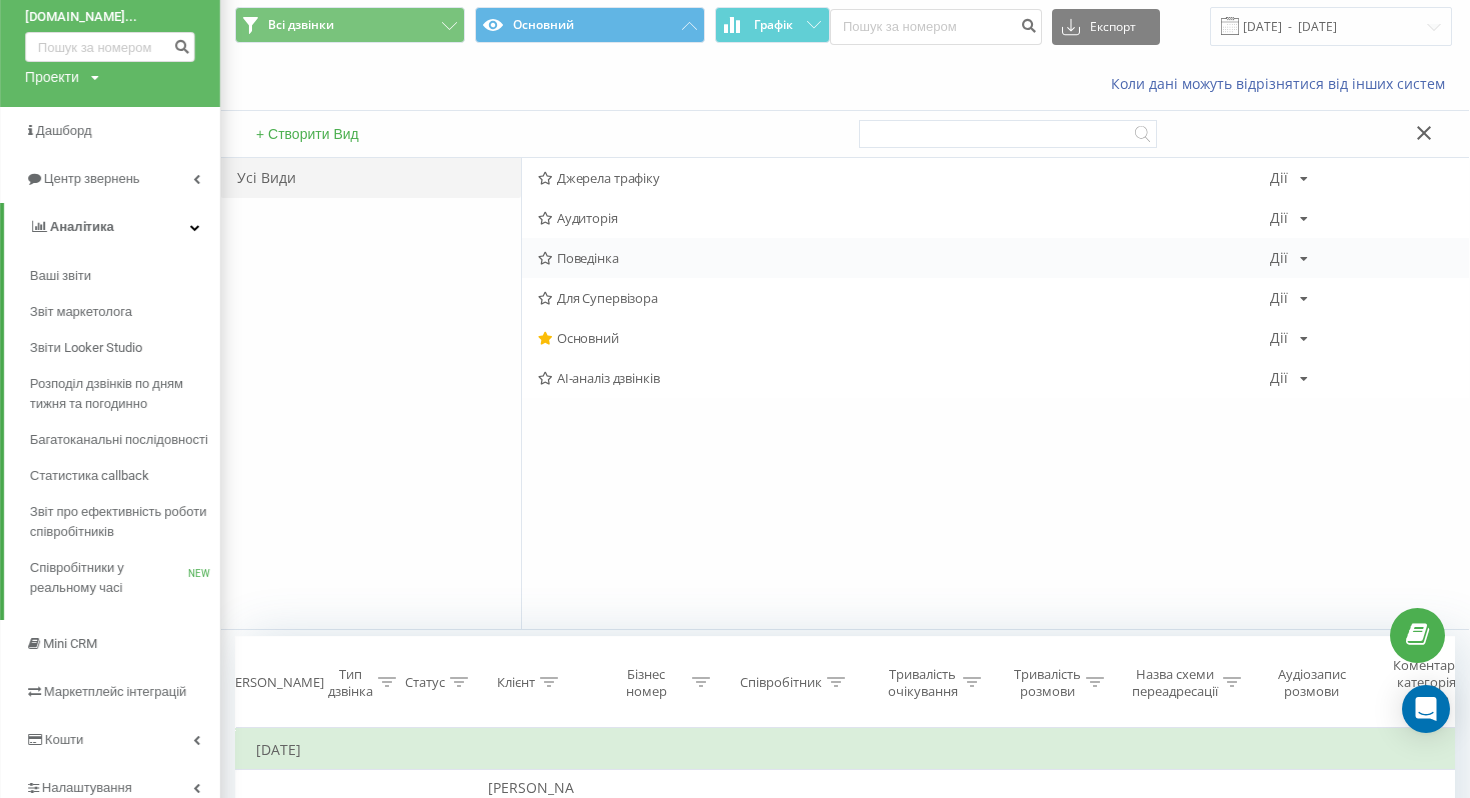 scroll, scrollTop: 0, scrollLeft: 0, axis: both 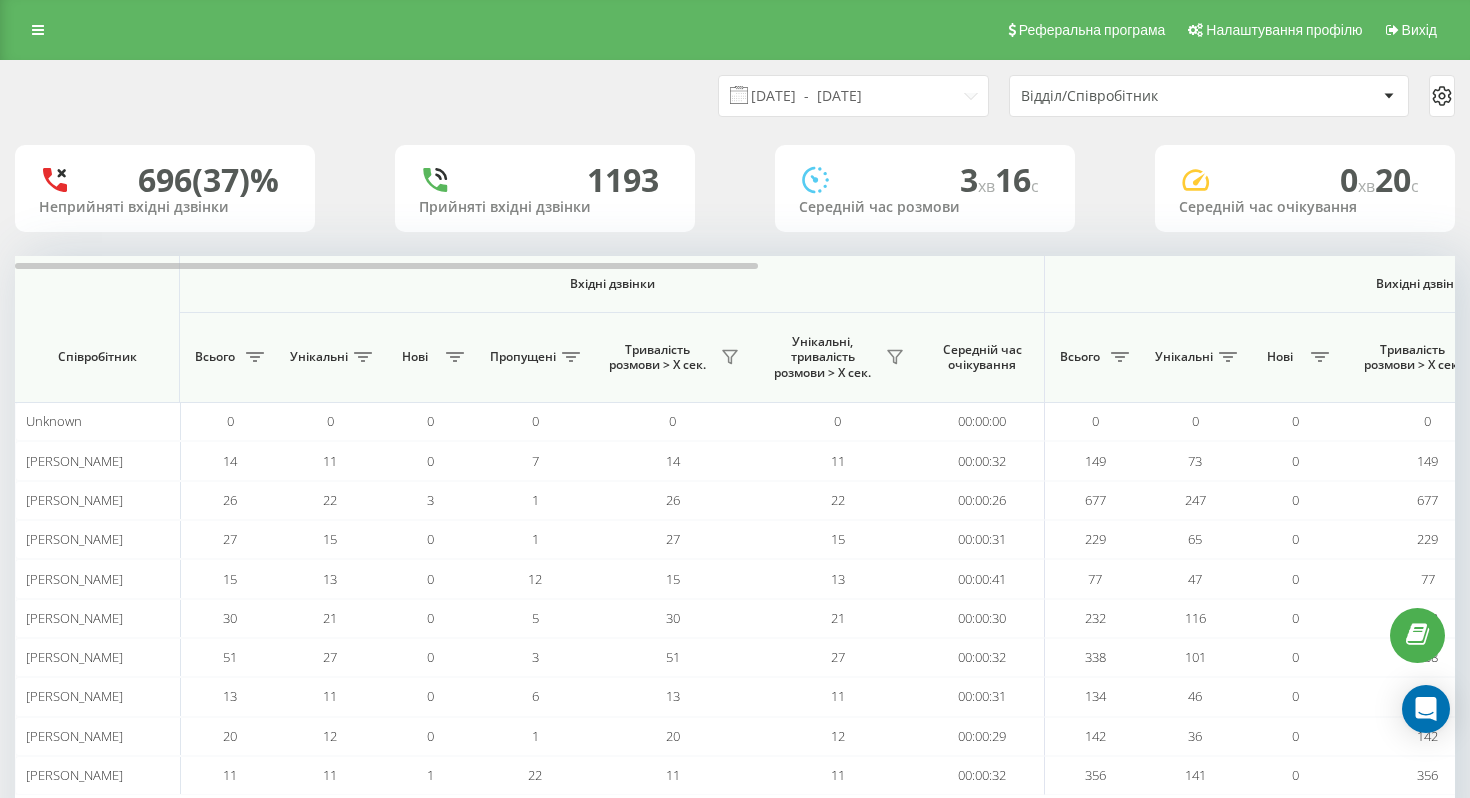 click on "[DATE]  -  [DATE] Відділ/Співробітник" at bounding box center [735, 96] 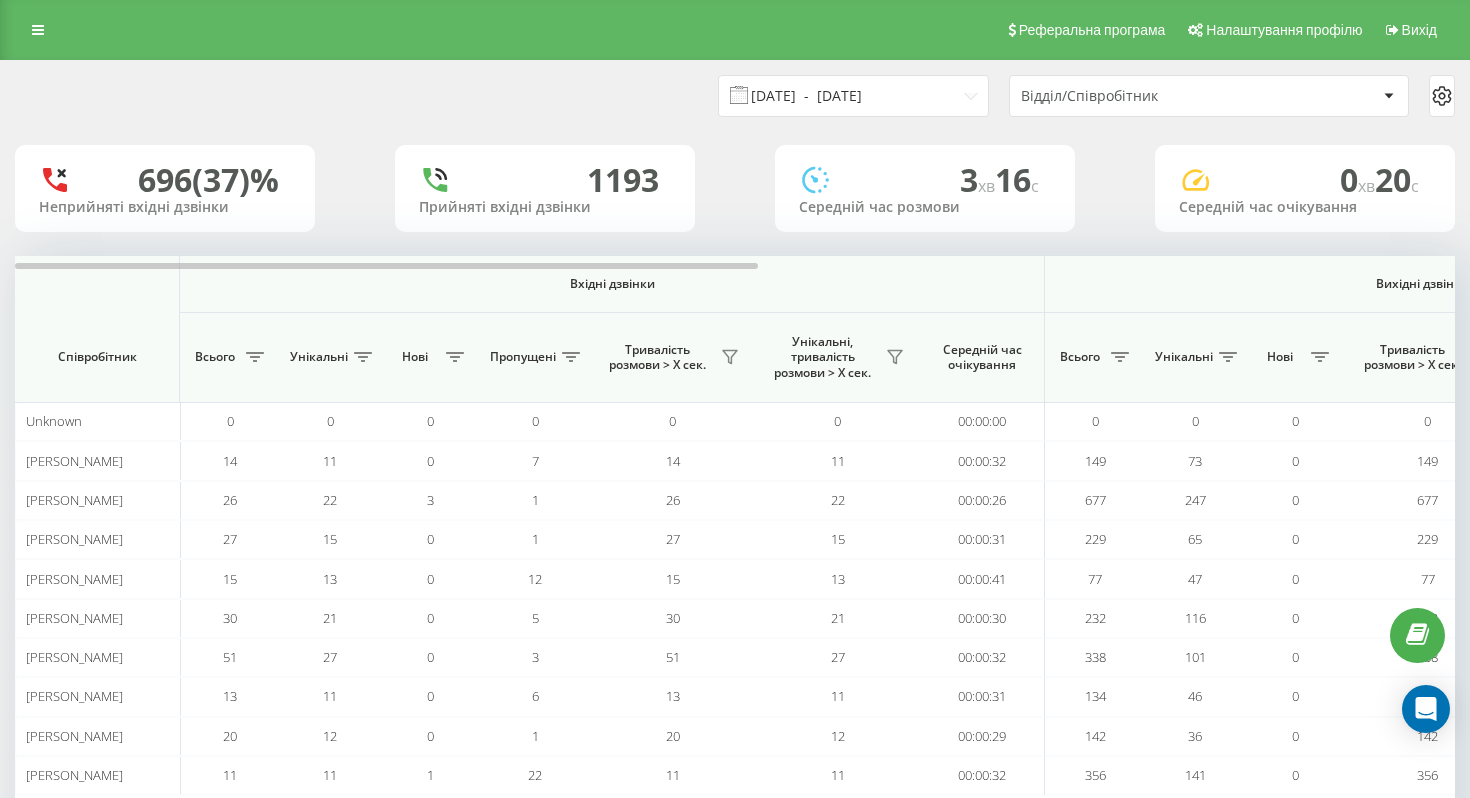 click on "11.06.2025  -  11.07.2025" at bounding box center (853, 96) 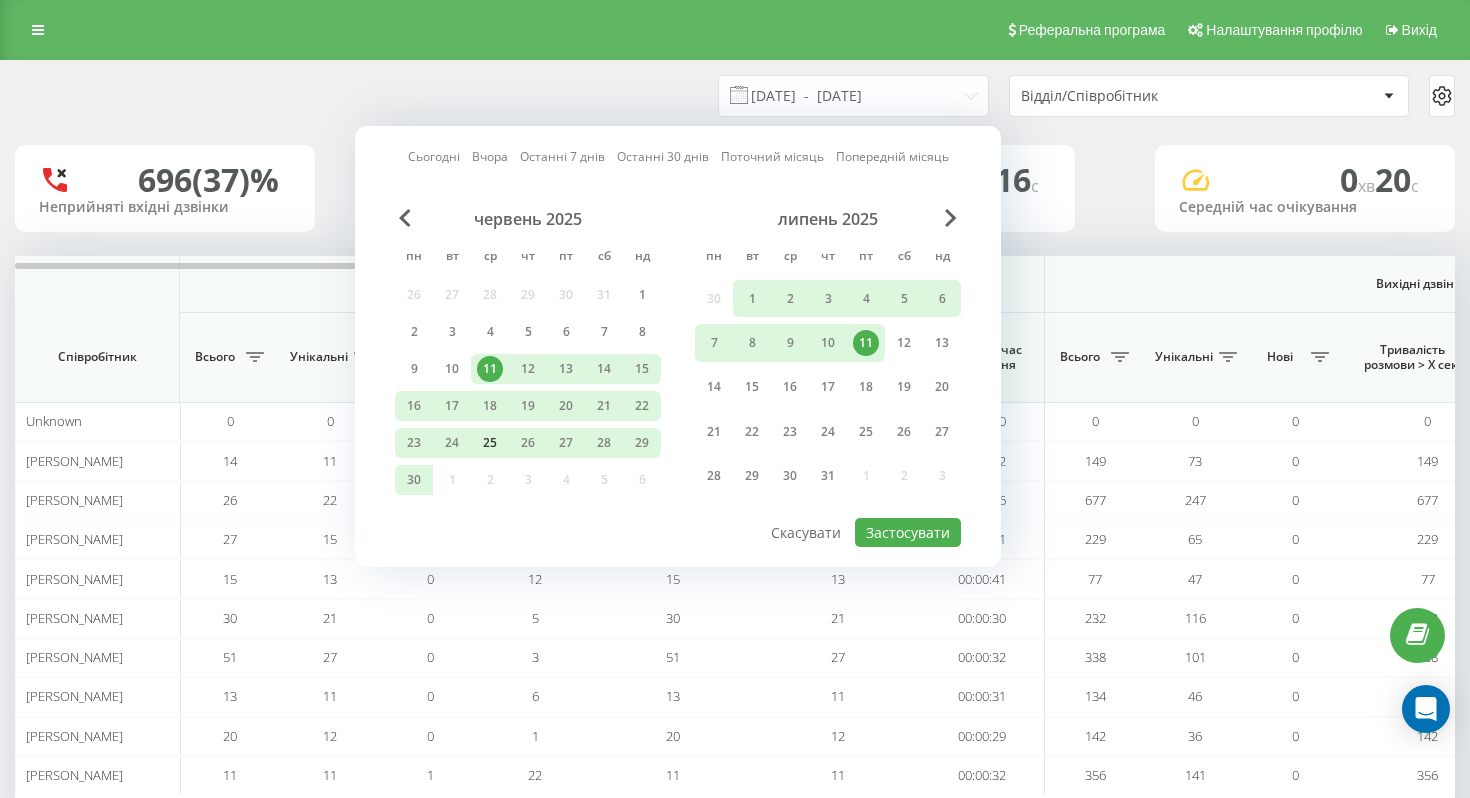 click on "25" at bounding box center (490, 443) 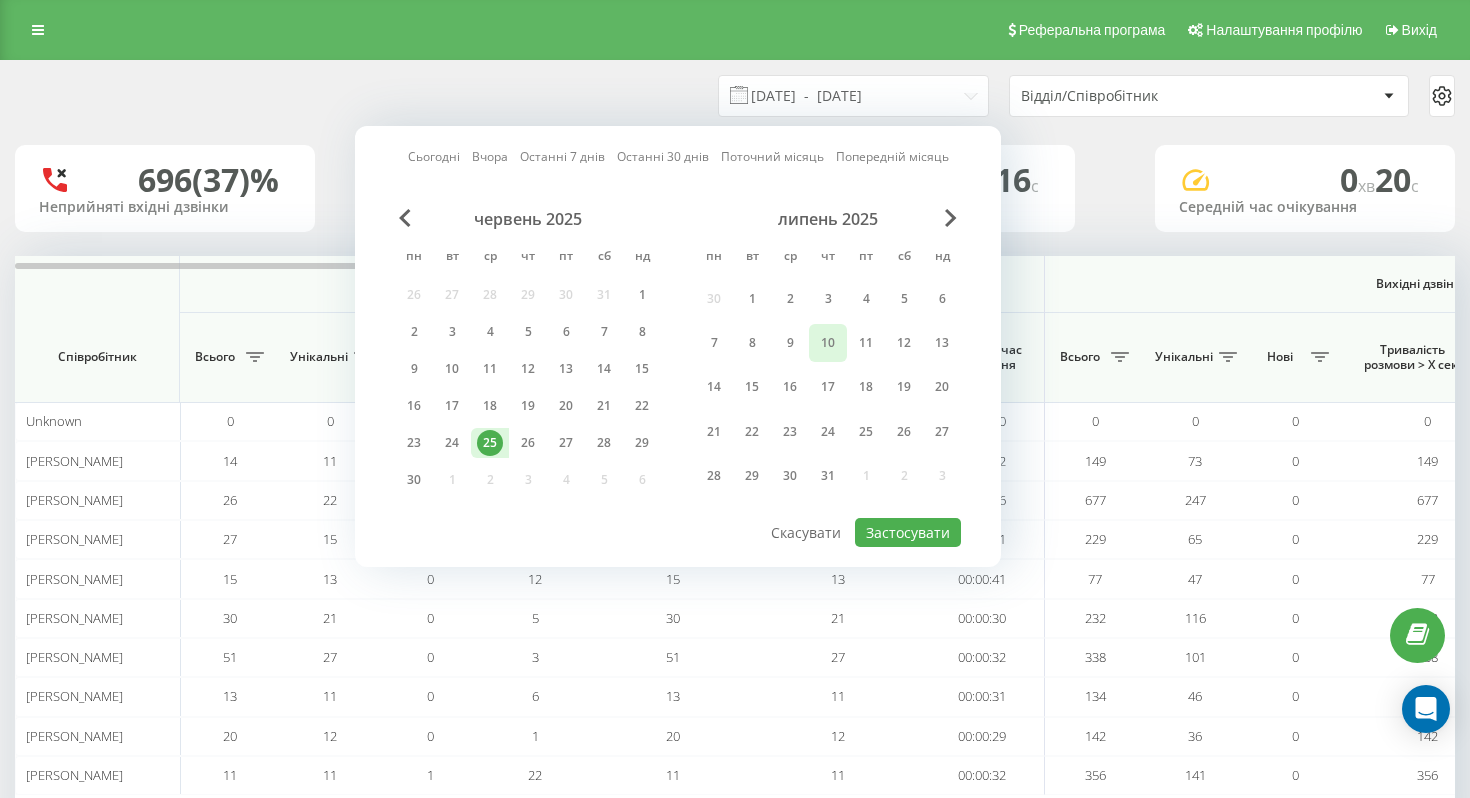 click on "10" at bounding box center (828, 343) 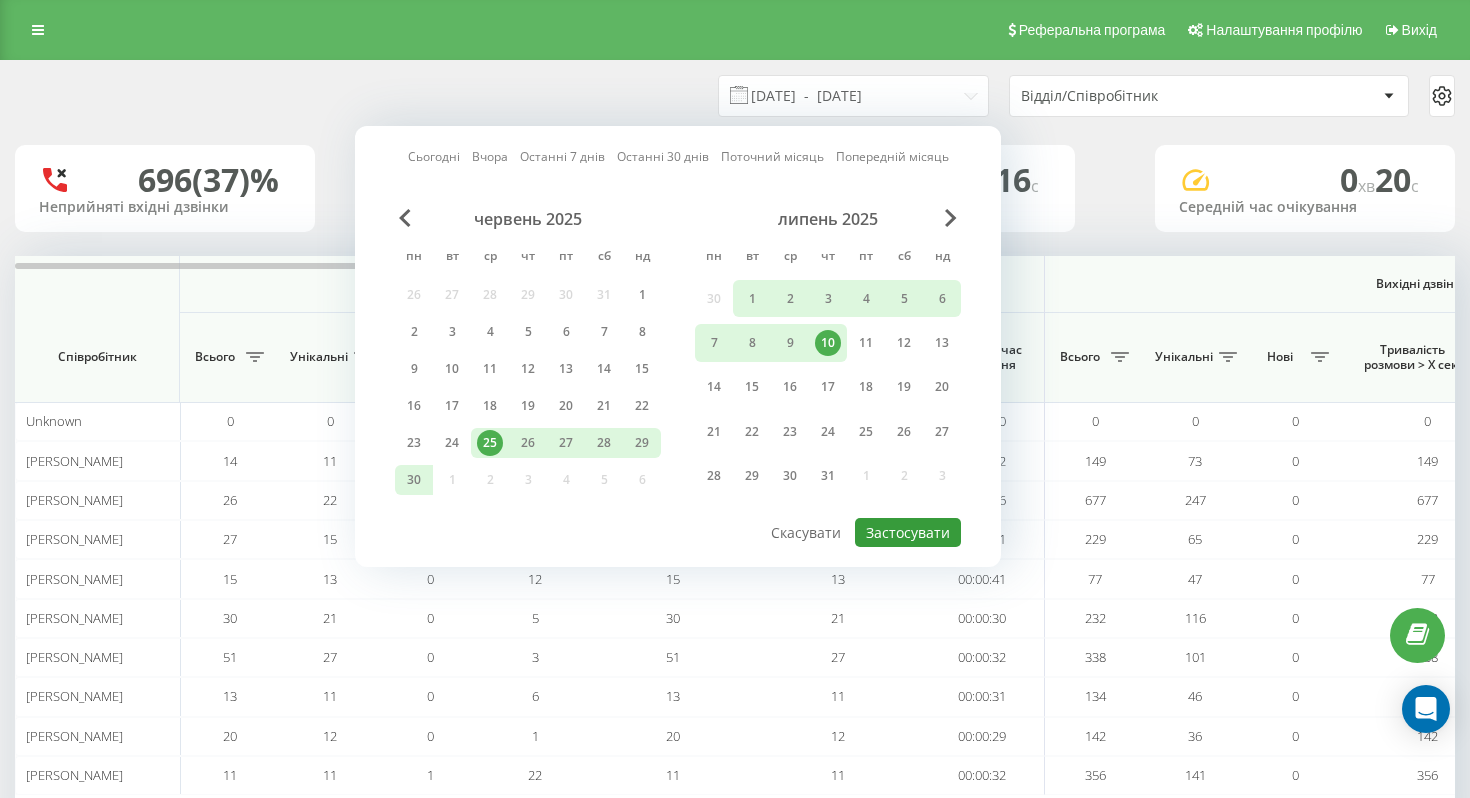 click on "Застосувати" at bounding box center (908, 532) 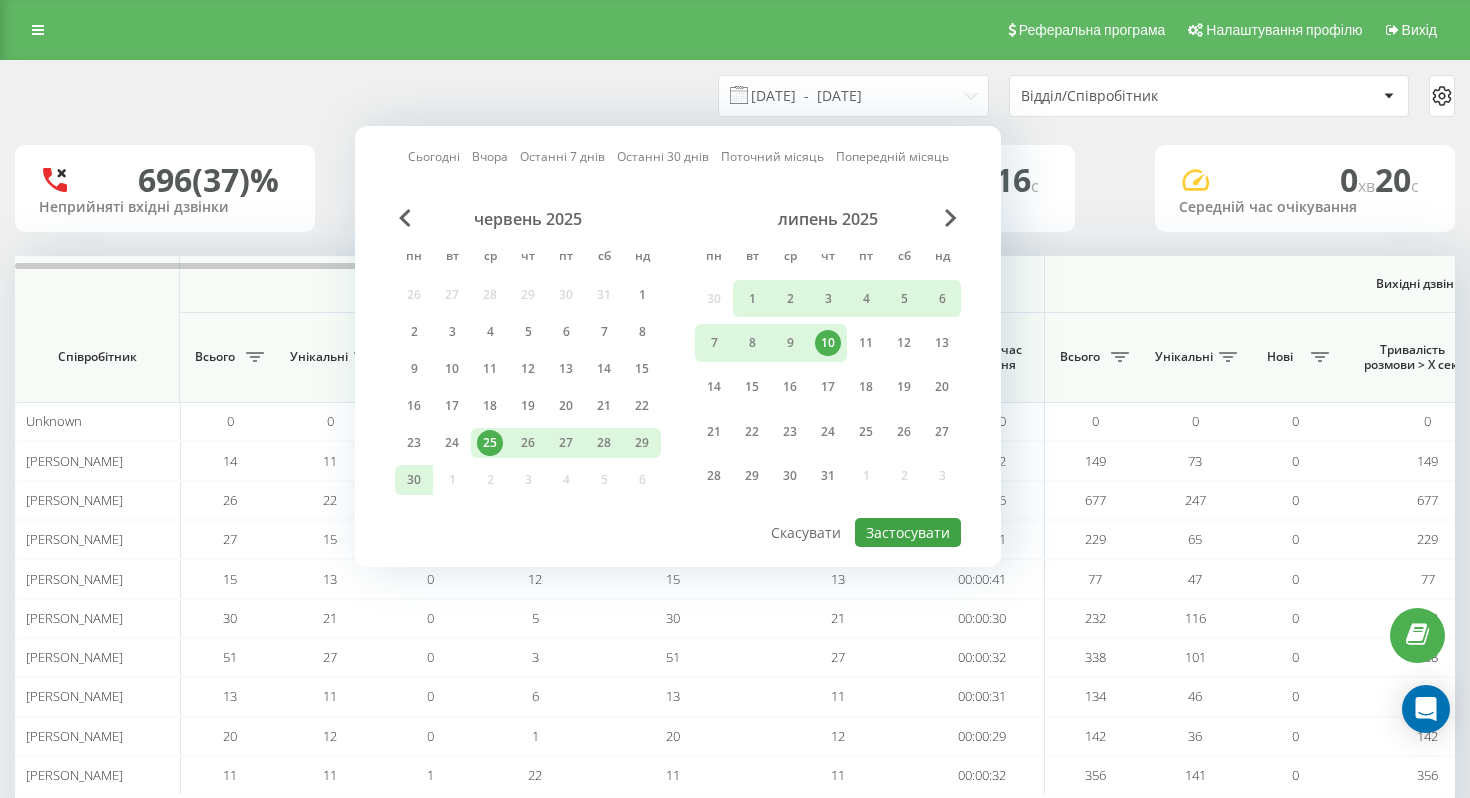 type on "25.06.2025  -  10.07.2025" 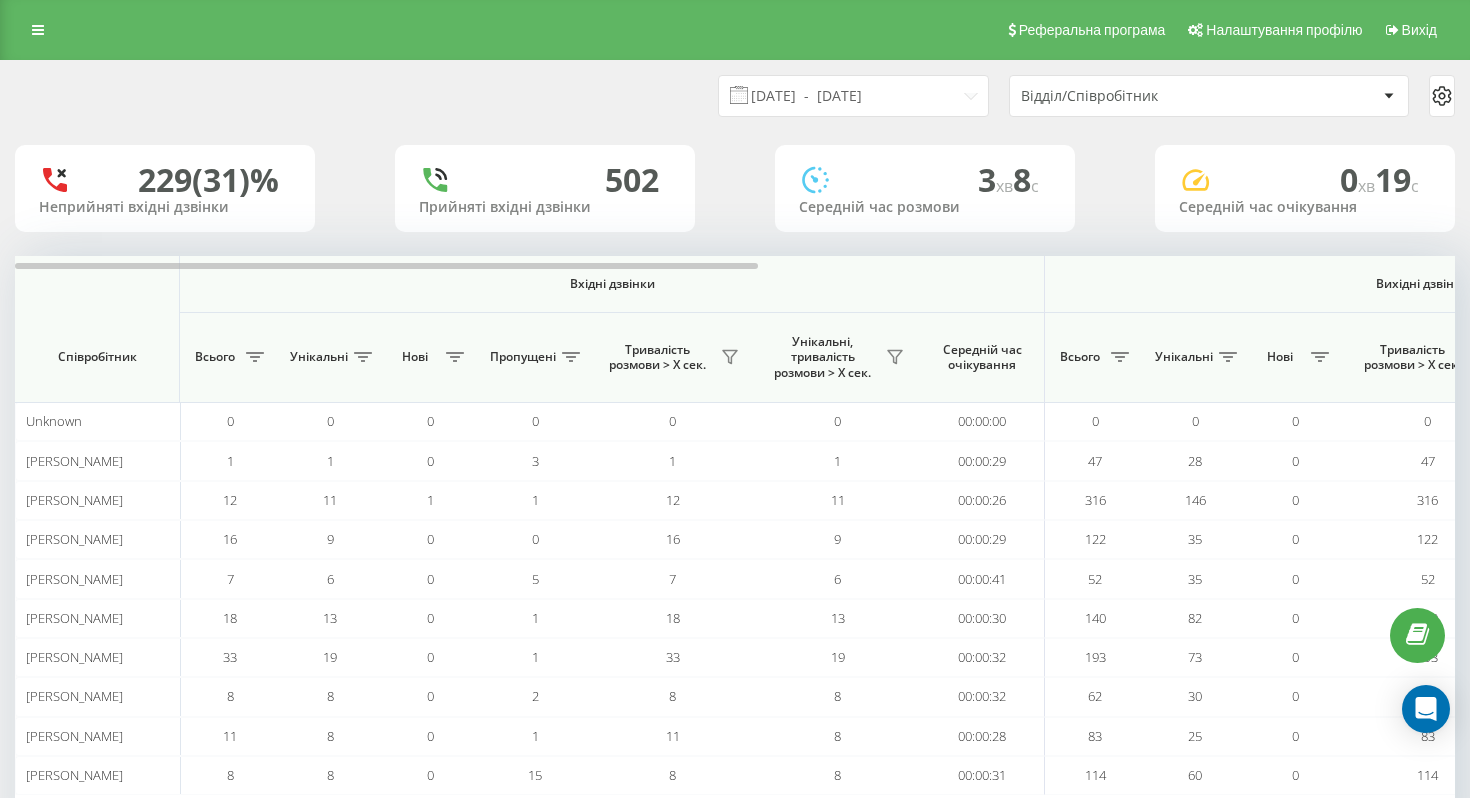 click on "Відділ/Співробітник" at bounding box center [1140, 96] 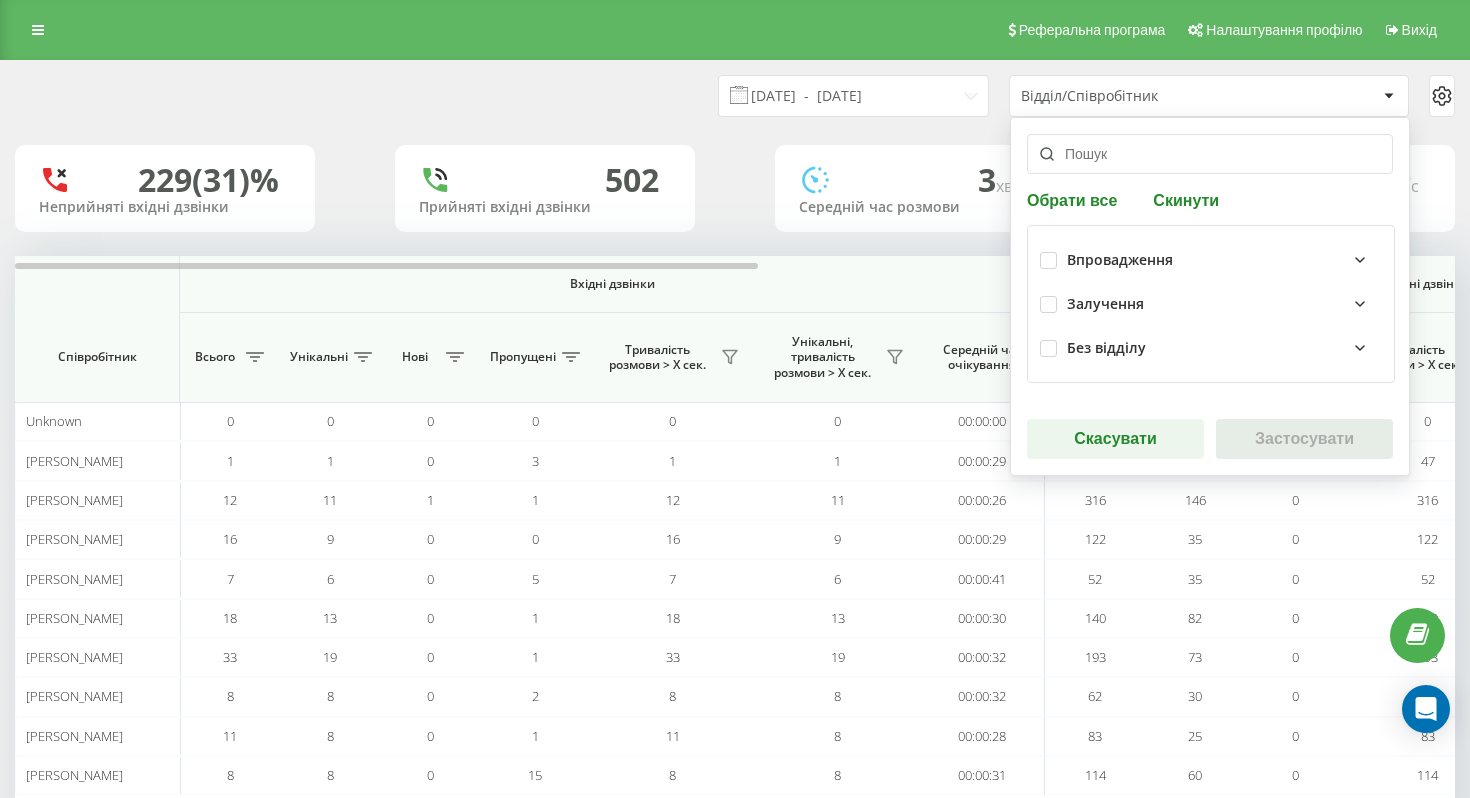 click on "Залучення" at bounding box center (1105, 304) 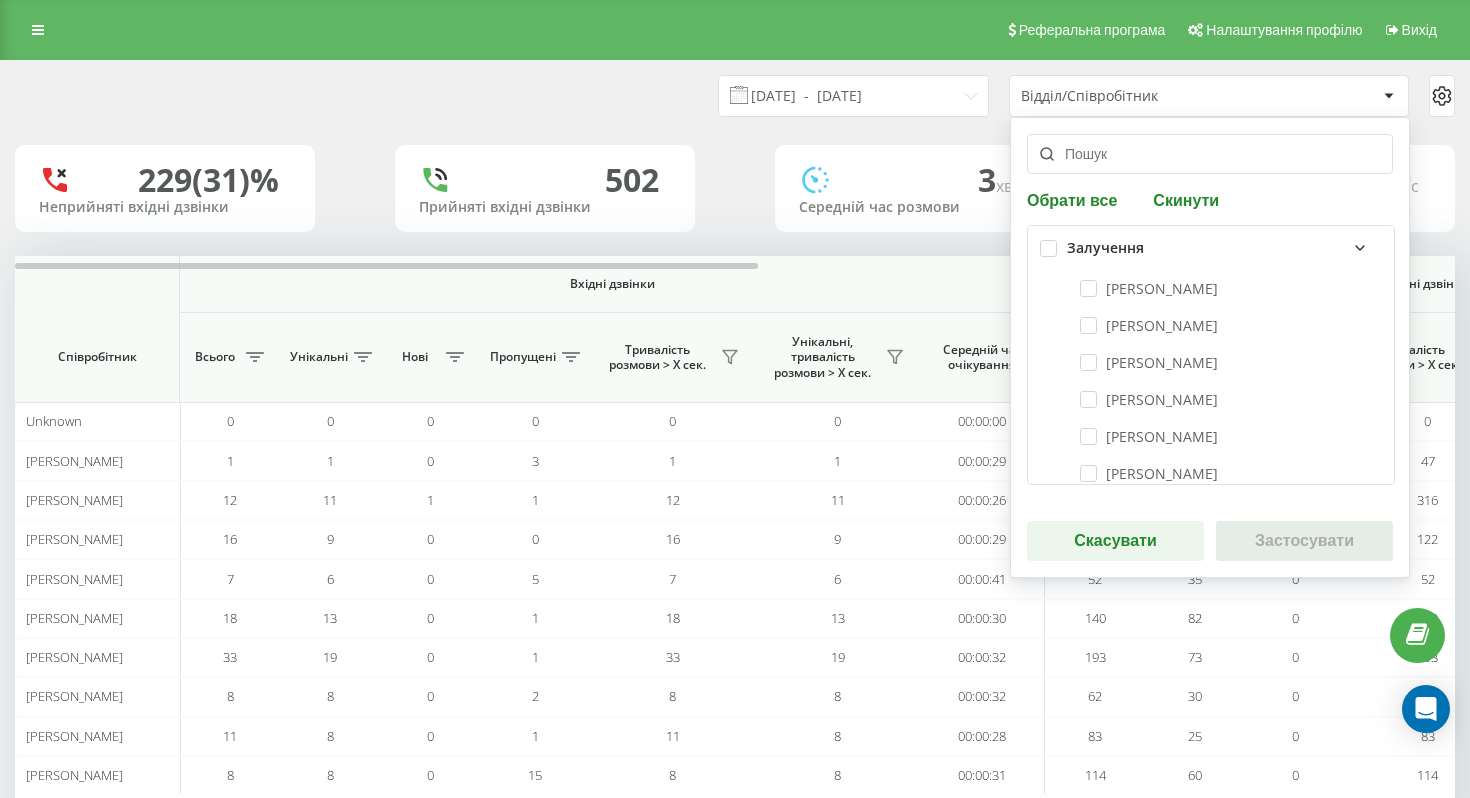 scroll, scrollTop: 59, scrollLeft: 0, axis: vertical 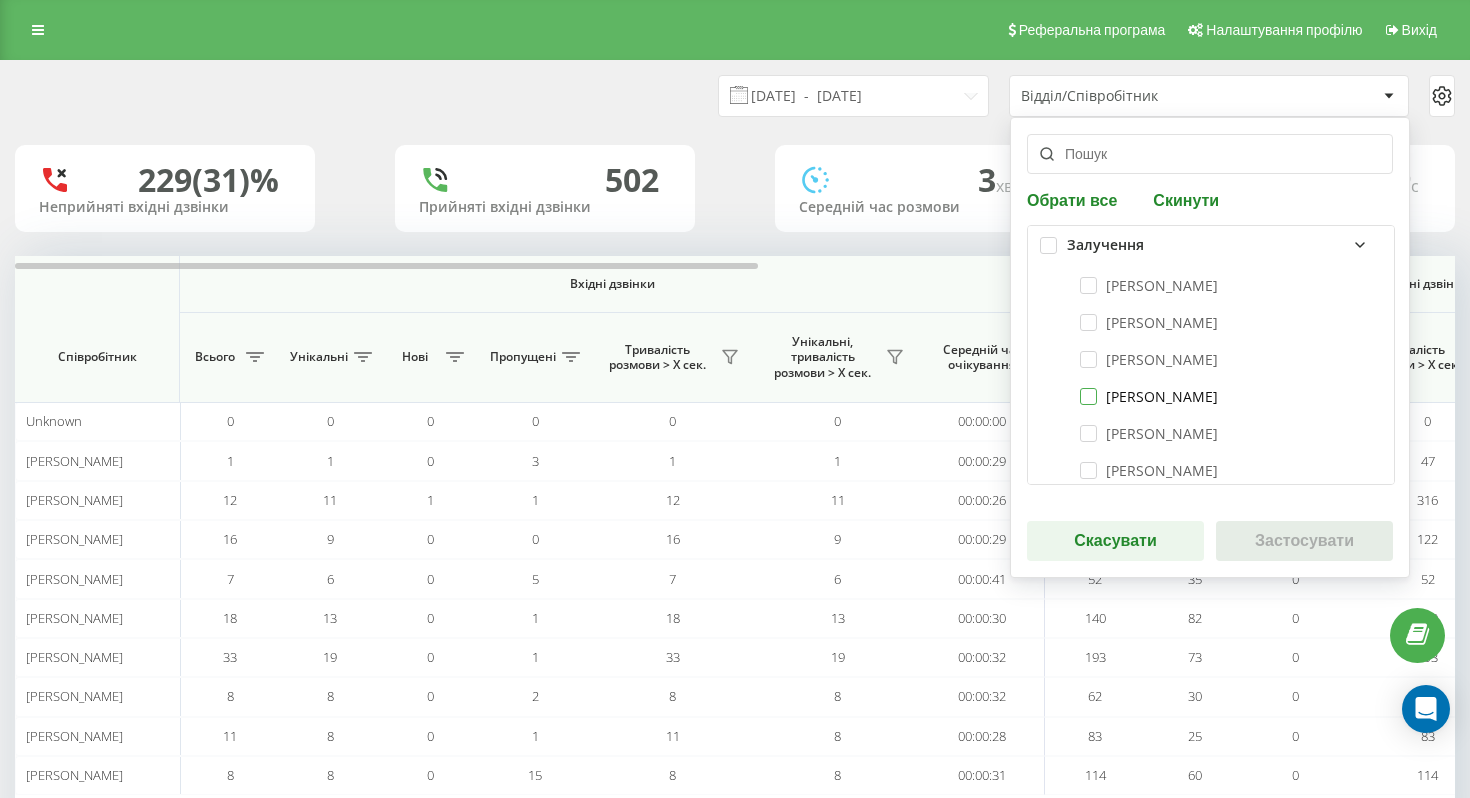 click on "Дмитро Федоришин" at bounding box center (1149, 396) 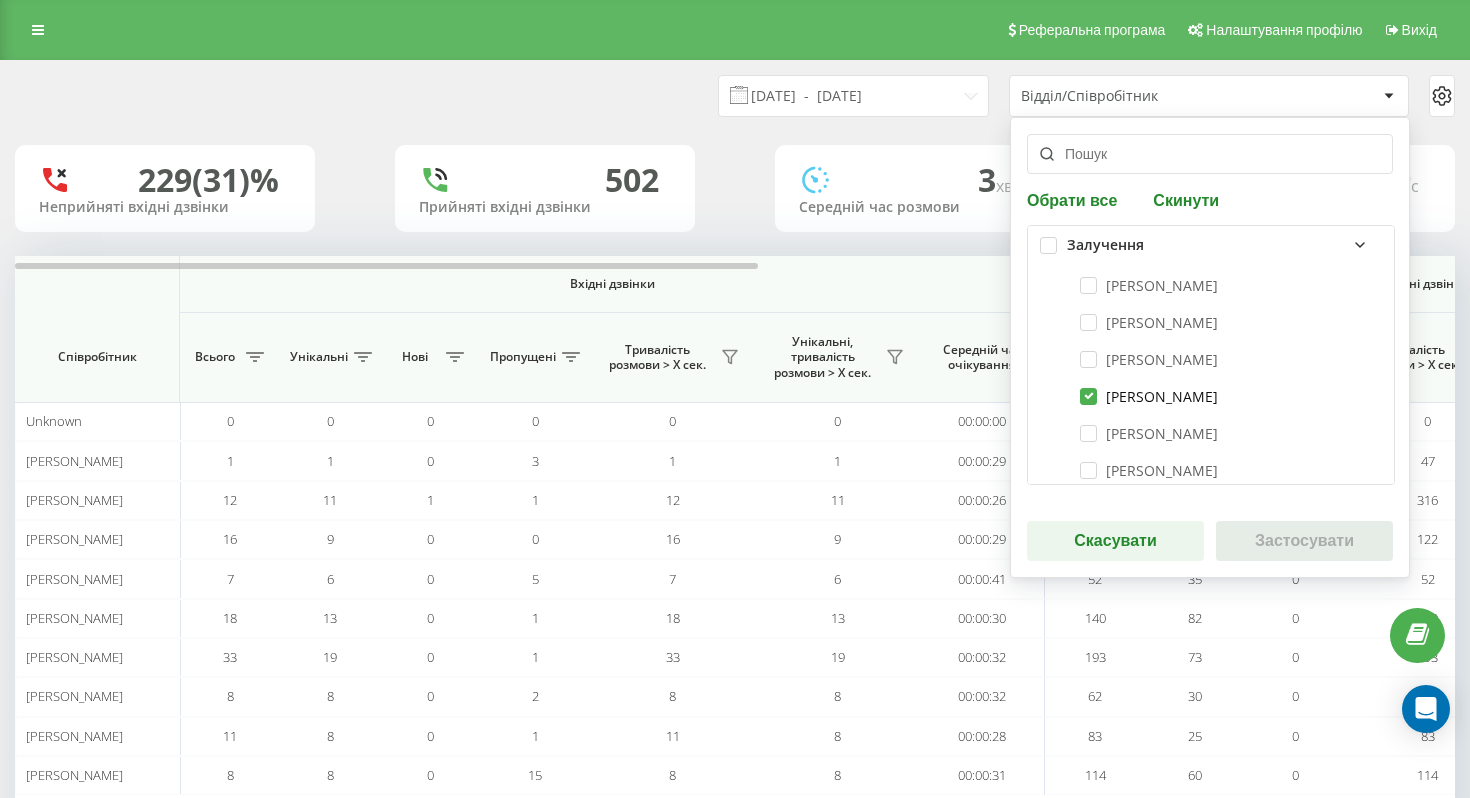 checkbox on "true" 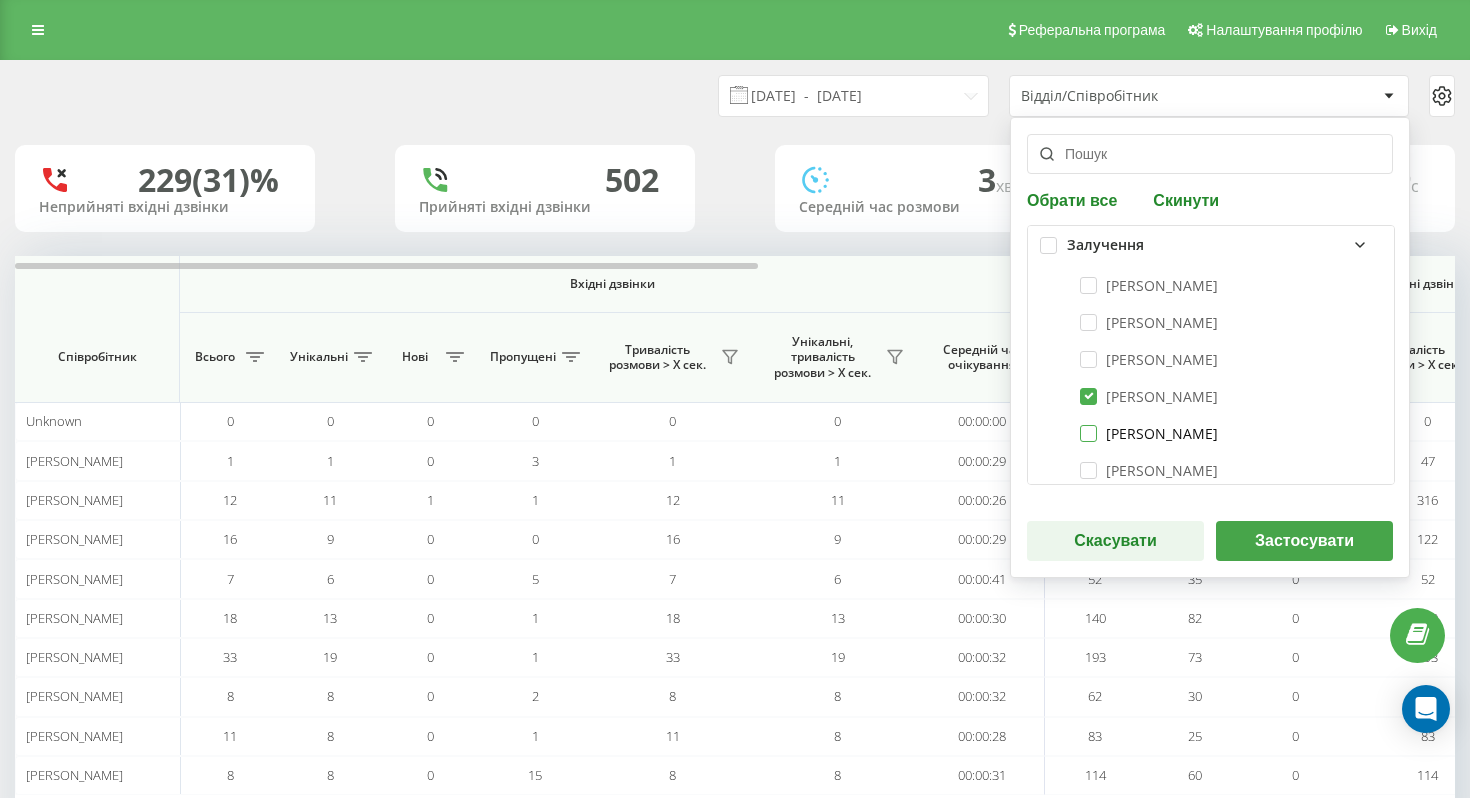 click on "Анна Кучерявенко" at bounding box center [1149, 433] 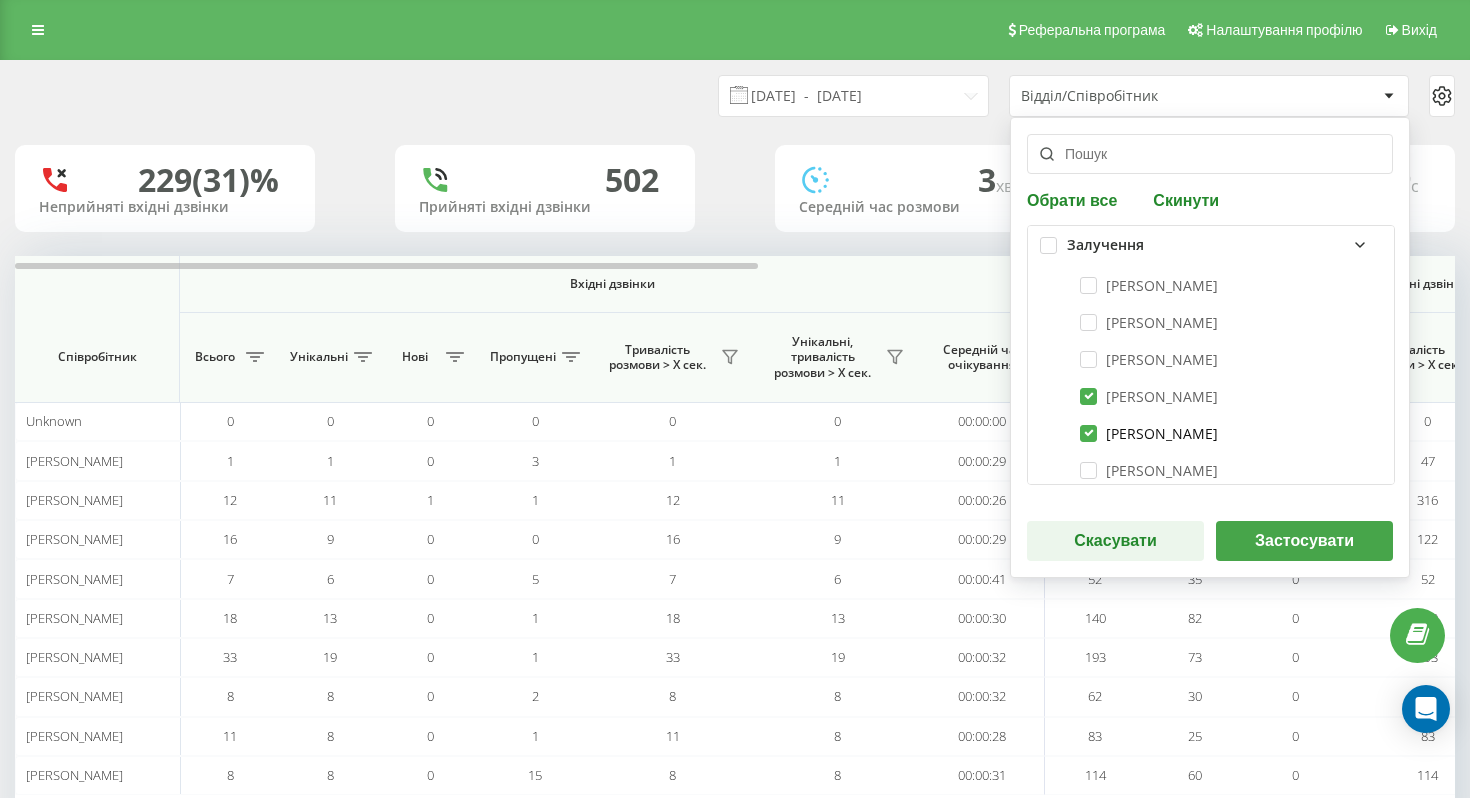 checkbox on "true" 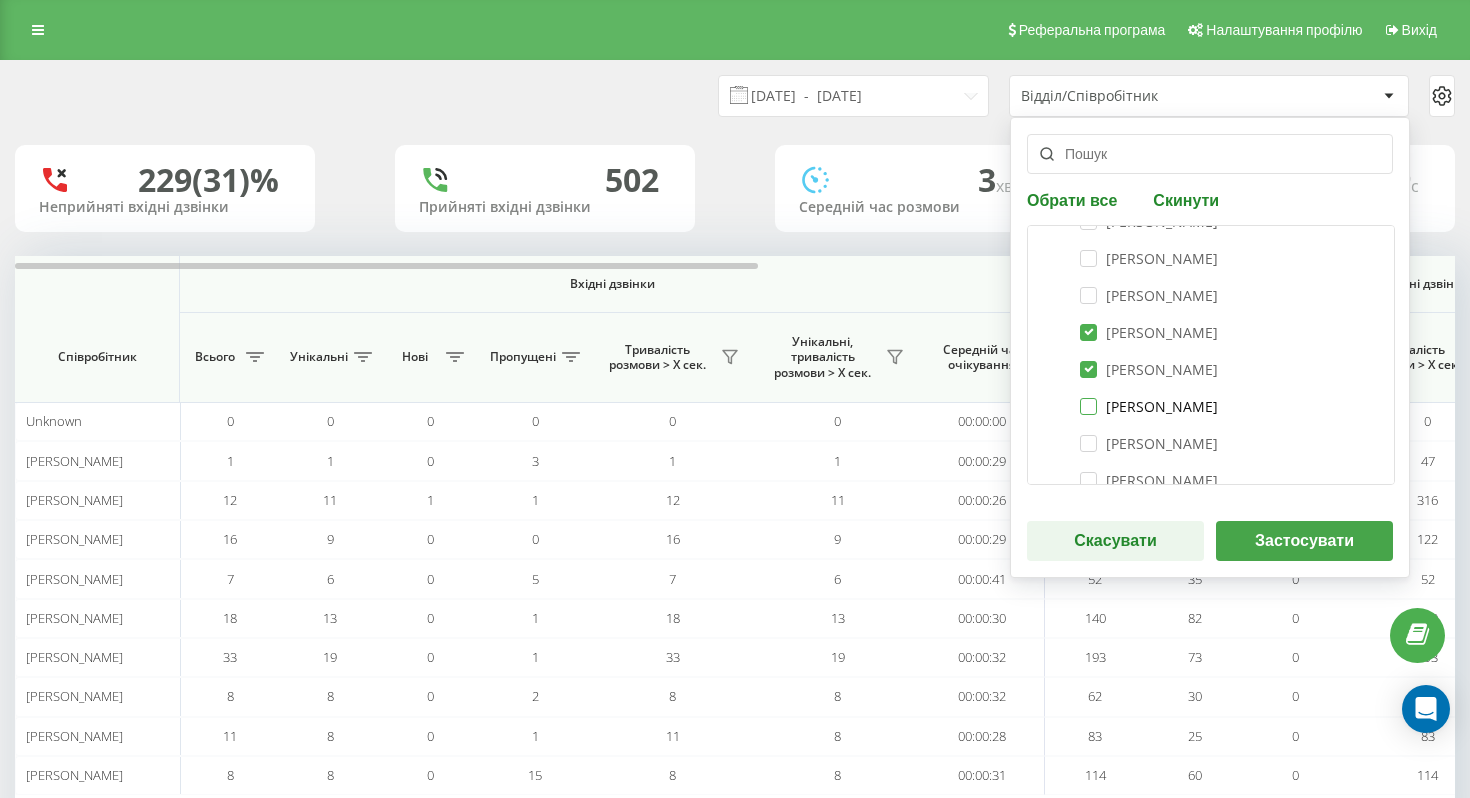 click on "Максим Старишко" at bounding box center [1149, 406] 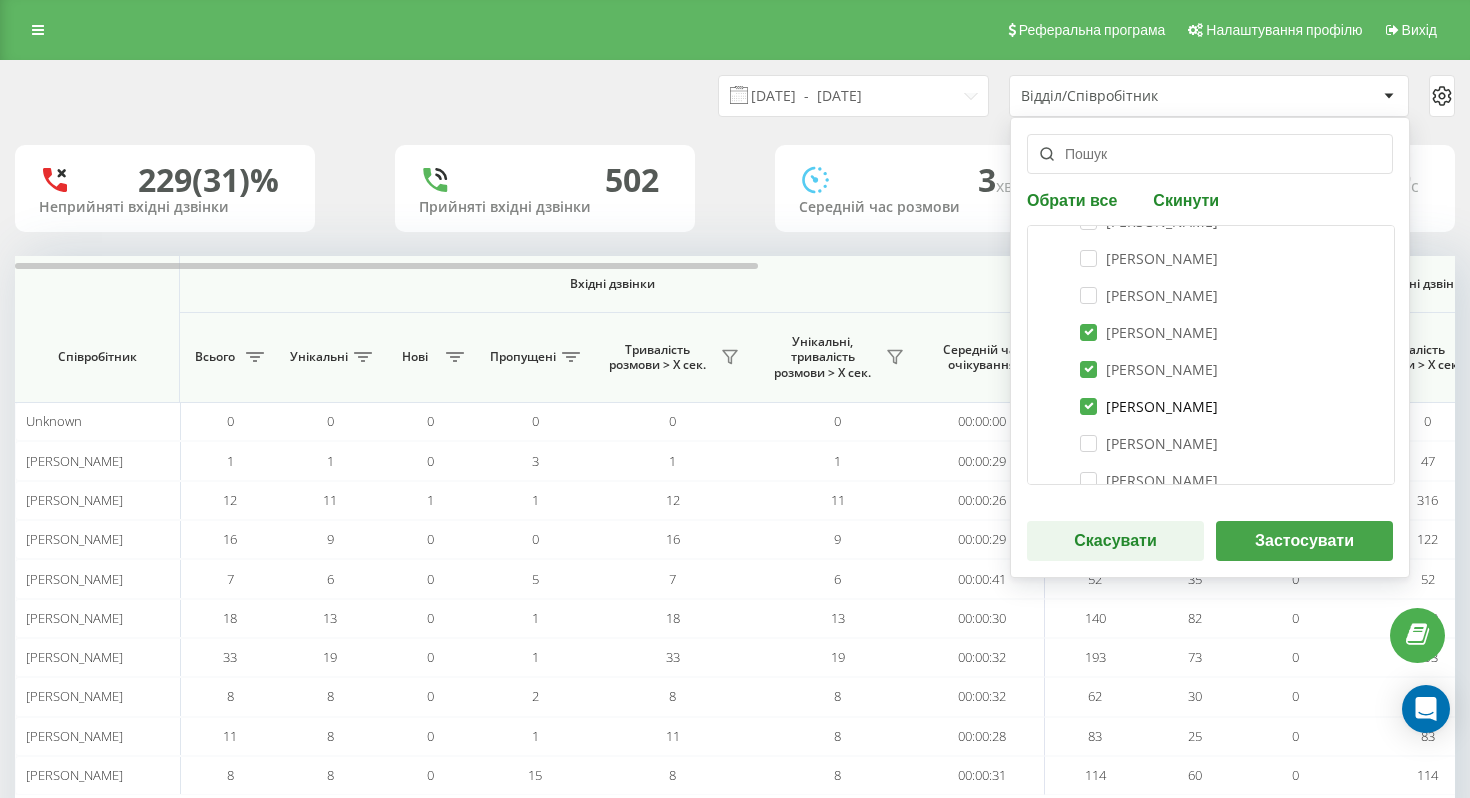 checkbox on "true" 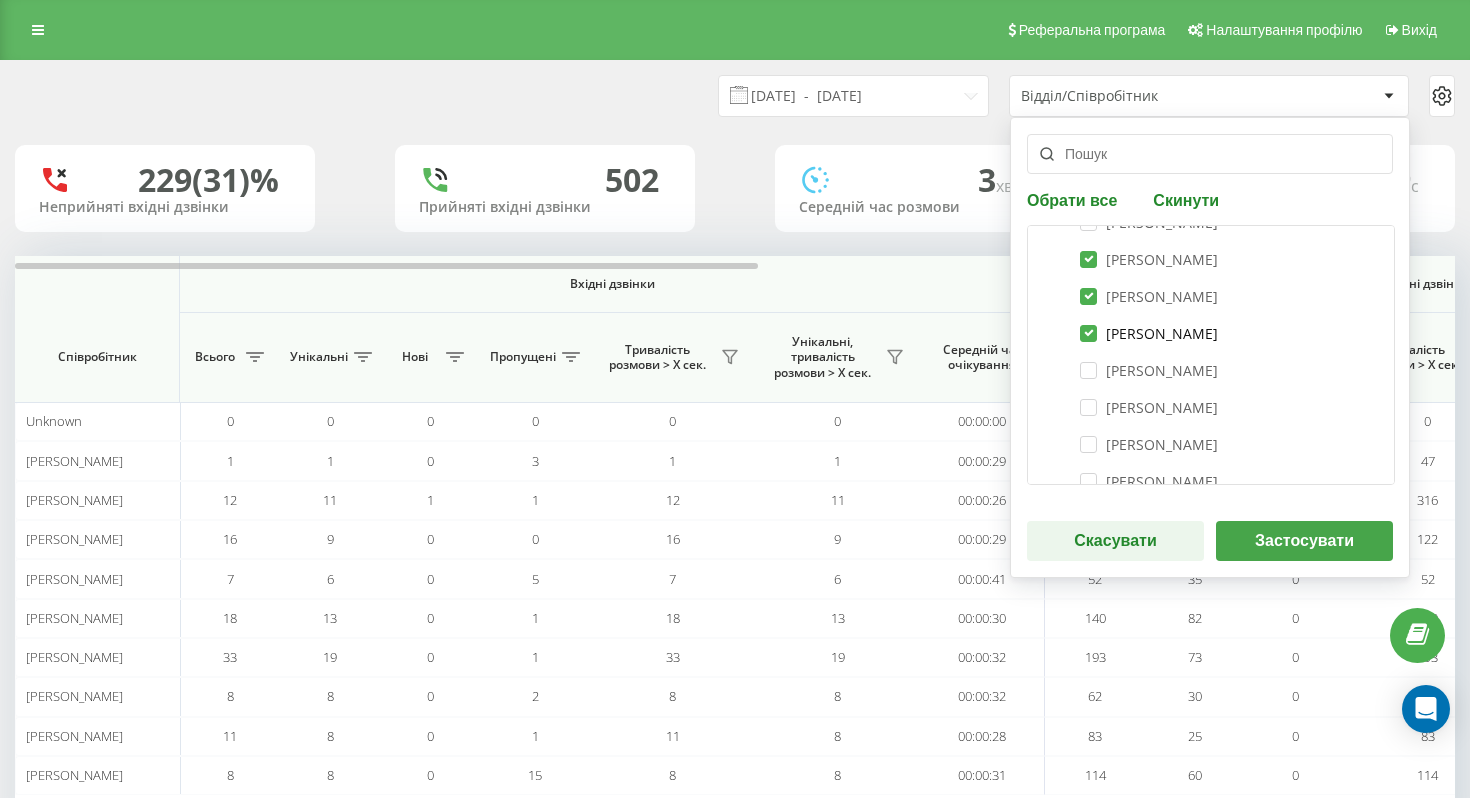 scroll, scrollTop: 200, scrollLeft: 0, axis: vertical 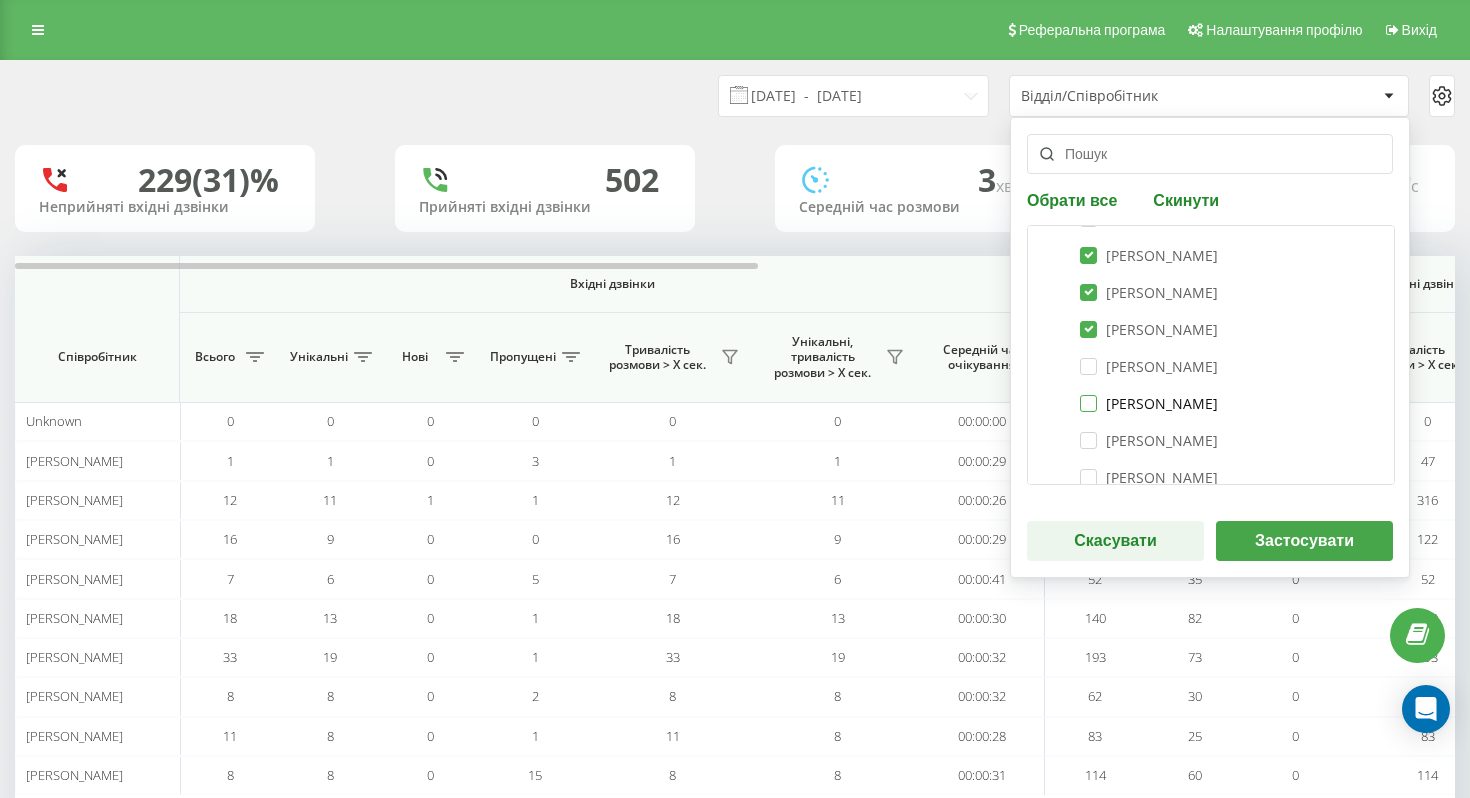 click on "Мартинюк Владислава Владиславівна" at bounding box center [1149, 403] 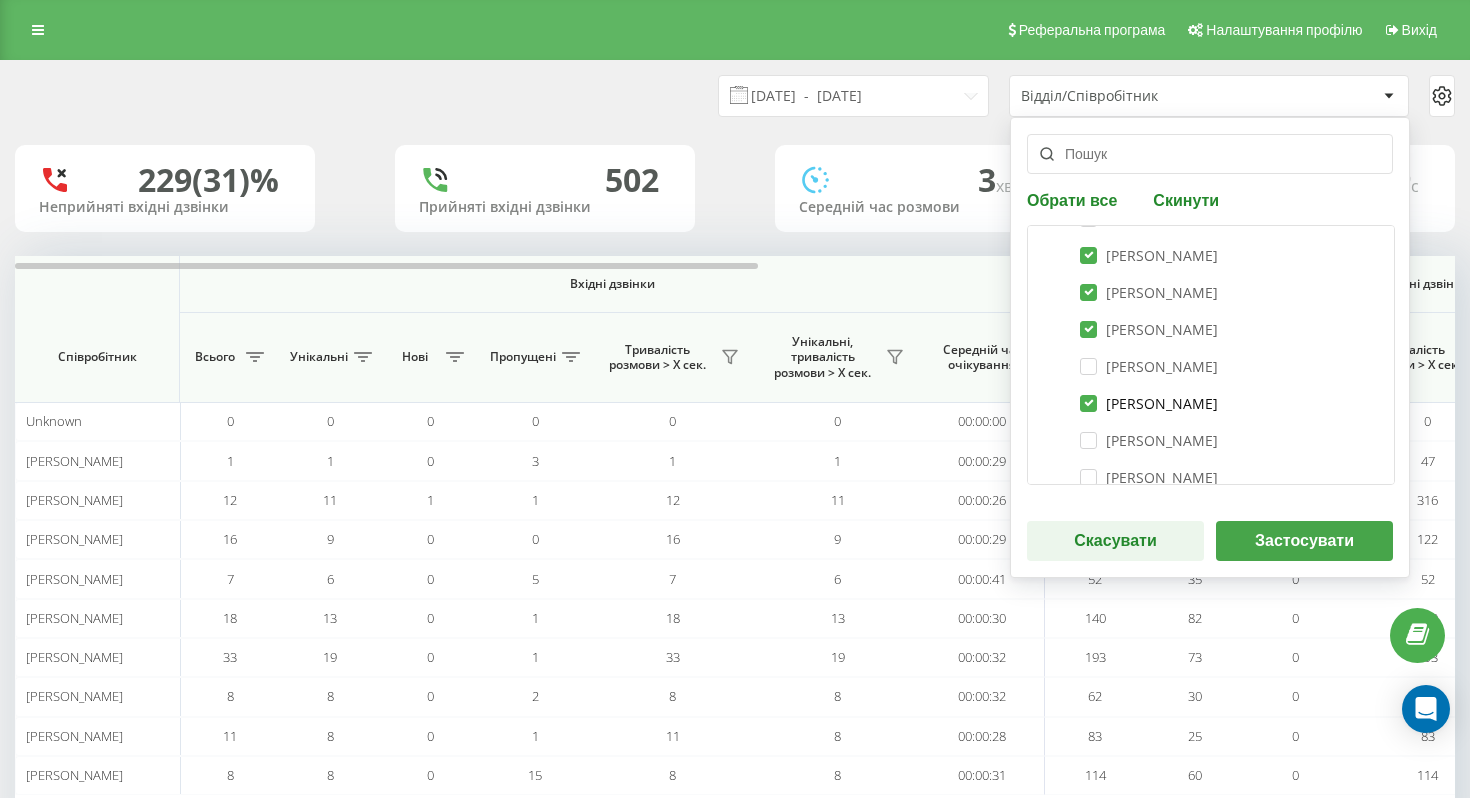 checkbox on "true" 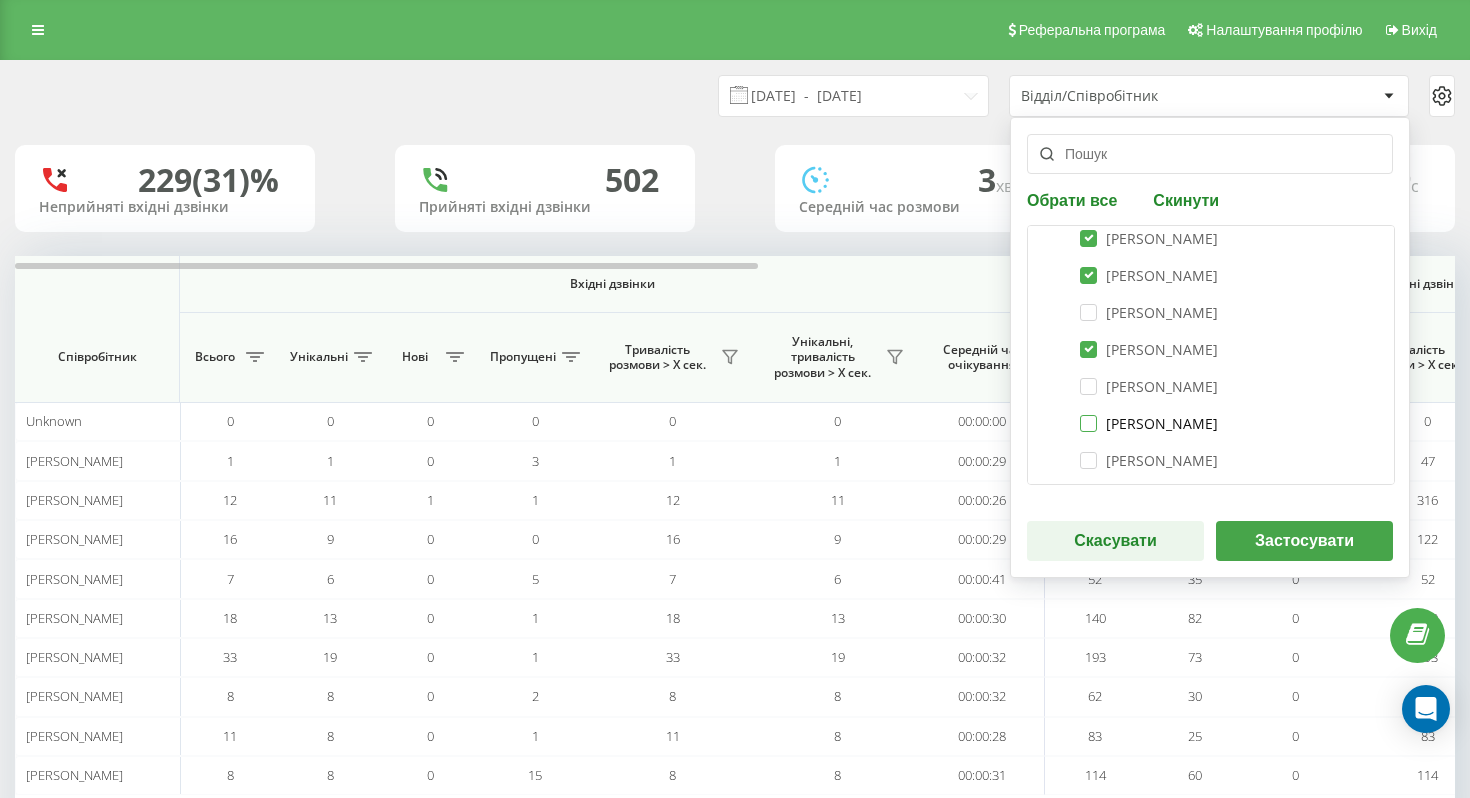 click on "Мигаль Світлана" at bounding box center [1149, 423] 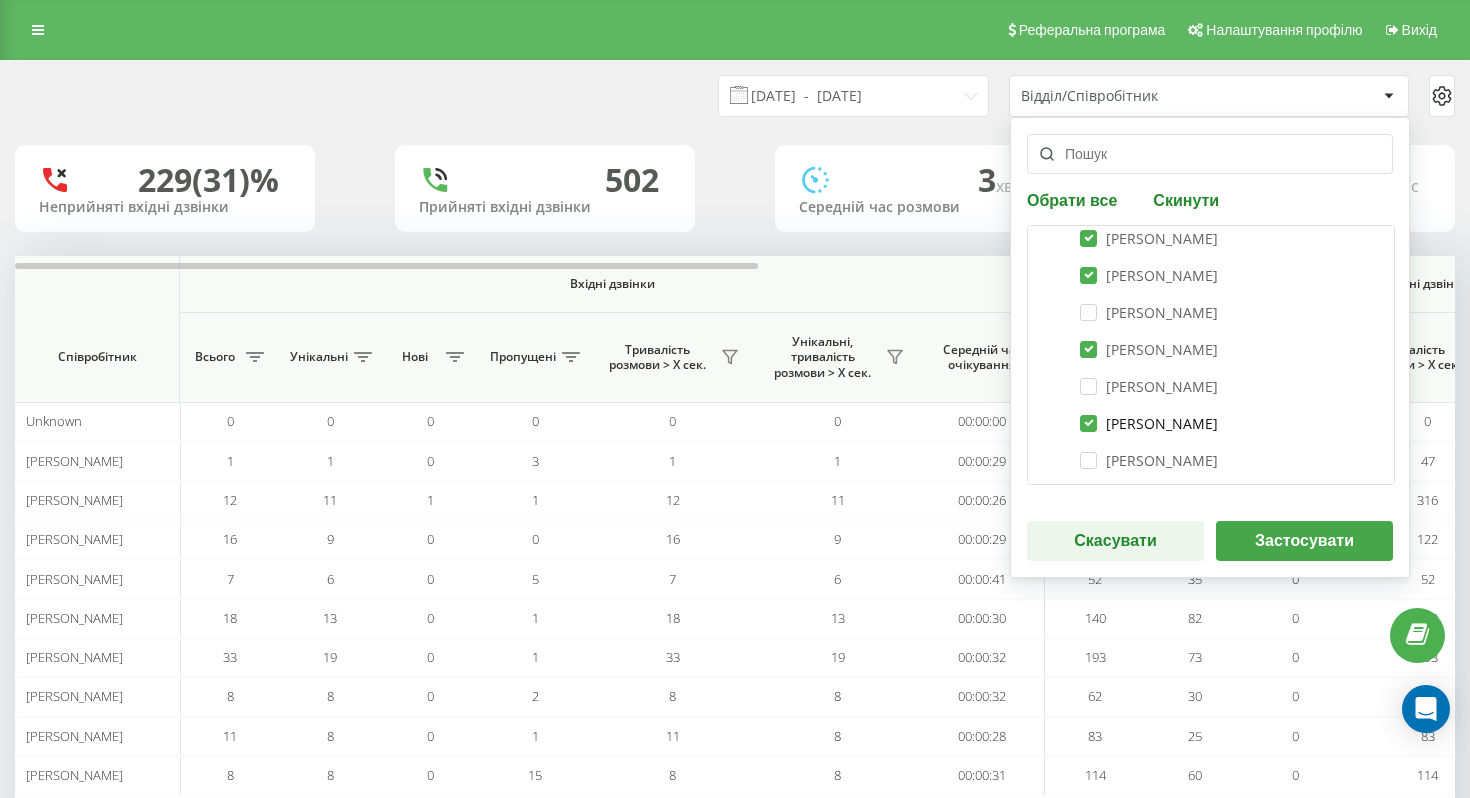checkbox on "true" 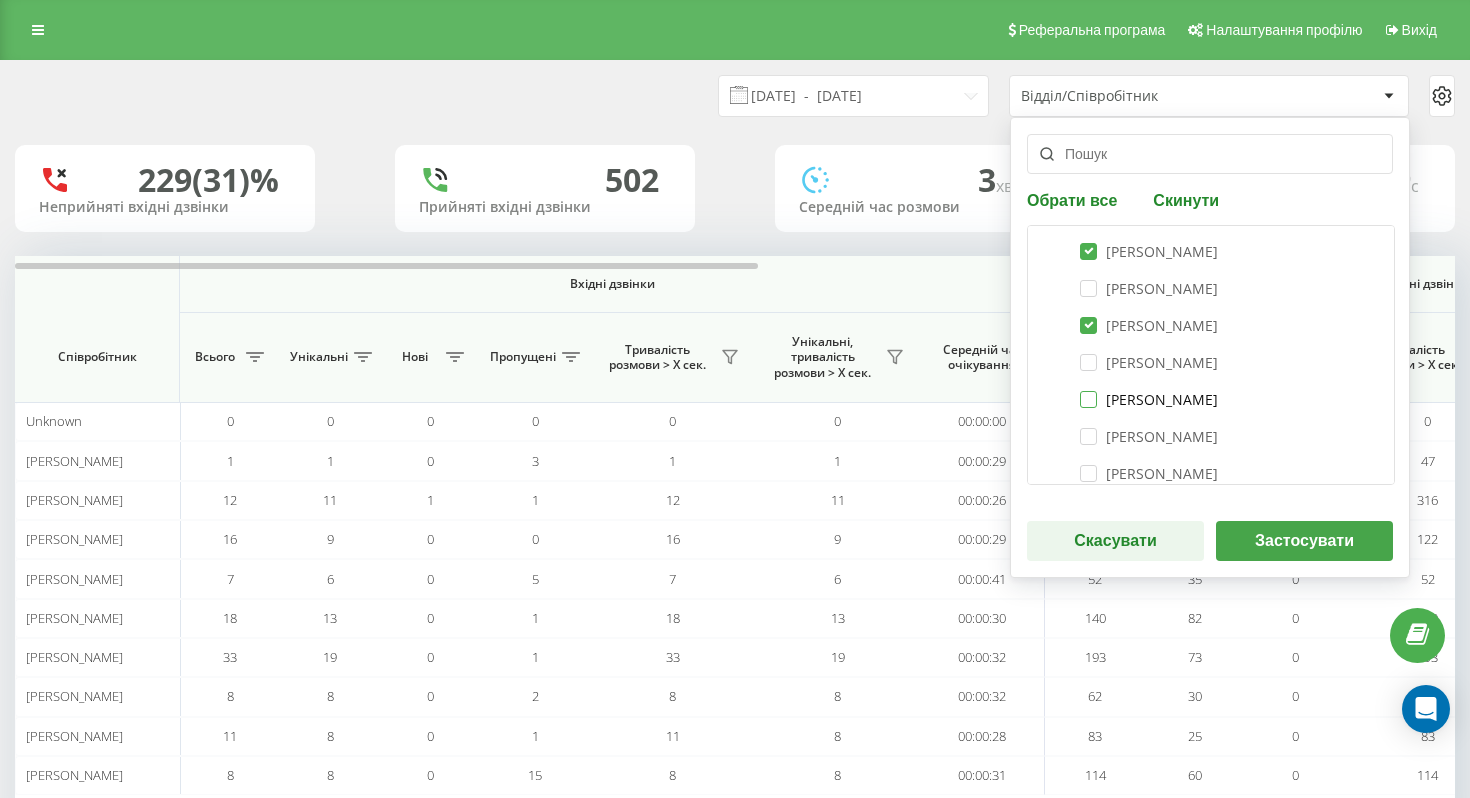 click on "Петрушко Анастасія" at bounding box center [1149, 399] 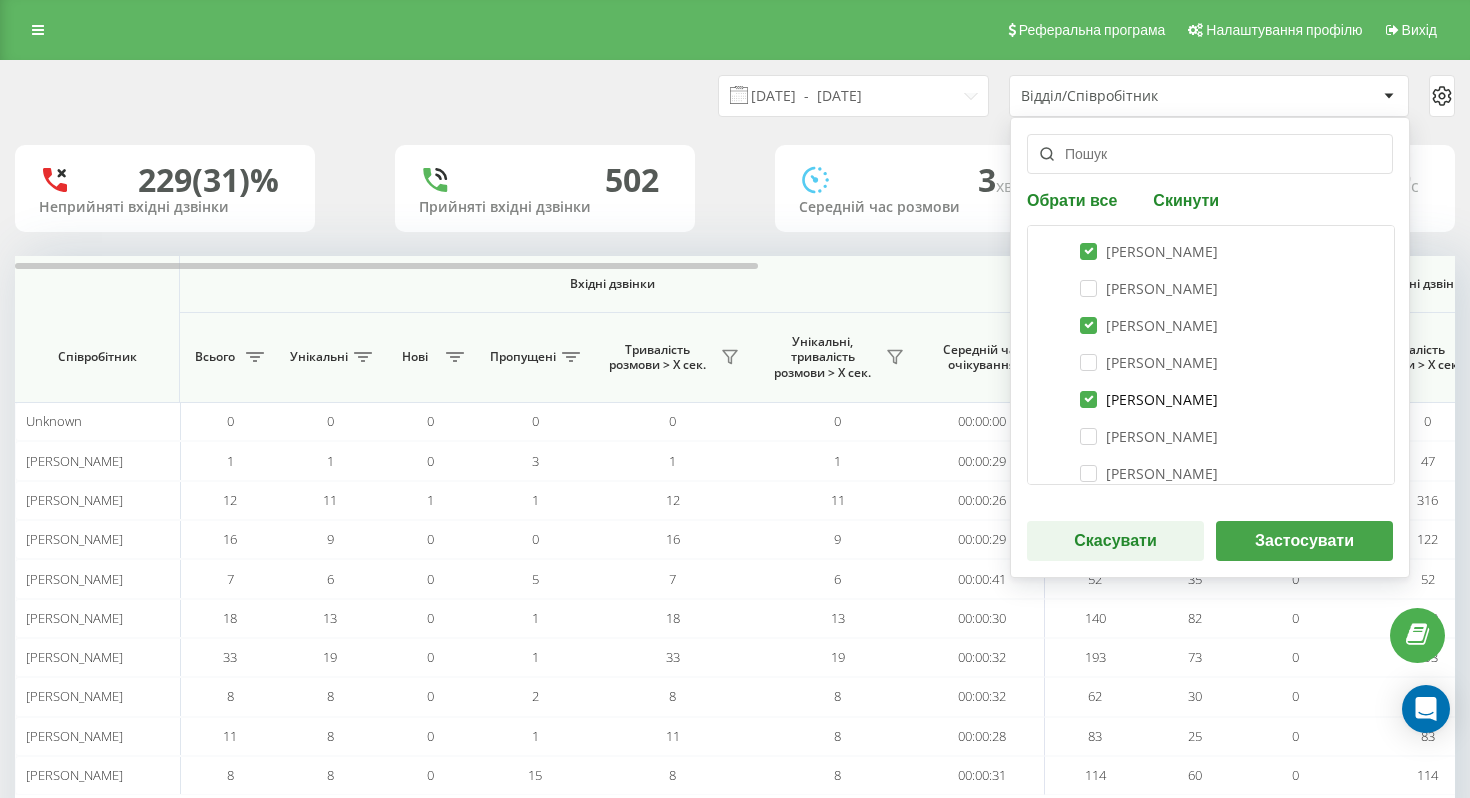 click on "Петрушко Анастасія" at bounding box center [1149, 399] 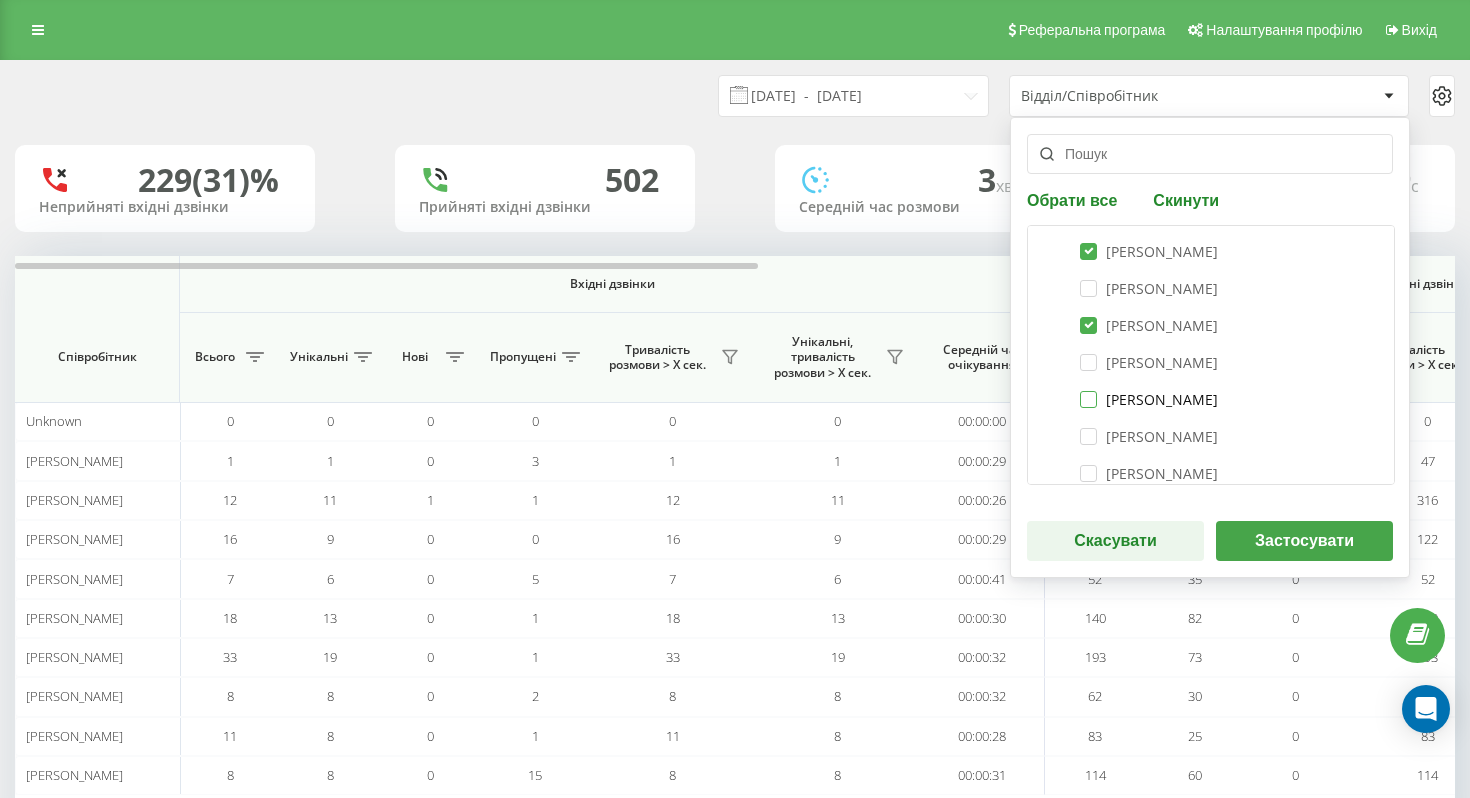 checkbox on "false" 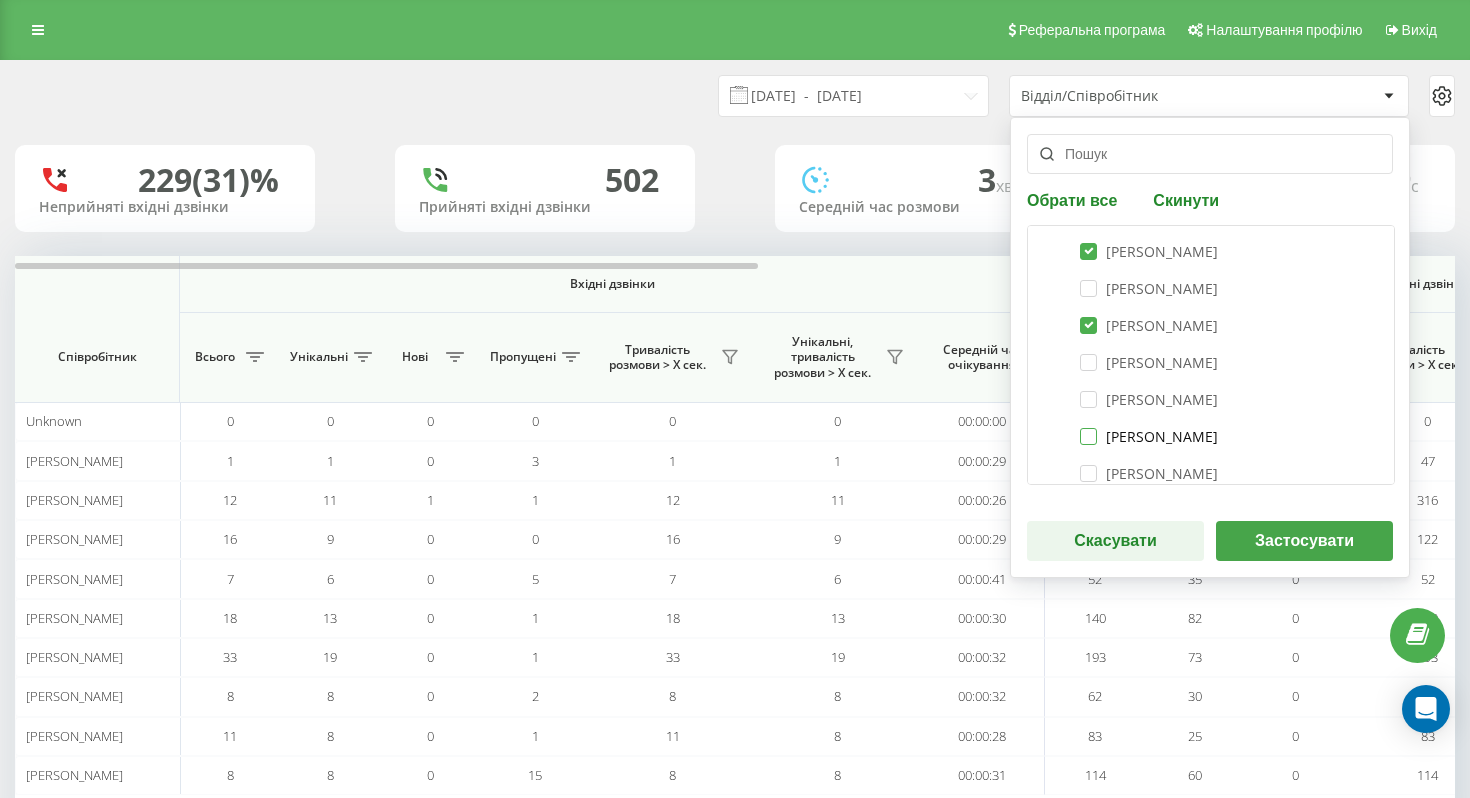 click on "Нальотова Наталія" at bounding box center [1149, 436] 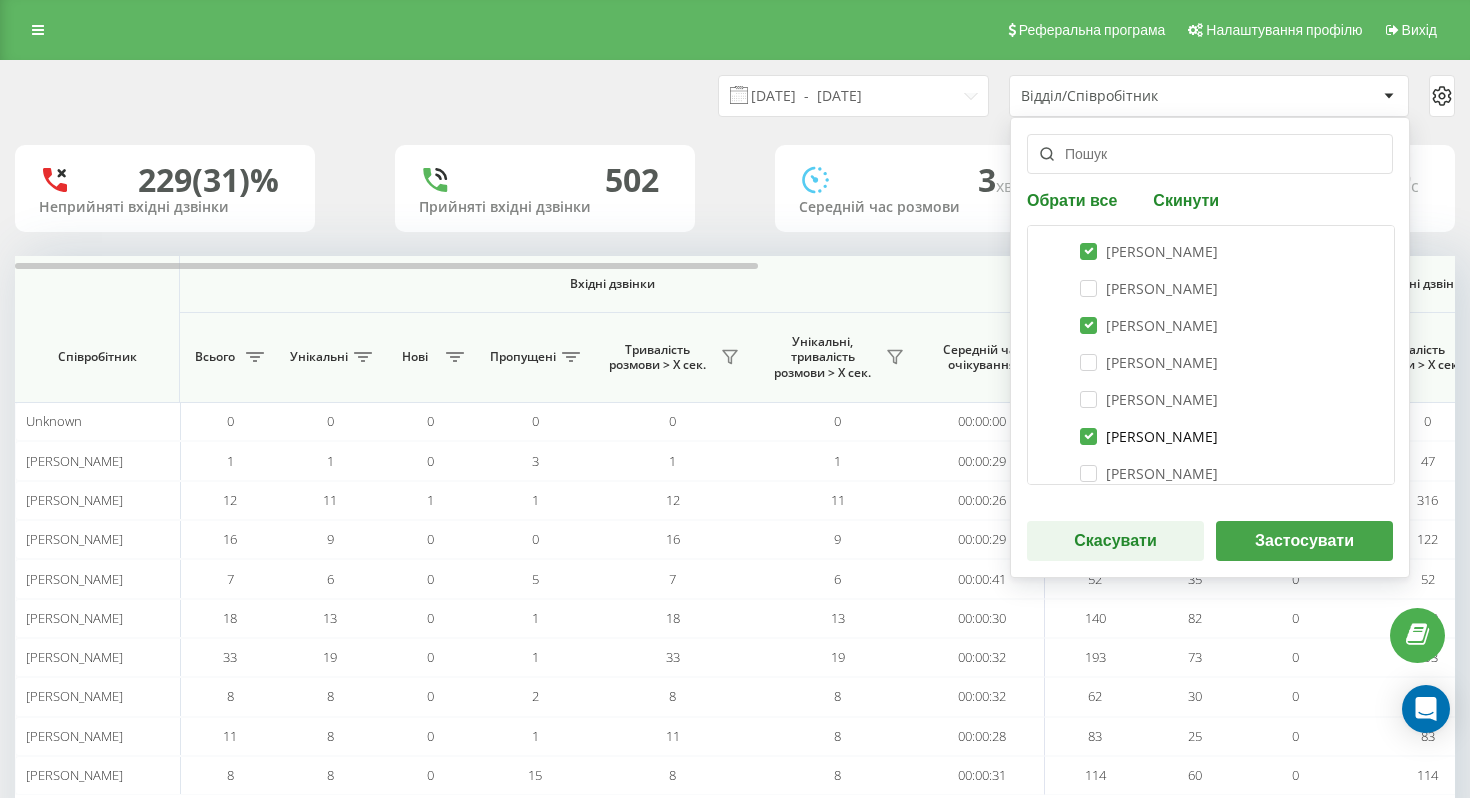checkbox on "true" 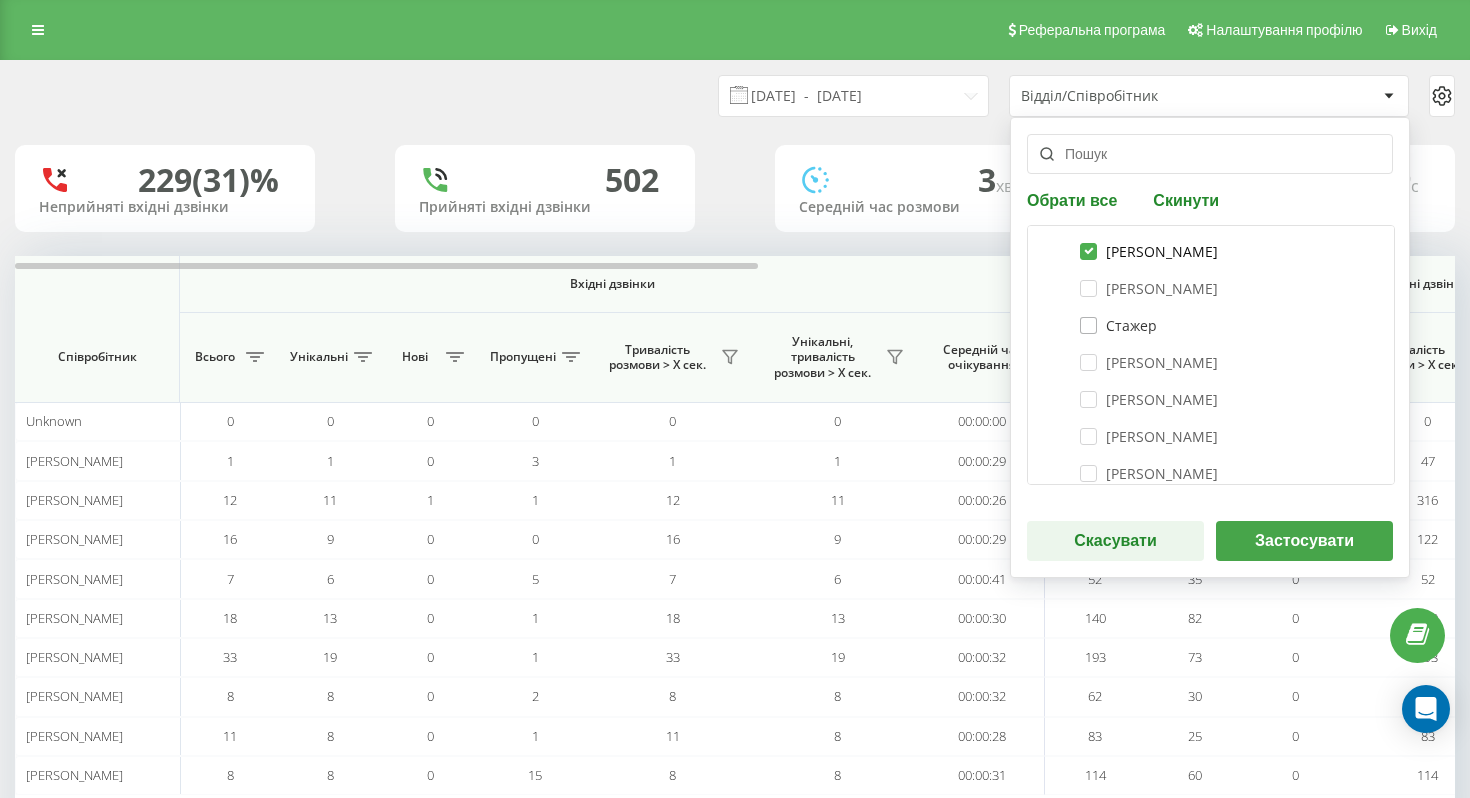 scroll, scrollTop: 539, scrollLeft: 0, axis: vertical 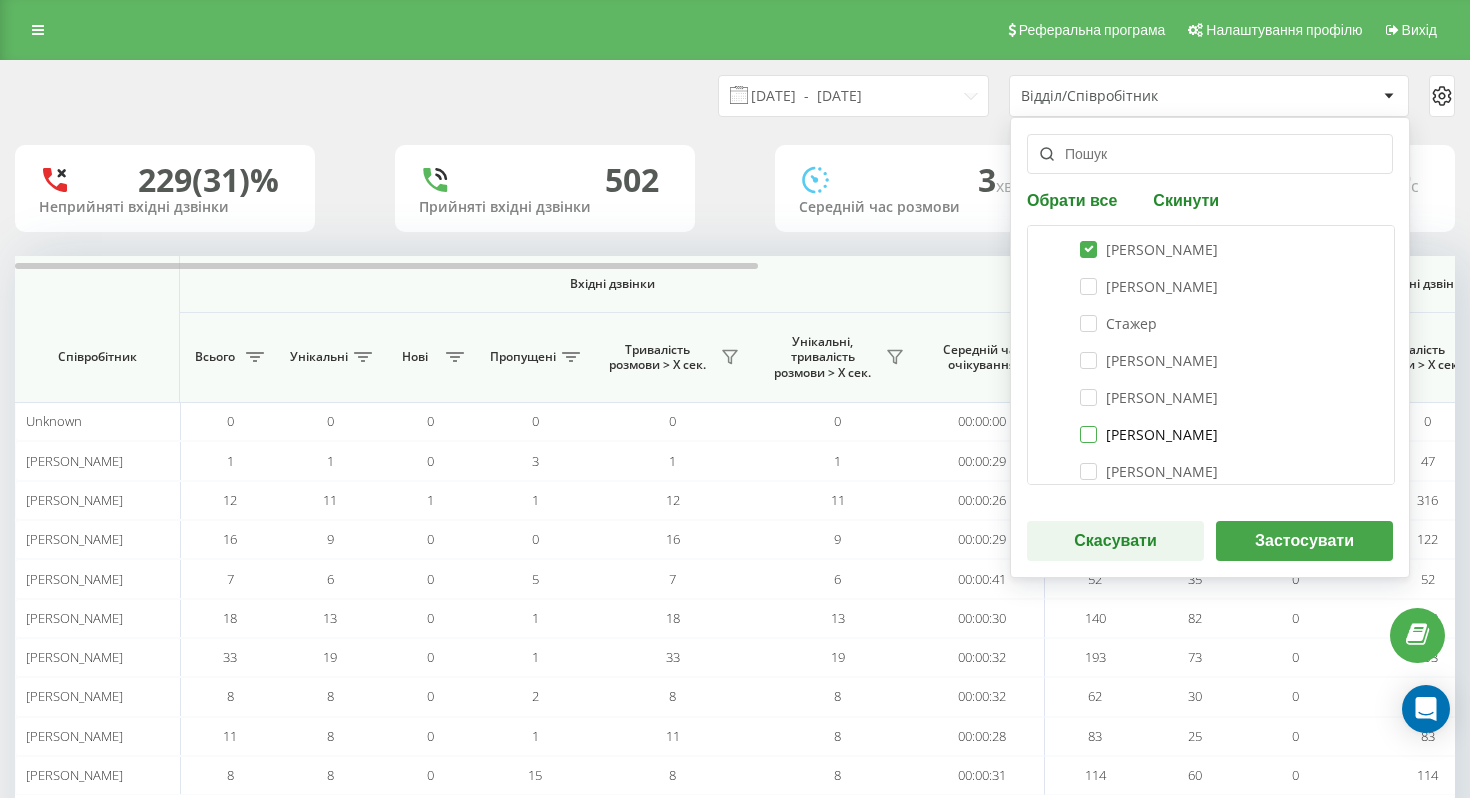click on "Вознюк Вікторія Юріївна" at bounding box center [1149, 434] 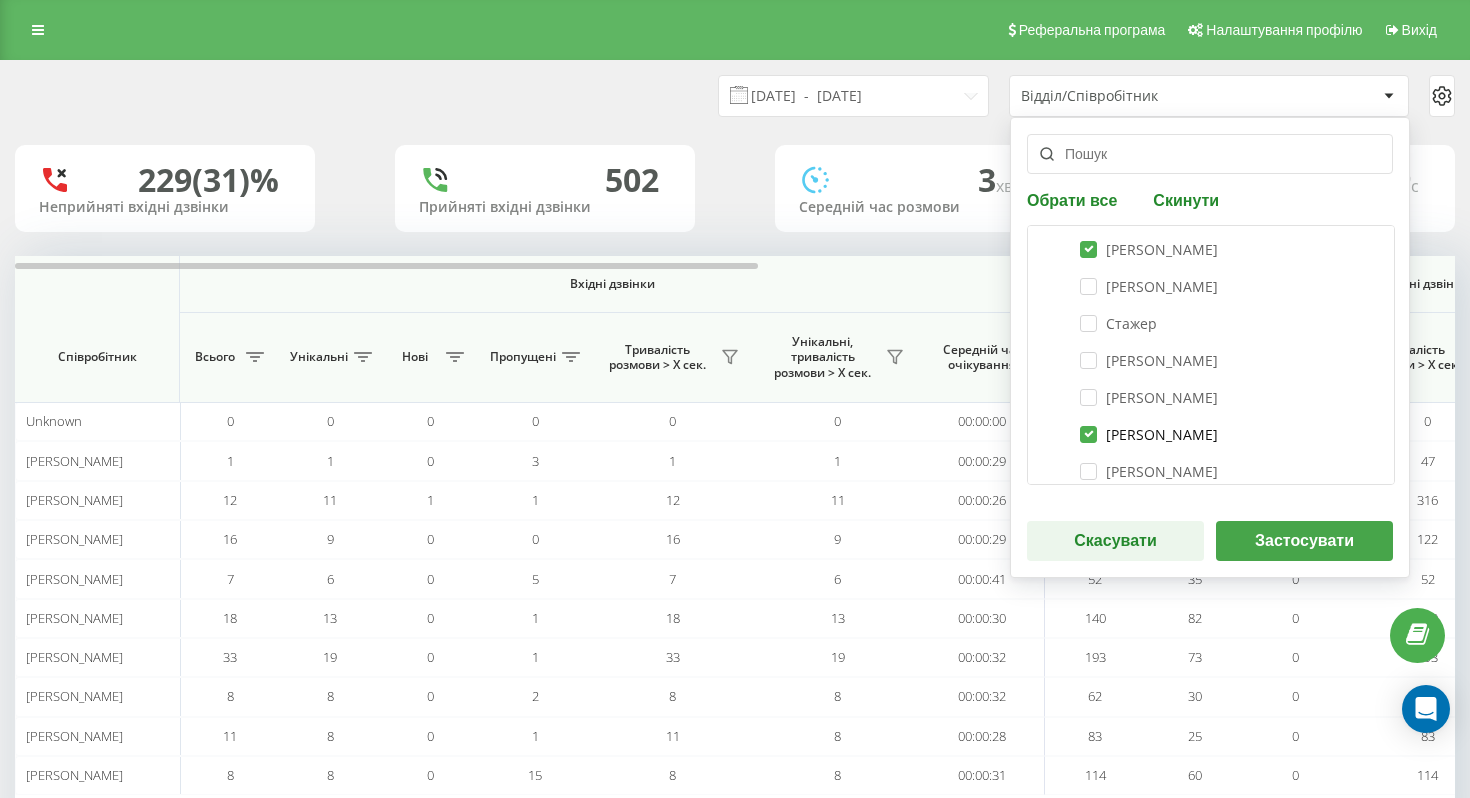 checkbox on "true" 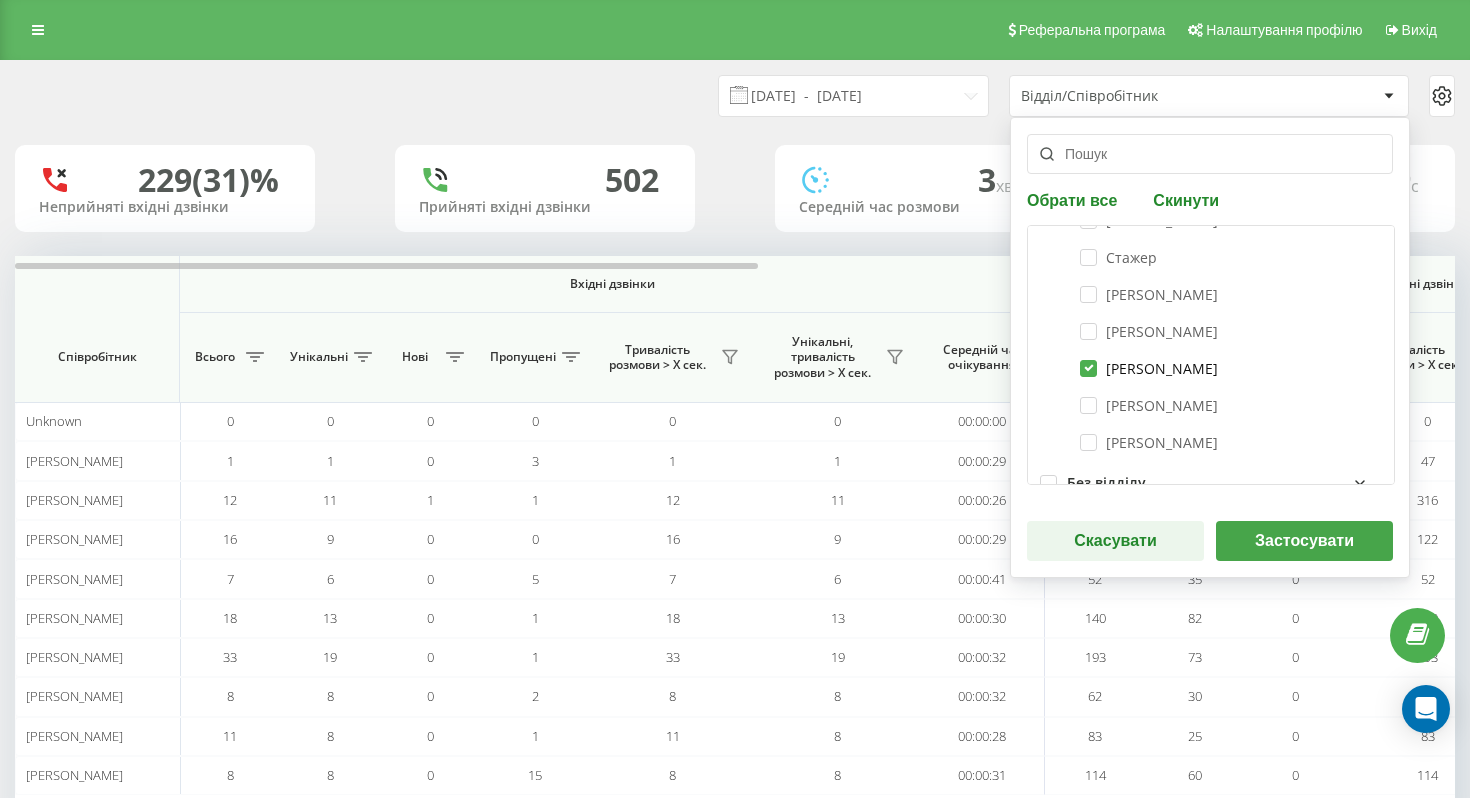 scroll, scrollTop: 608, scrollLeft: 0, axis: vertical 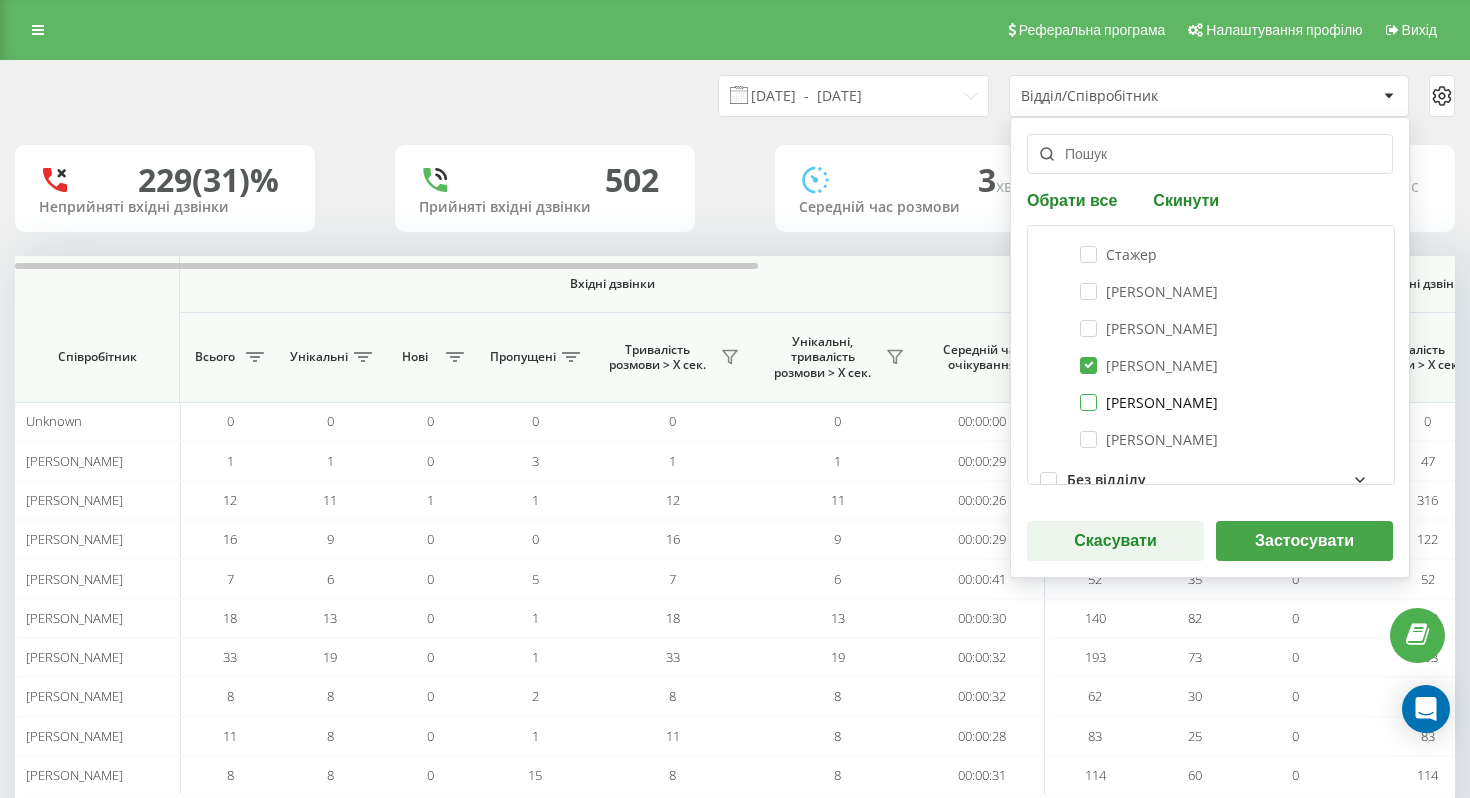 click on "Прудкий Віталій Володимирович" at bounding box center [1149, 402] 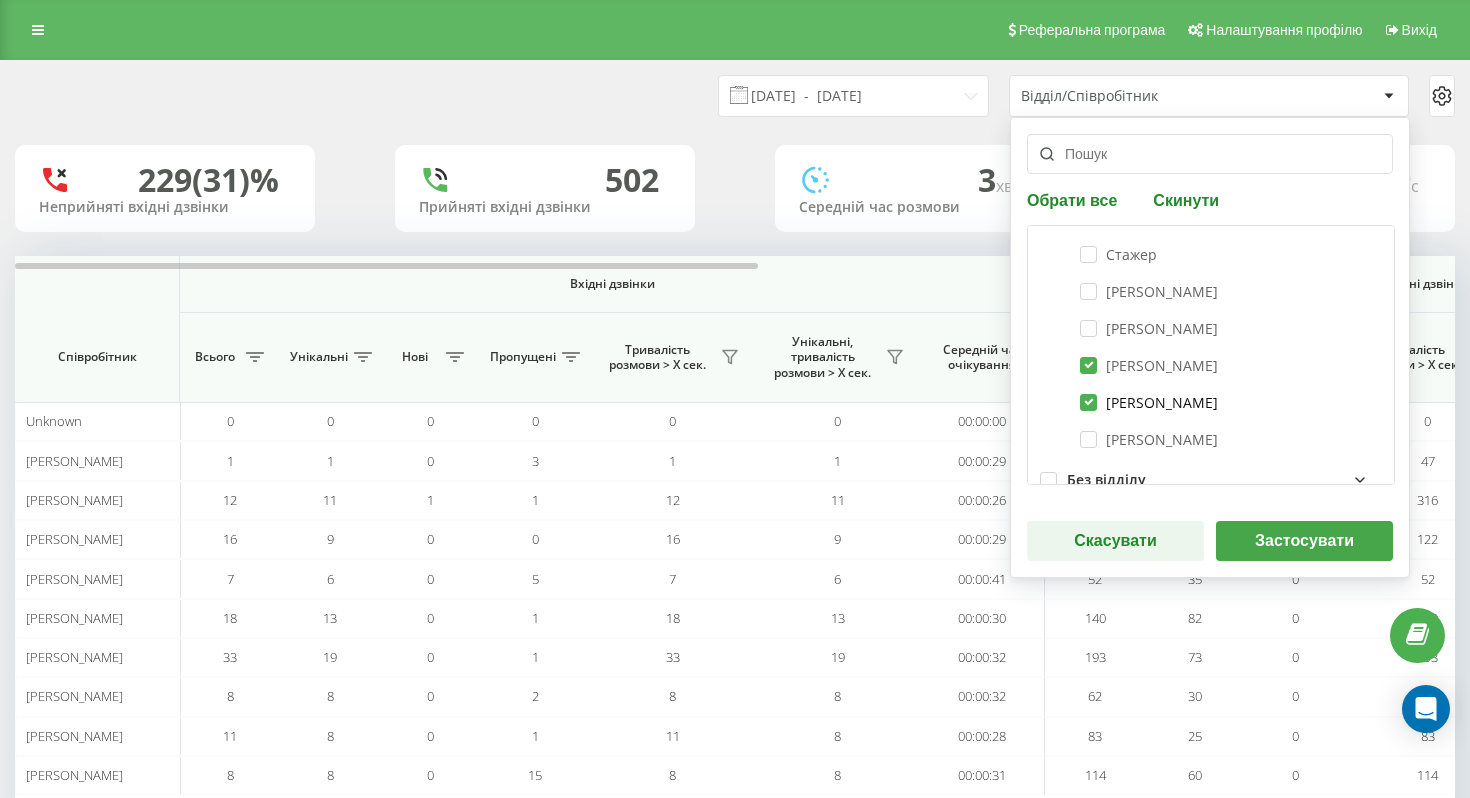 checkbox on "true" 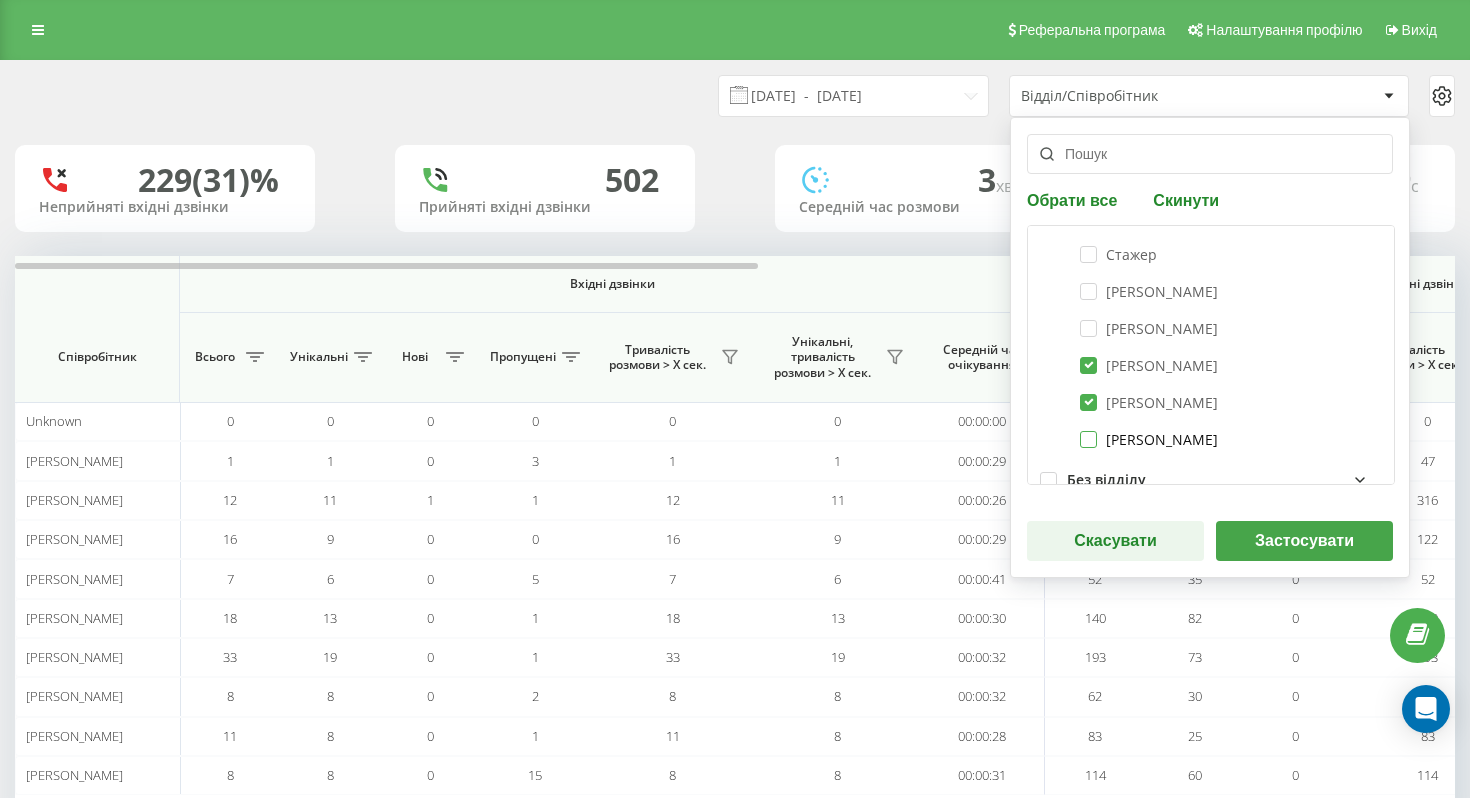click on "Кузів Олена Романівна" at bounding box center [1149, 439] 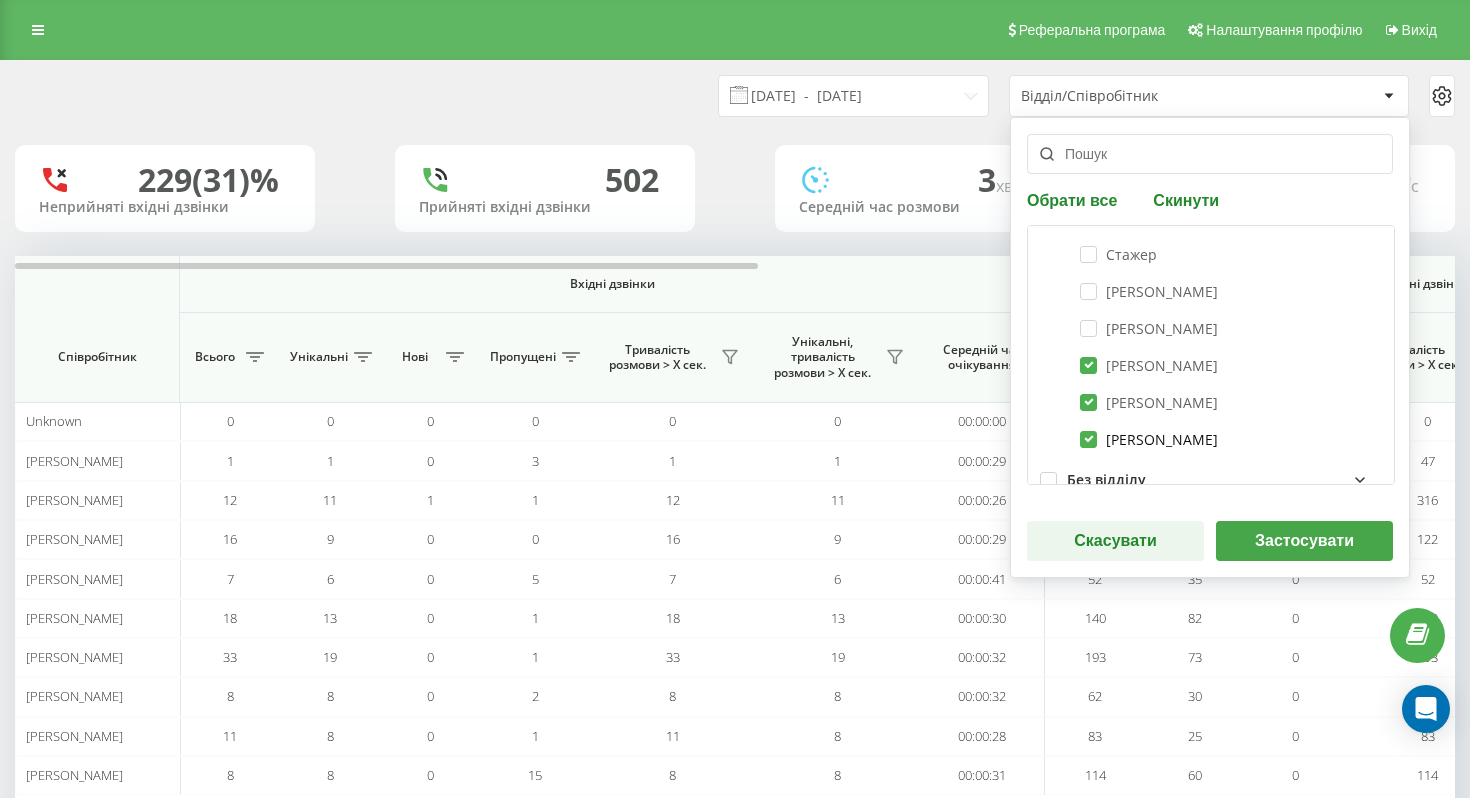checkbox on "true" 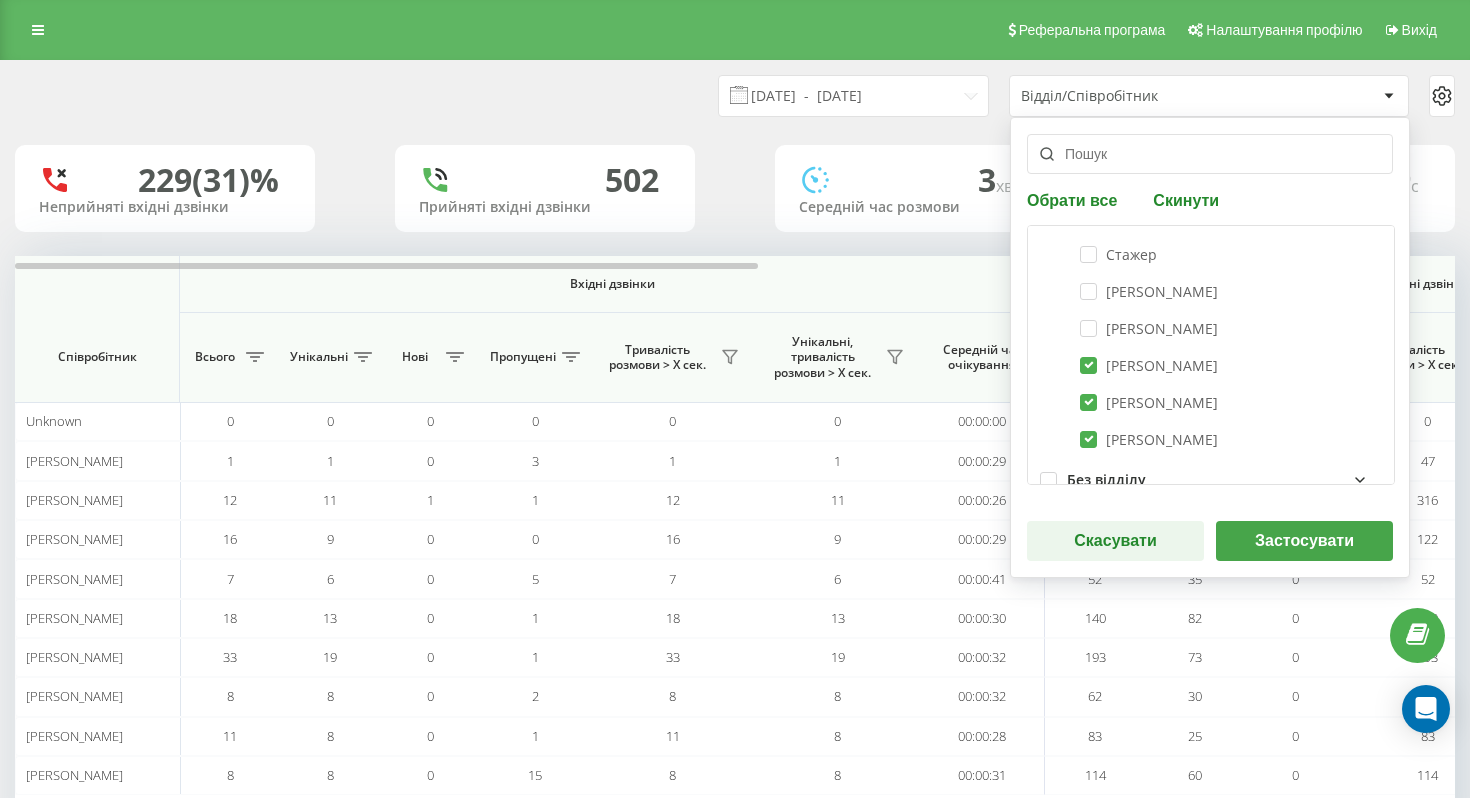 click on "Застосувати" at bounding box center [1304, 541] 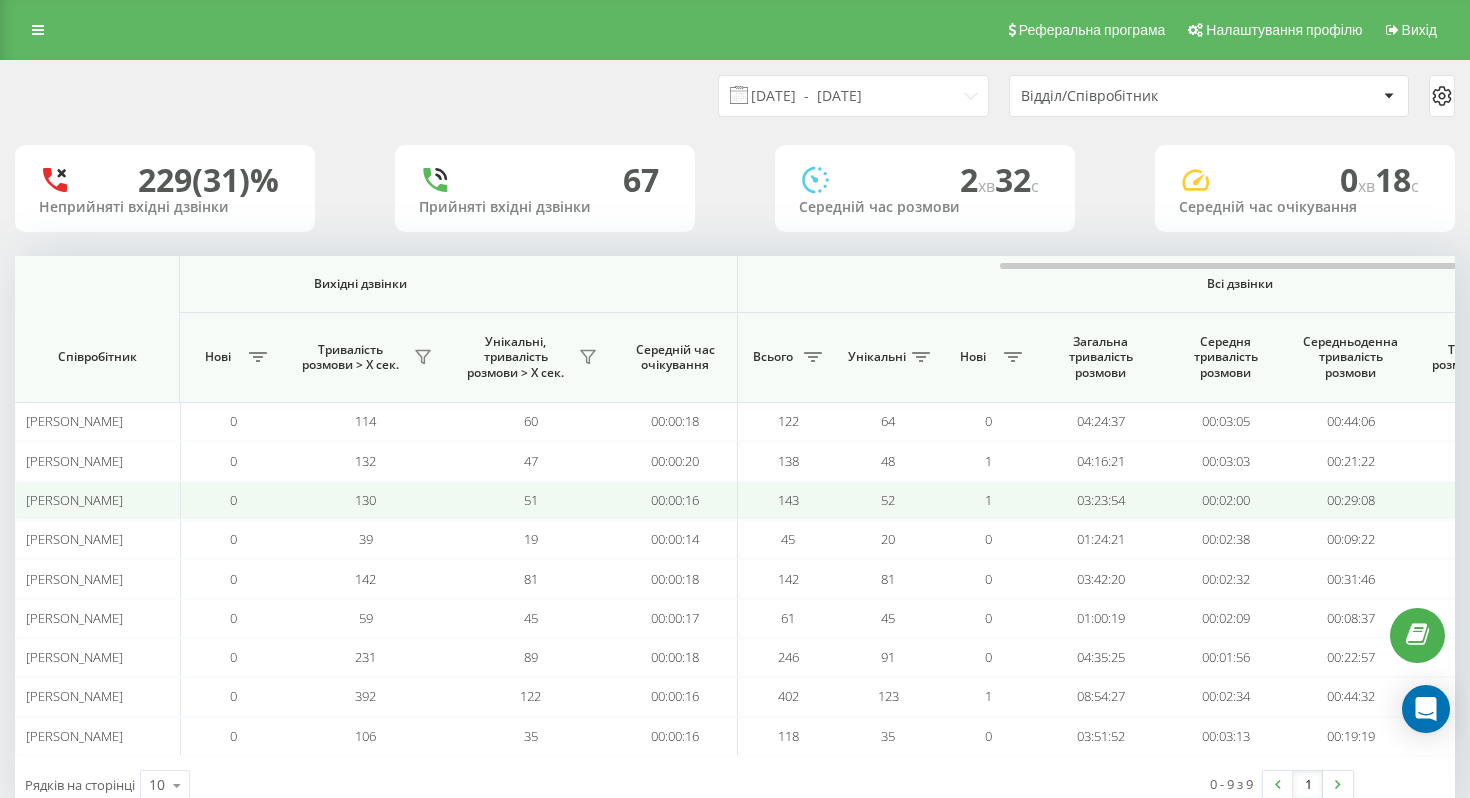 scroll, scrollTop: 0, scrollLeft: 1350, axis: horizontal 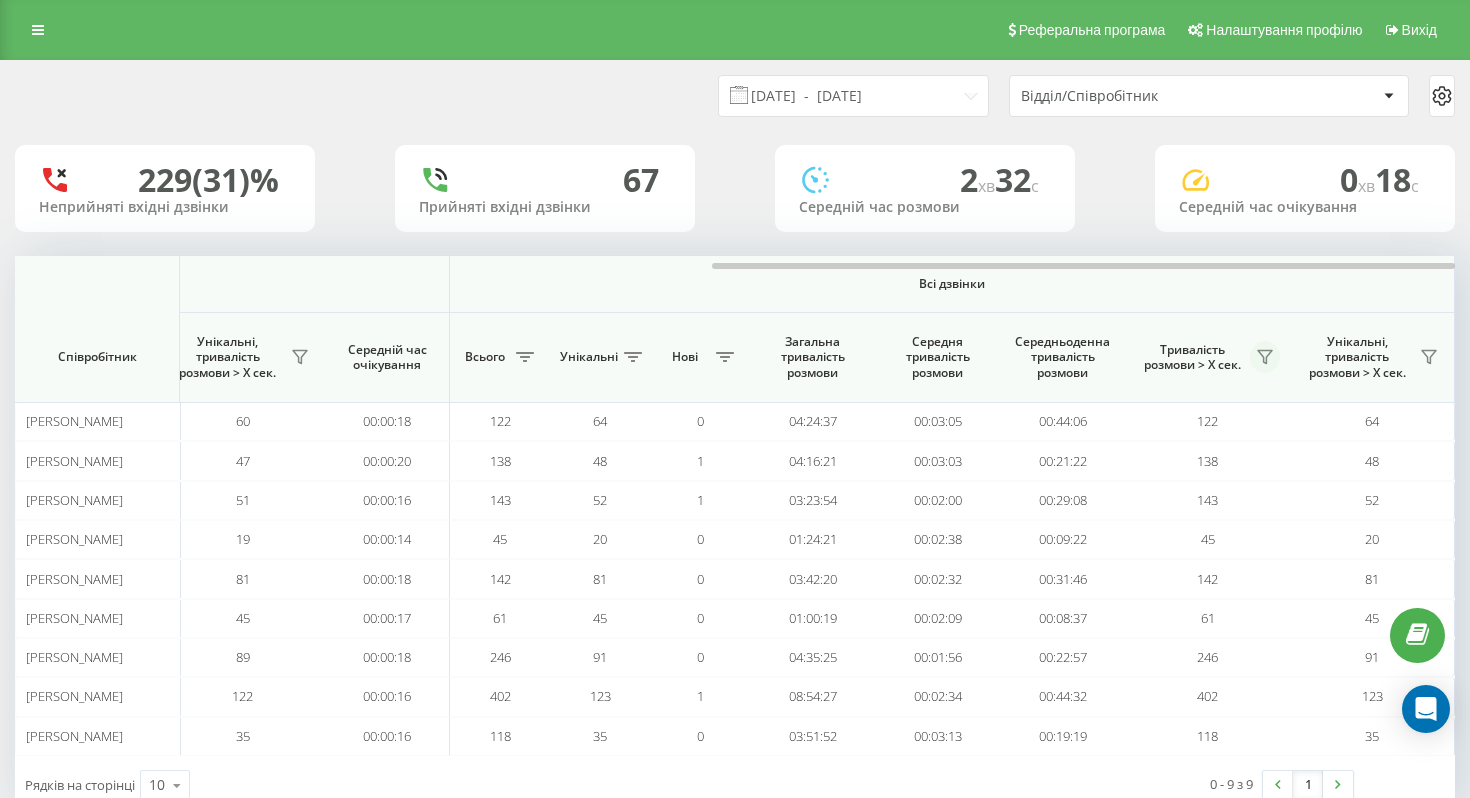 click 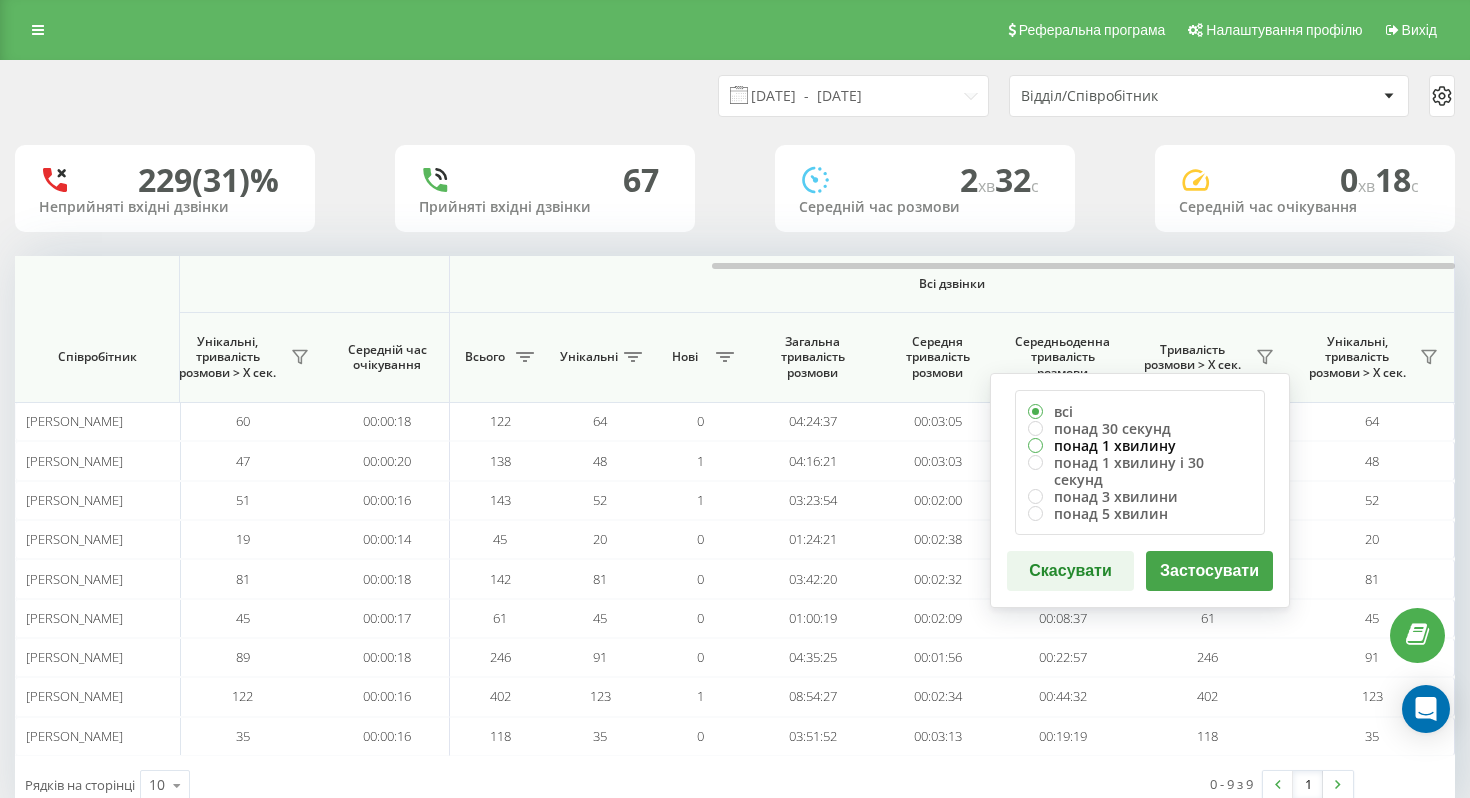 click on "понад 1 хвилину" at bounding box center (1140, 445) 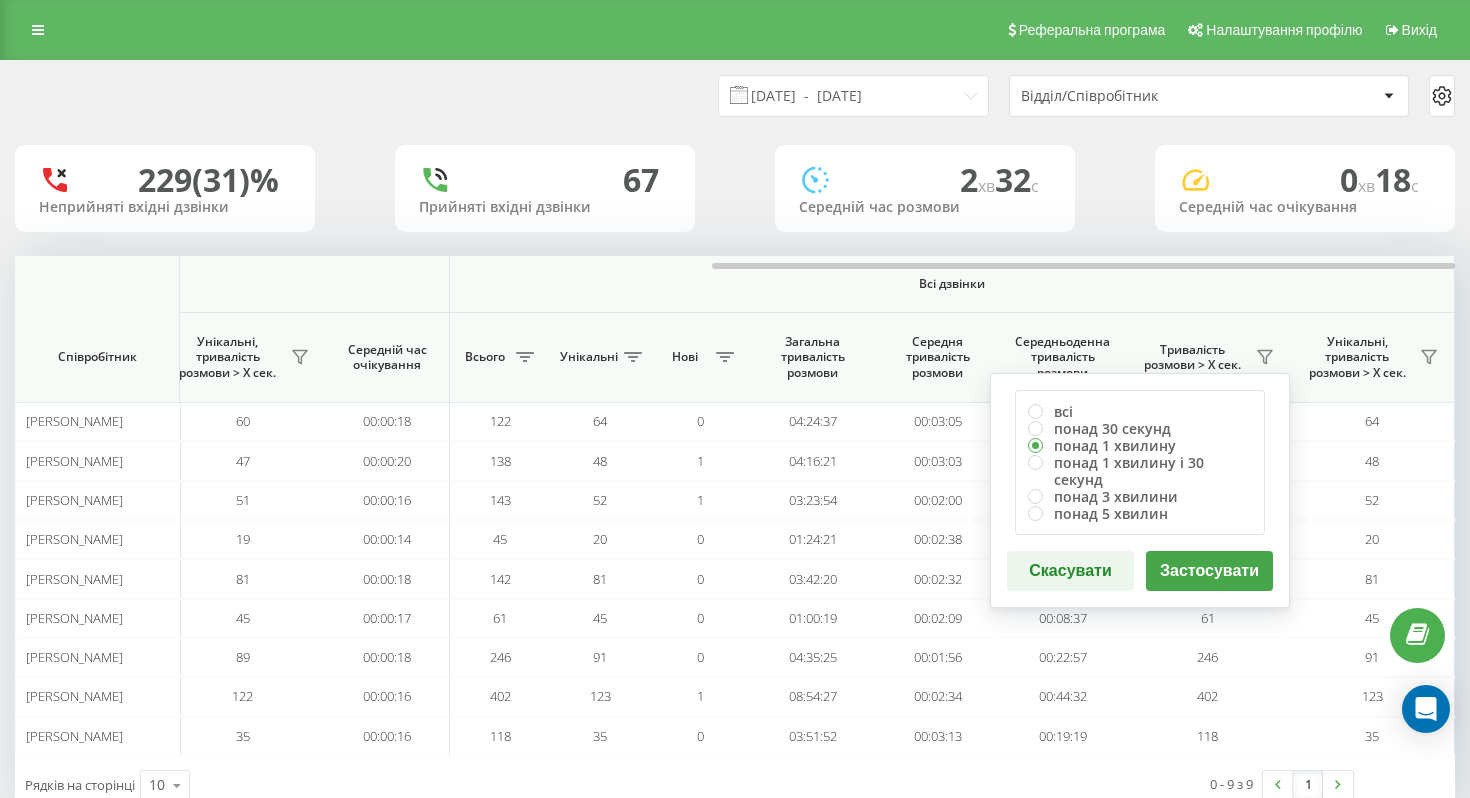 click on "Застосувати" at bounding box center [1209, 571] 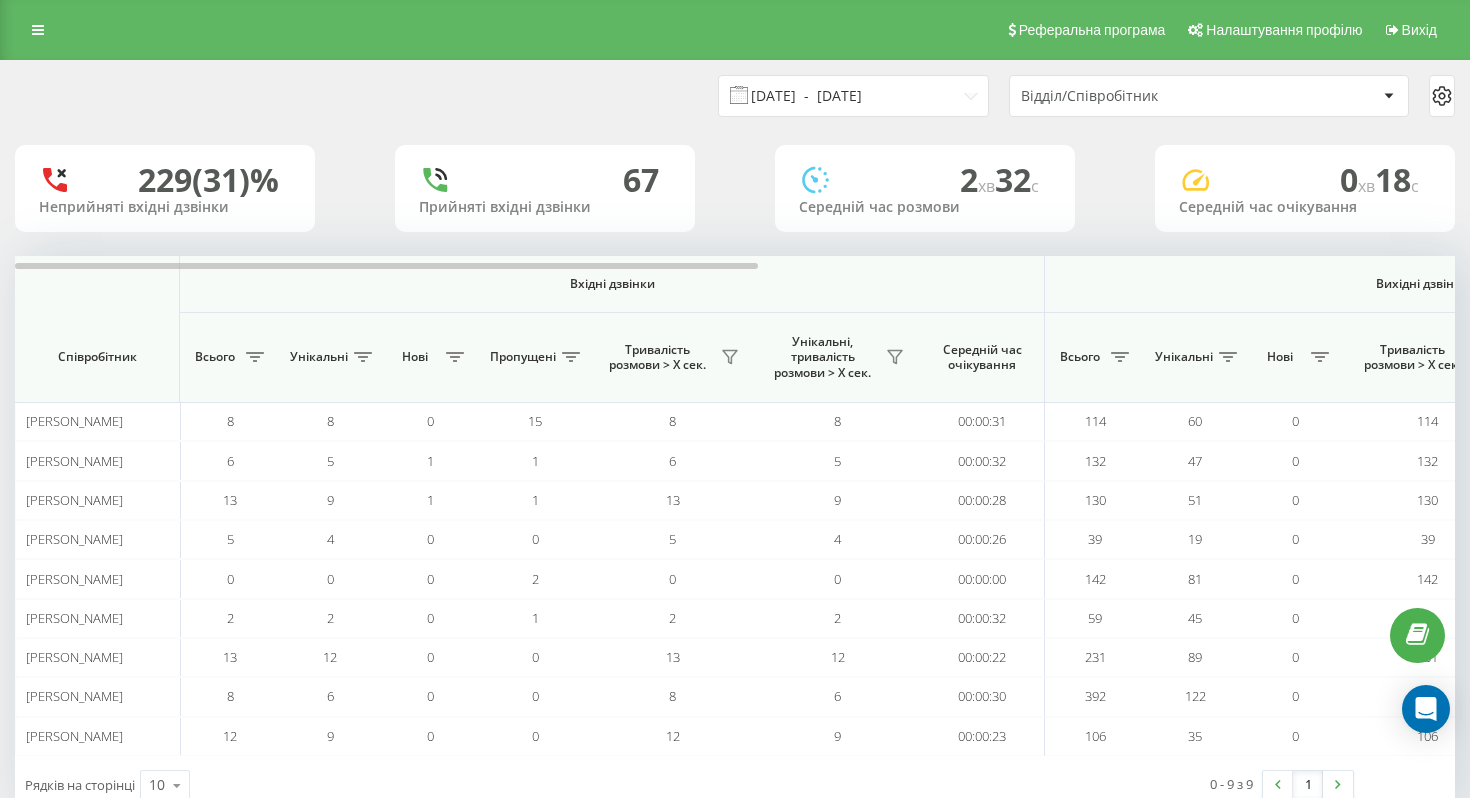 click on "25.06.2025  -  10.07.2025" at bounding box center [853, 96] 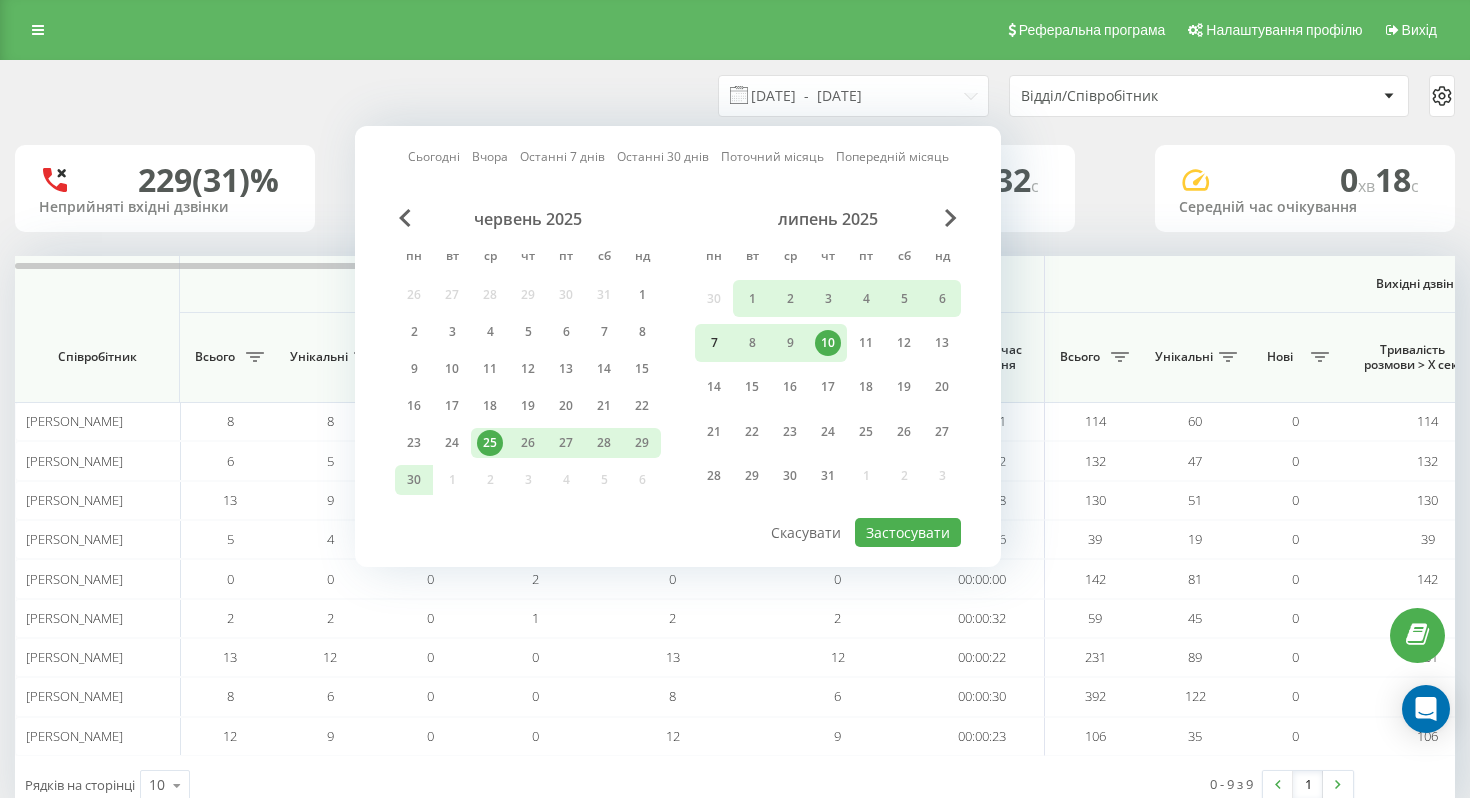click on "7" at bounding box center [714, 343] 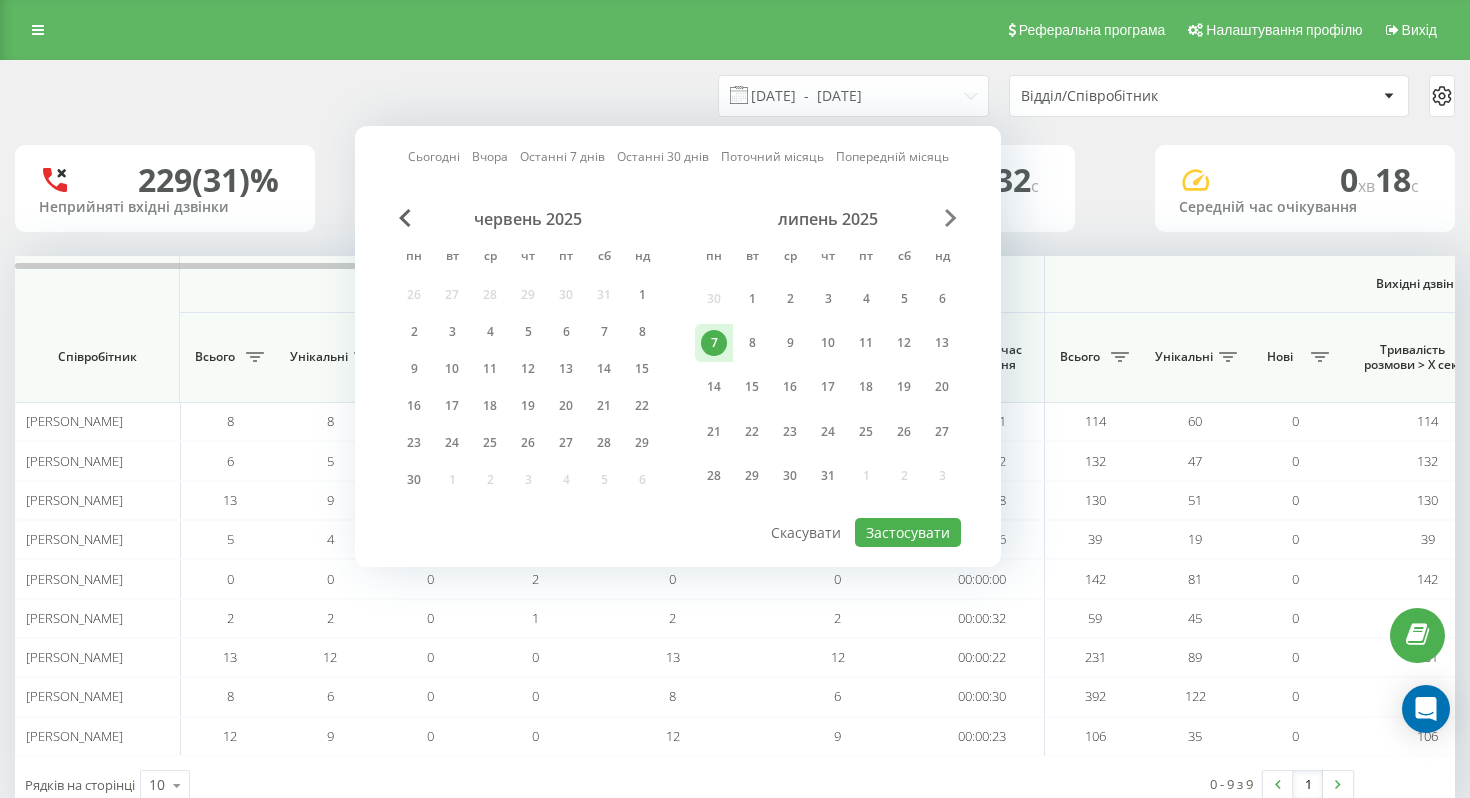 click at bounding box center [951, 218] 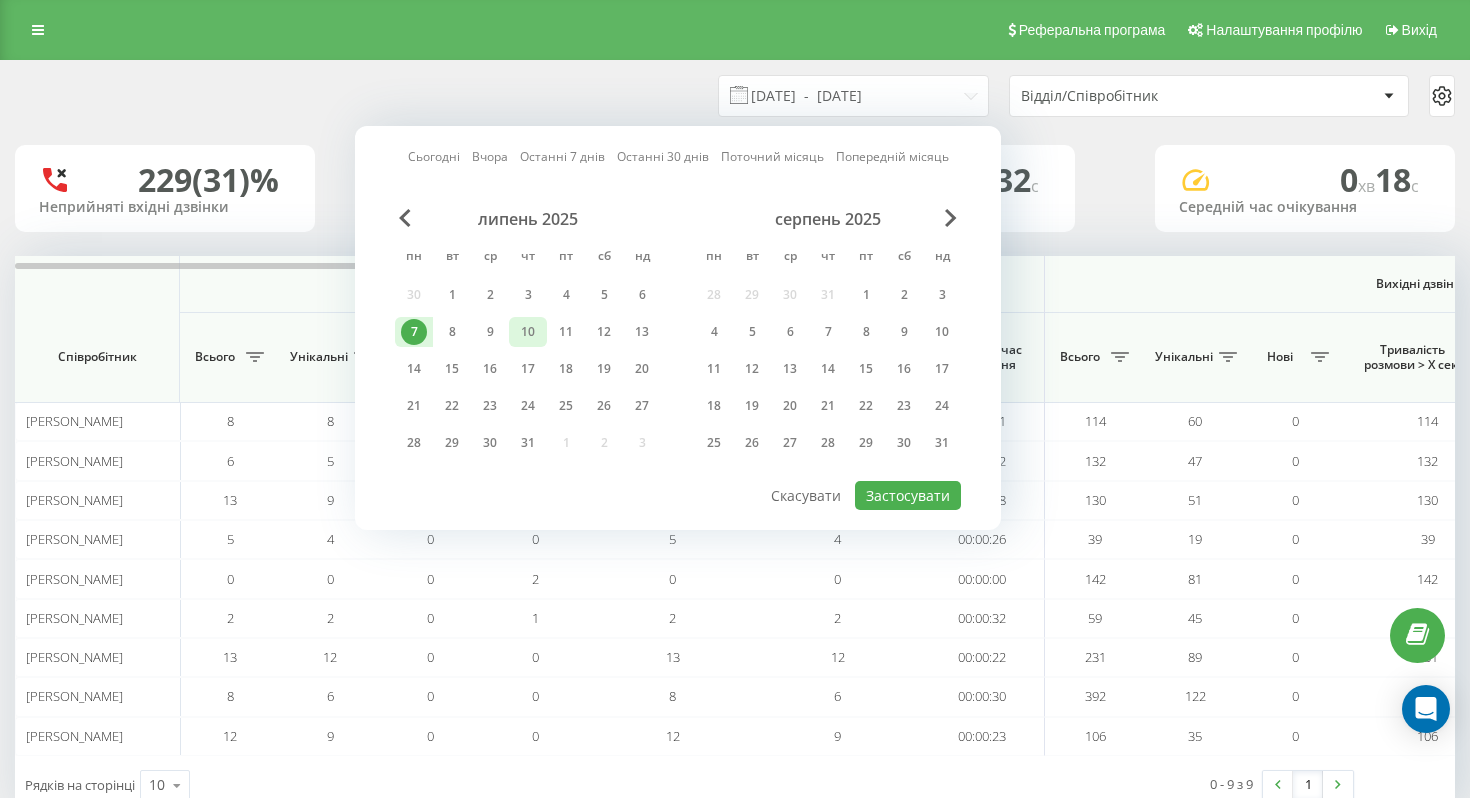 click on "10" at bounding box center (528, 332) 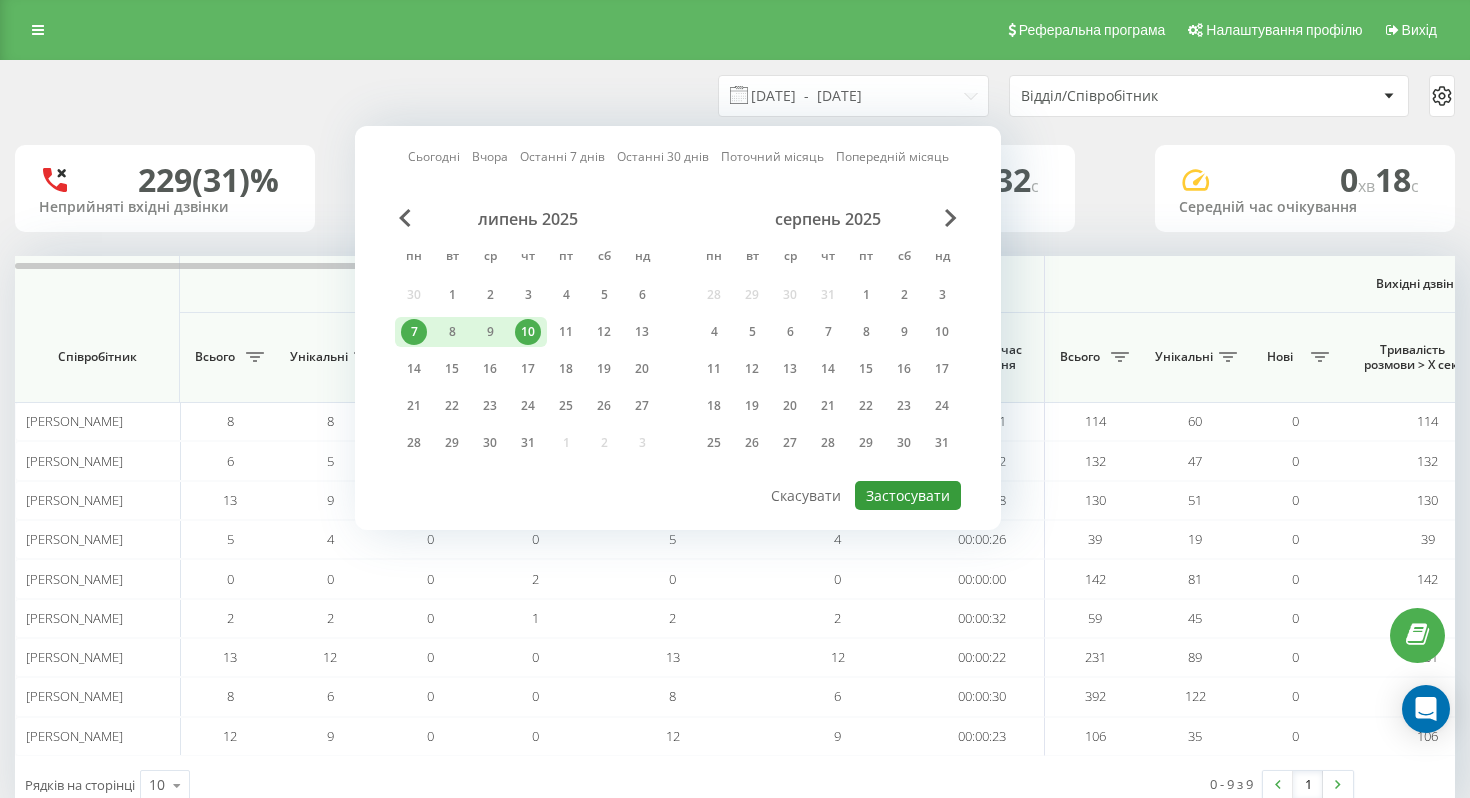 click on "Застосувати" at bounding box center (908, 495) 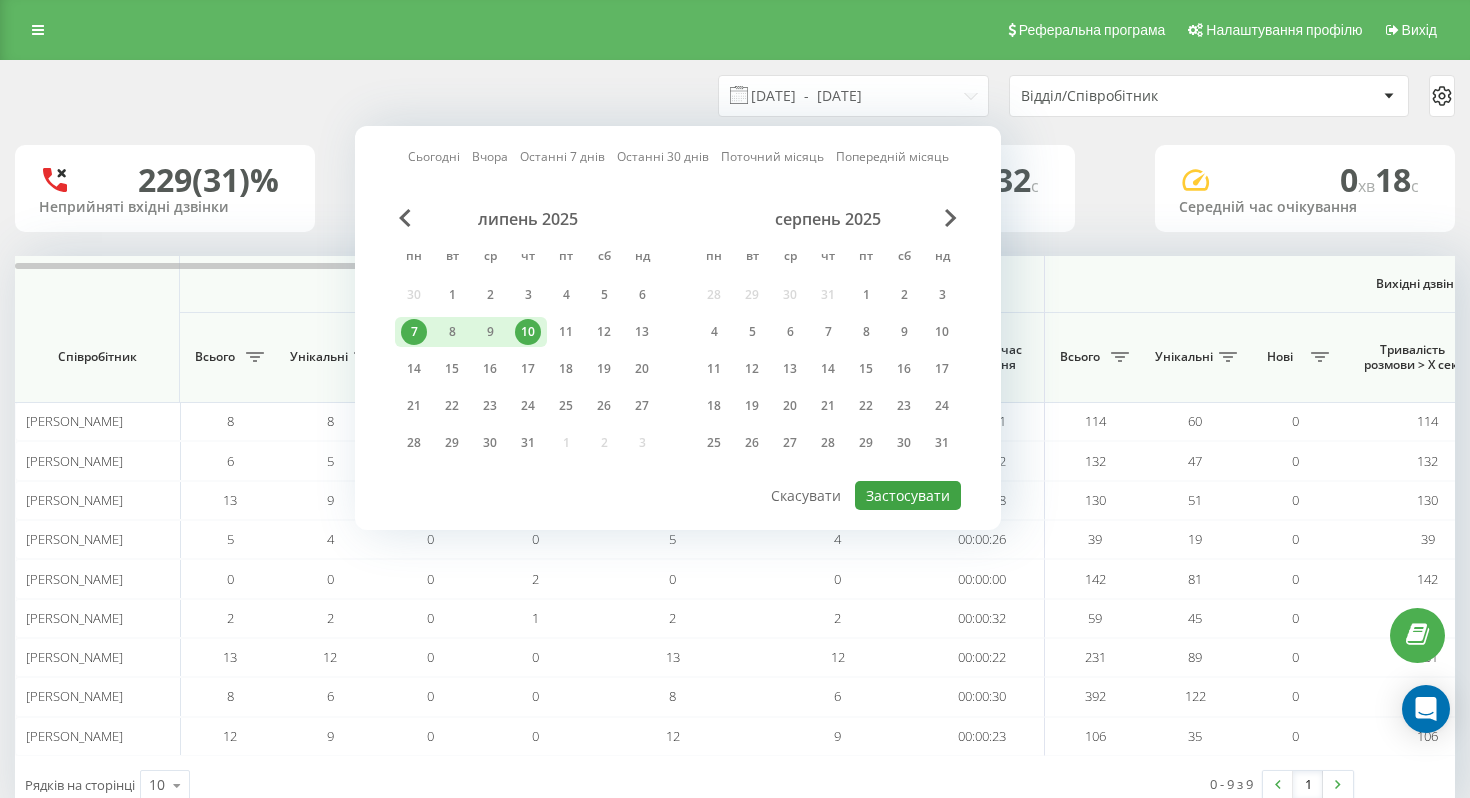 type on "07.07.2025  -  10.07.2025" 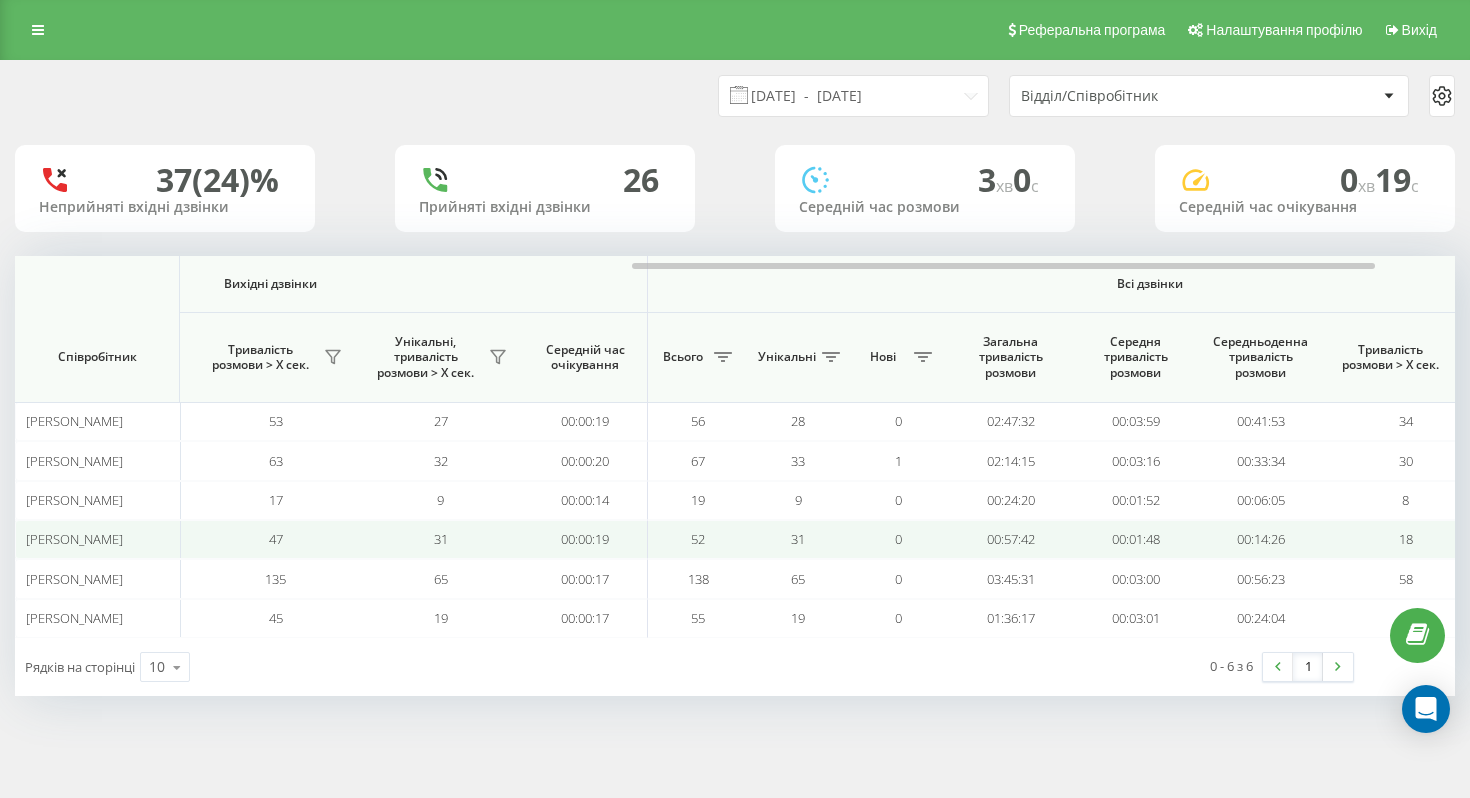 scroll, scrollTop: 0, scrollLeft: 1350, axis: horizontal 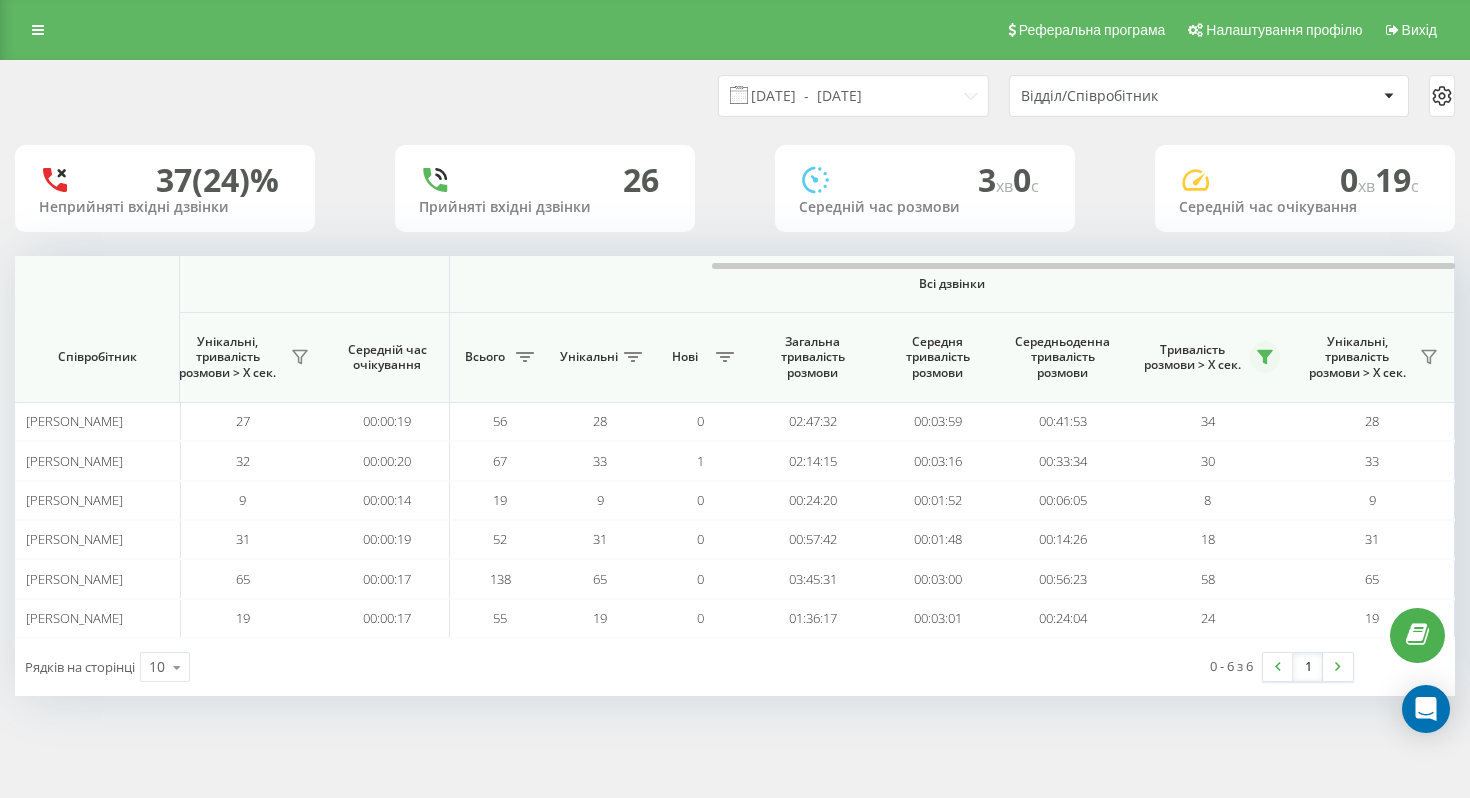 click 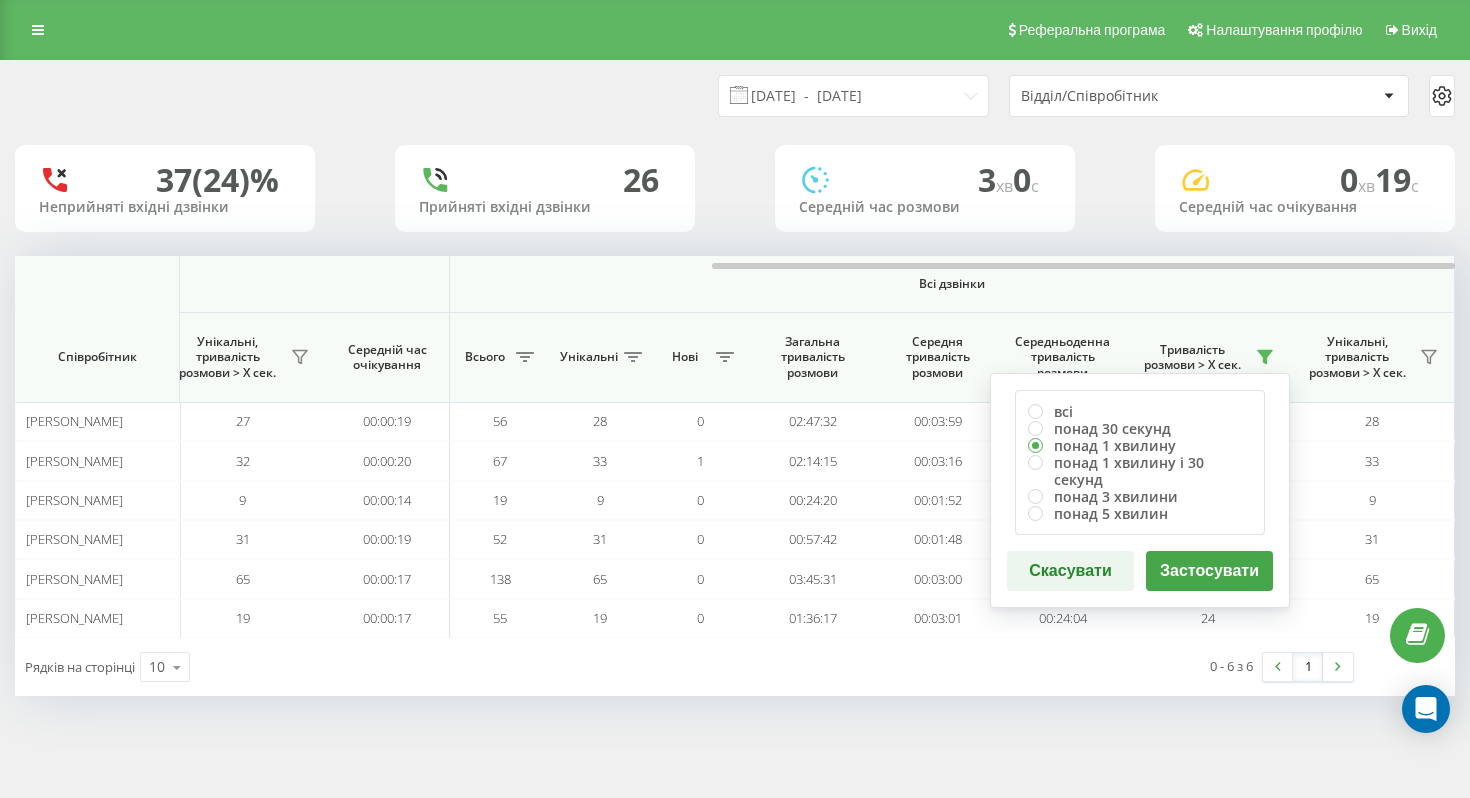 click on "Застосувати" at bounding box center [1209, 571] 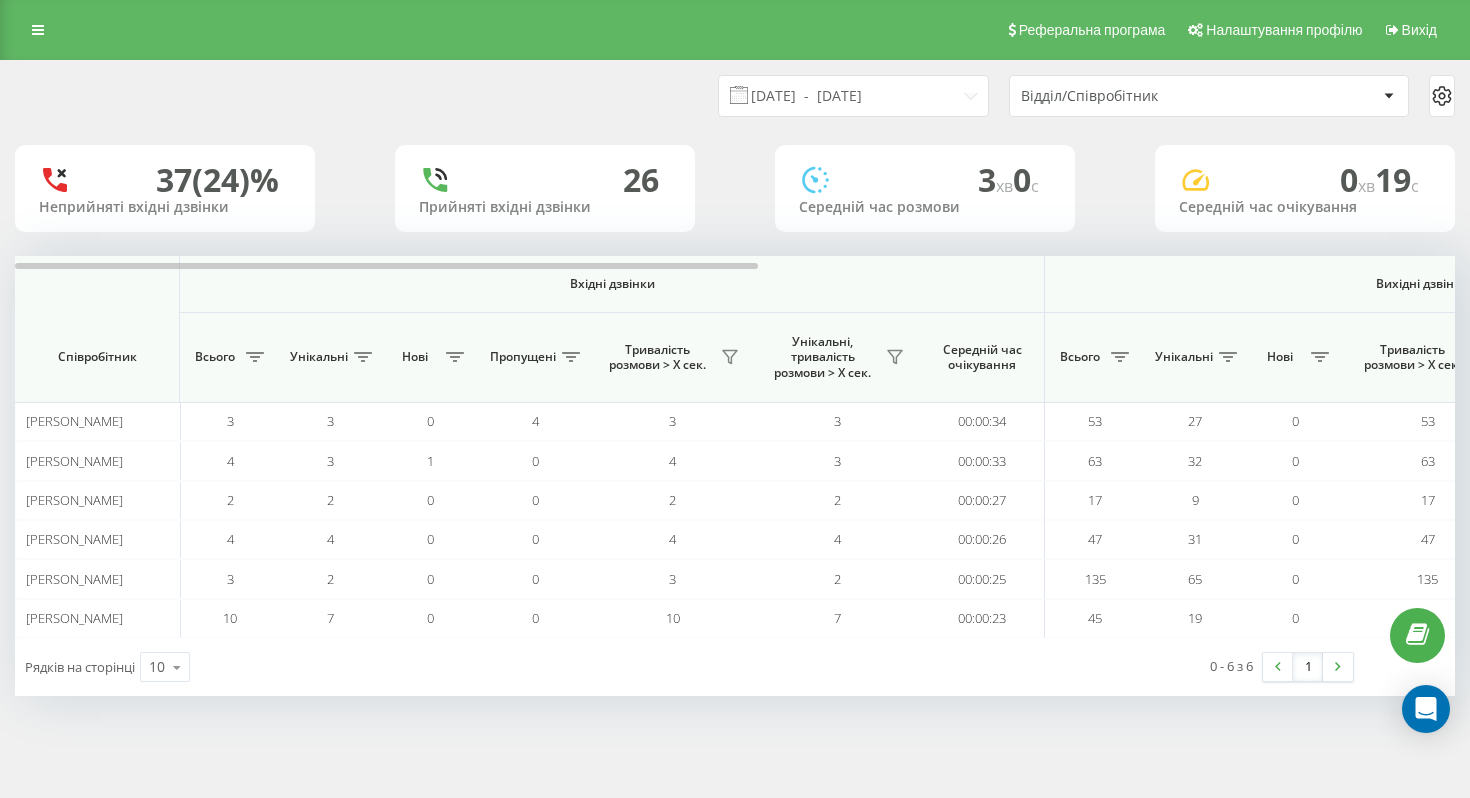 scroll, scrollTop: 0, scrollLeft: 1350, axis: horizontal 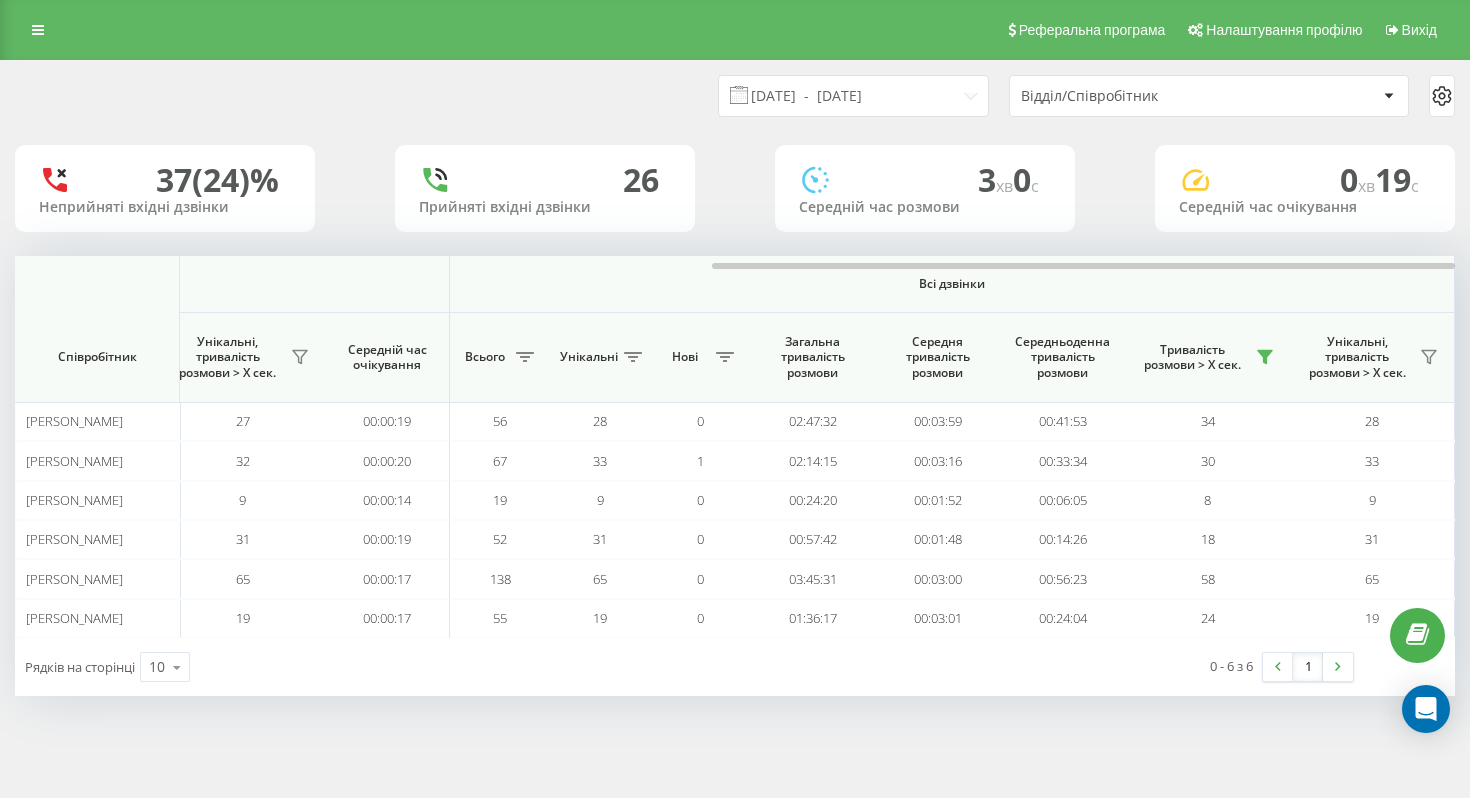 click on "Відділ/Співробітник" at bounding box center (1140, 96) 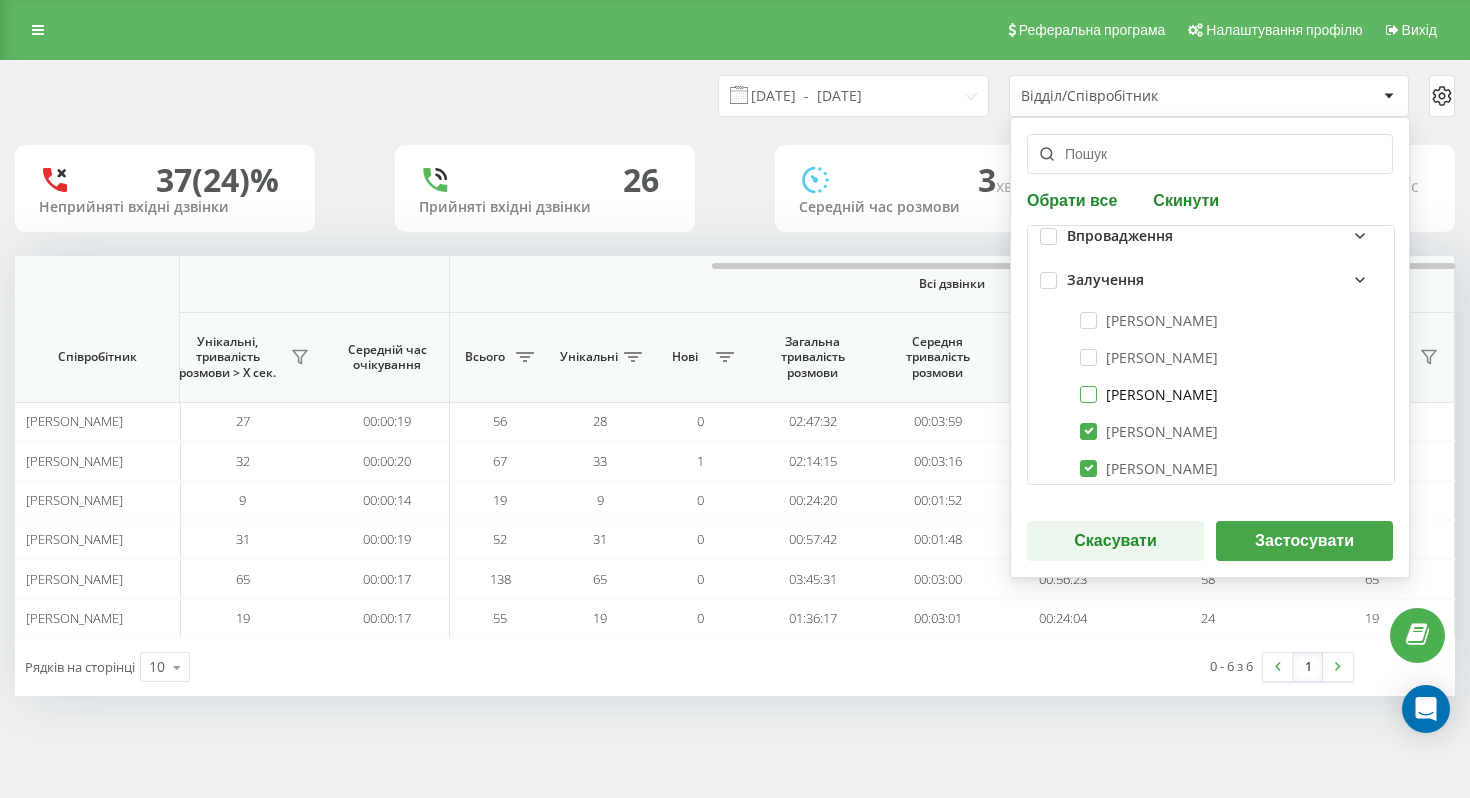 click on "Марія Найда" at bounding box center (1149, 394) 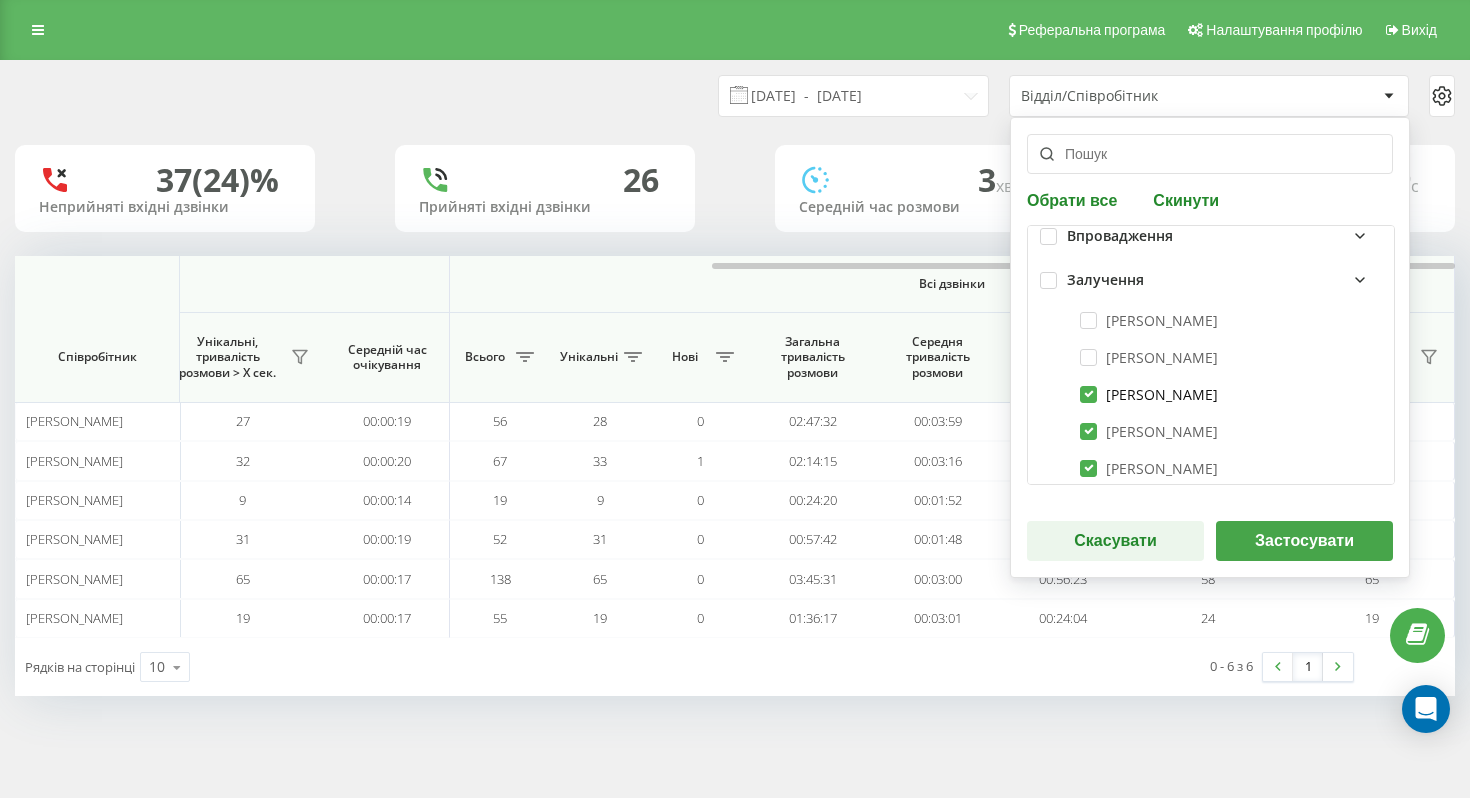 checkbox on "true" 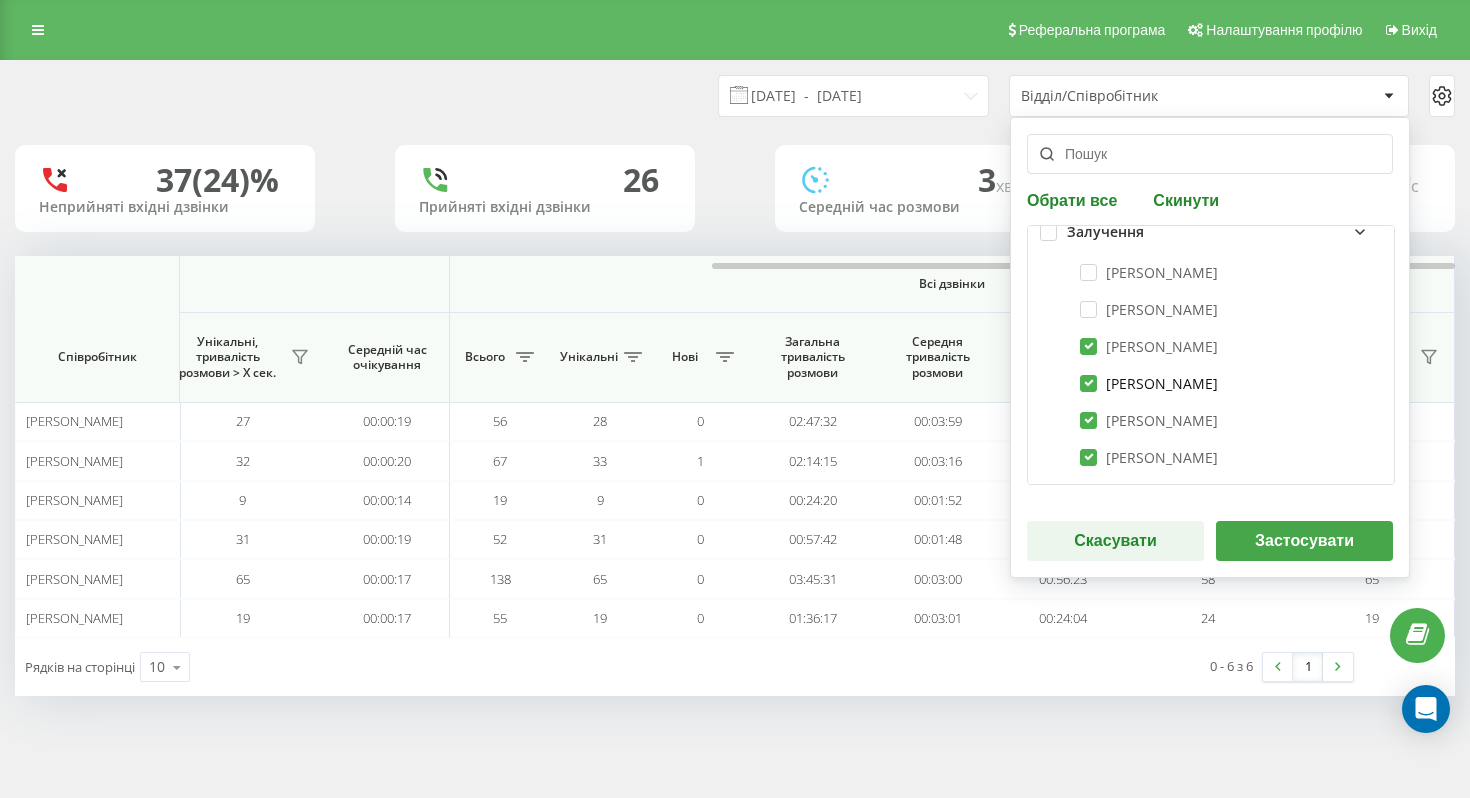 click on "Дмитро Федоришин" at bounding box center (1149, 383) 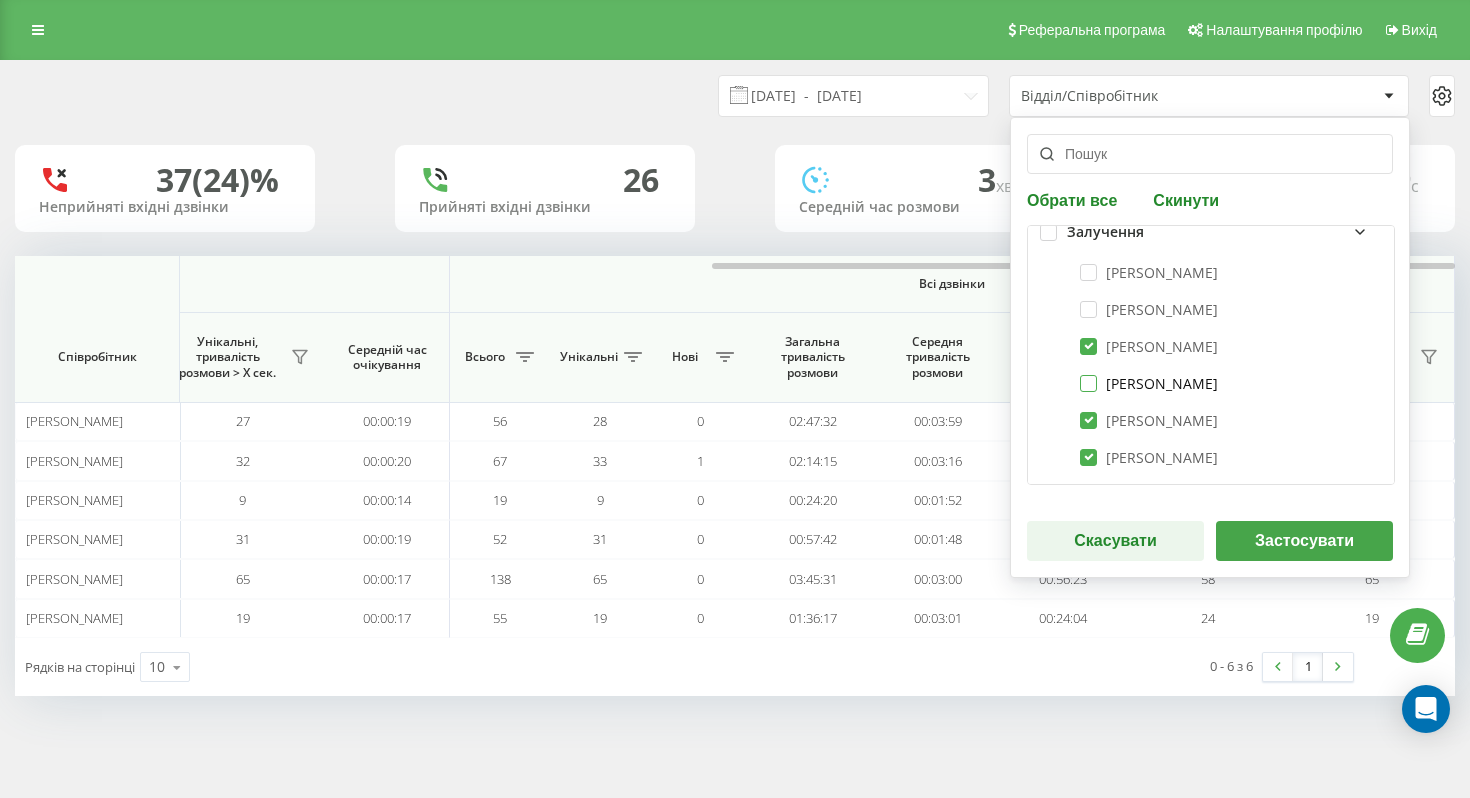 checkbox on "false" 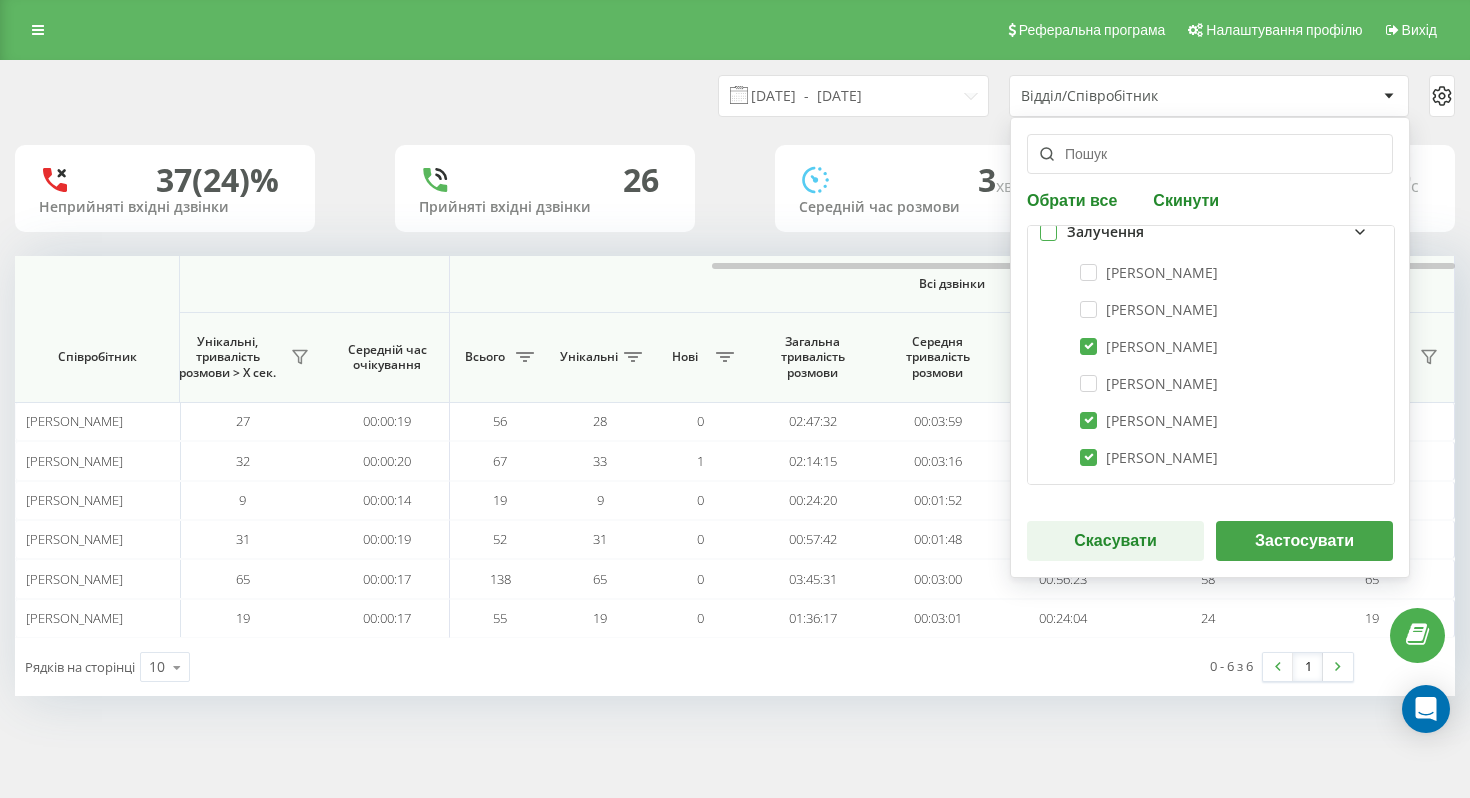 click at bounding box center (1048, 224) 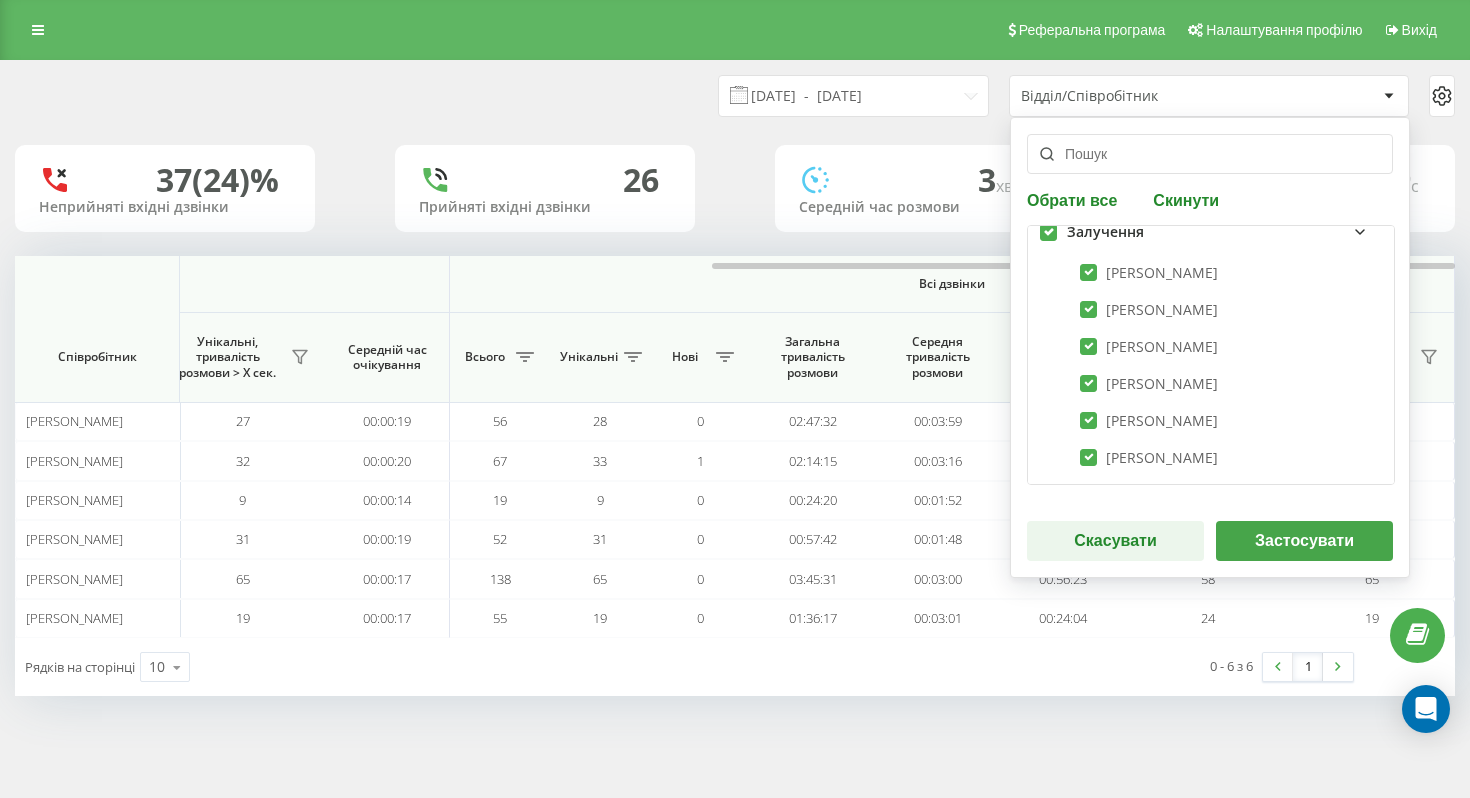 checkbox on "true" 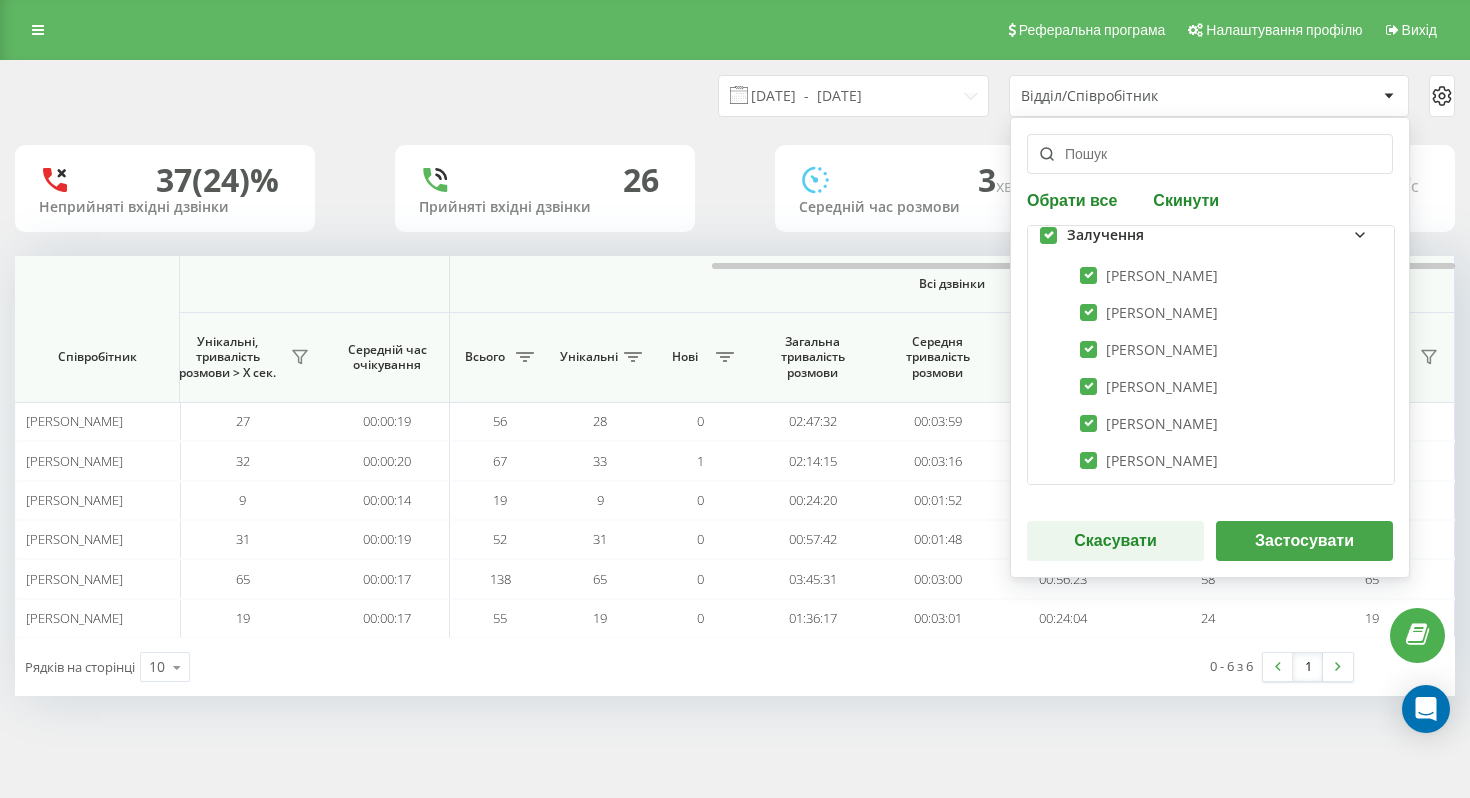 click at bounding box center [1048, 227] 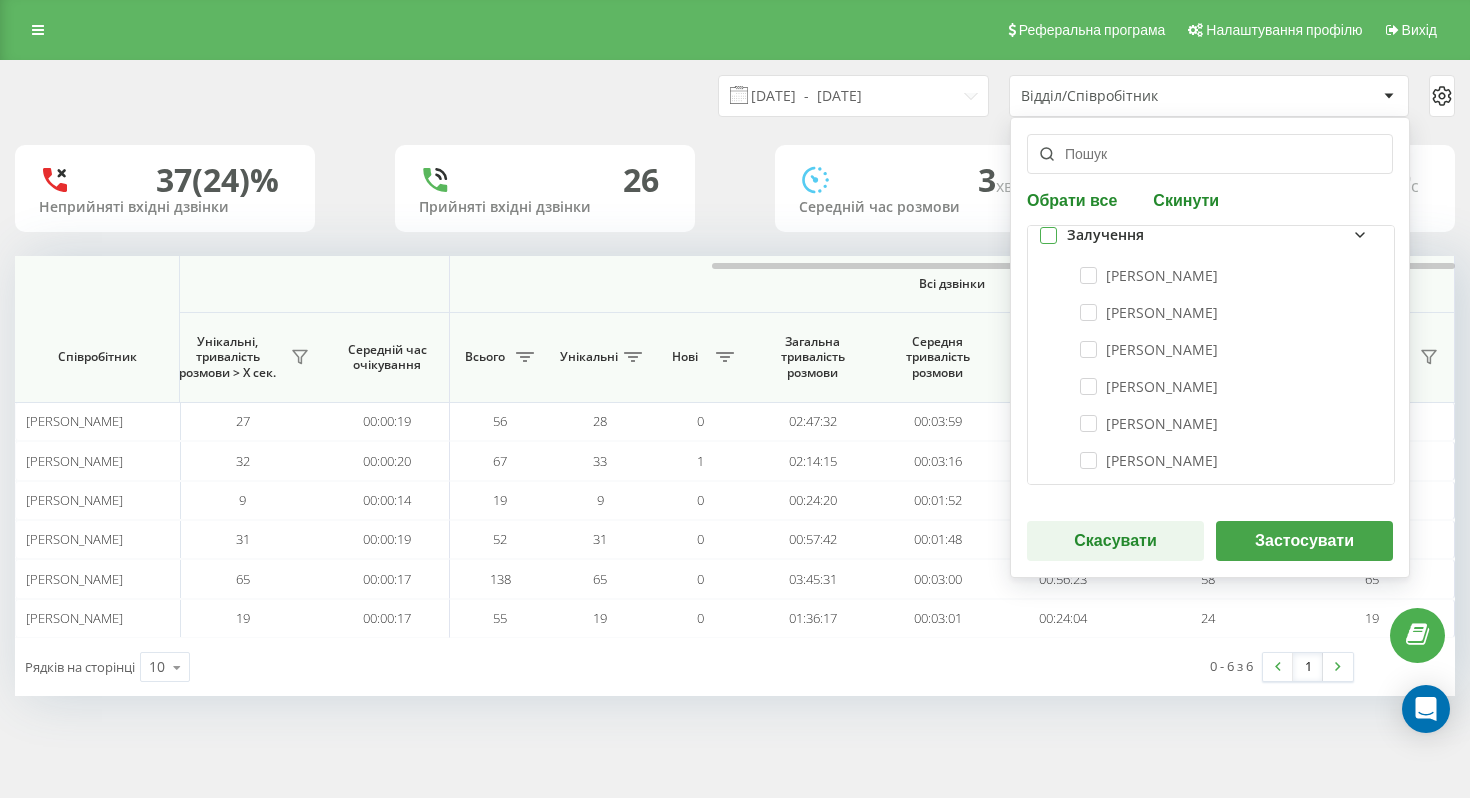 checkbox on "false" 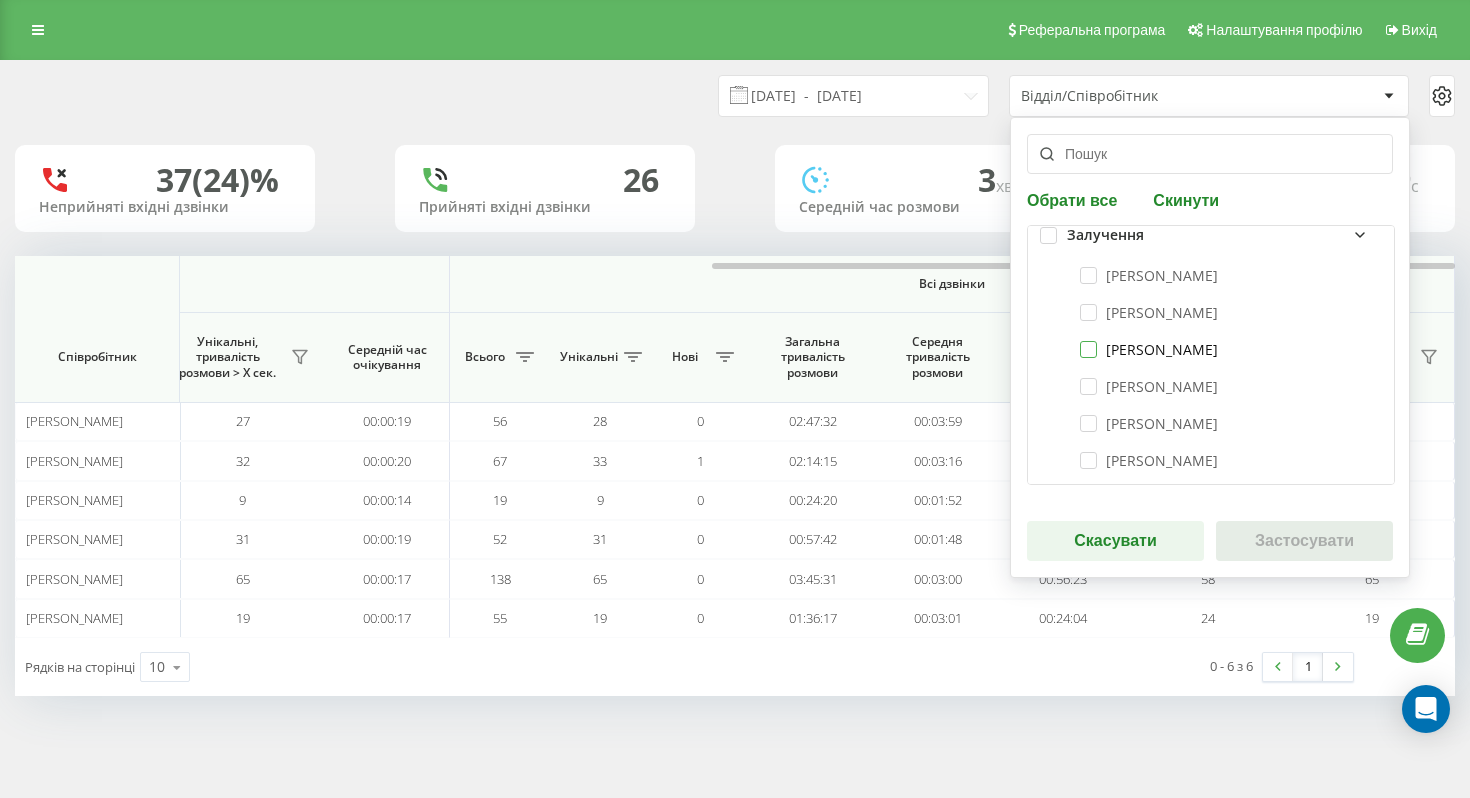 click on "Марія Найда" at bounding box center [1149, 349] 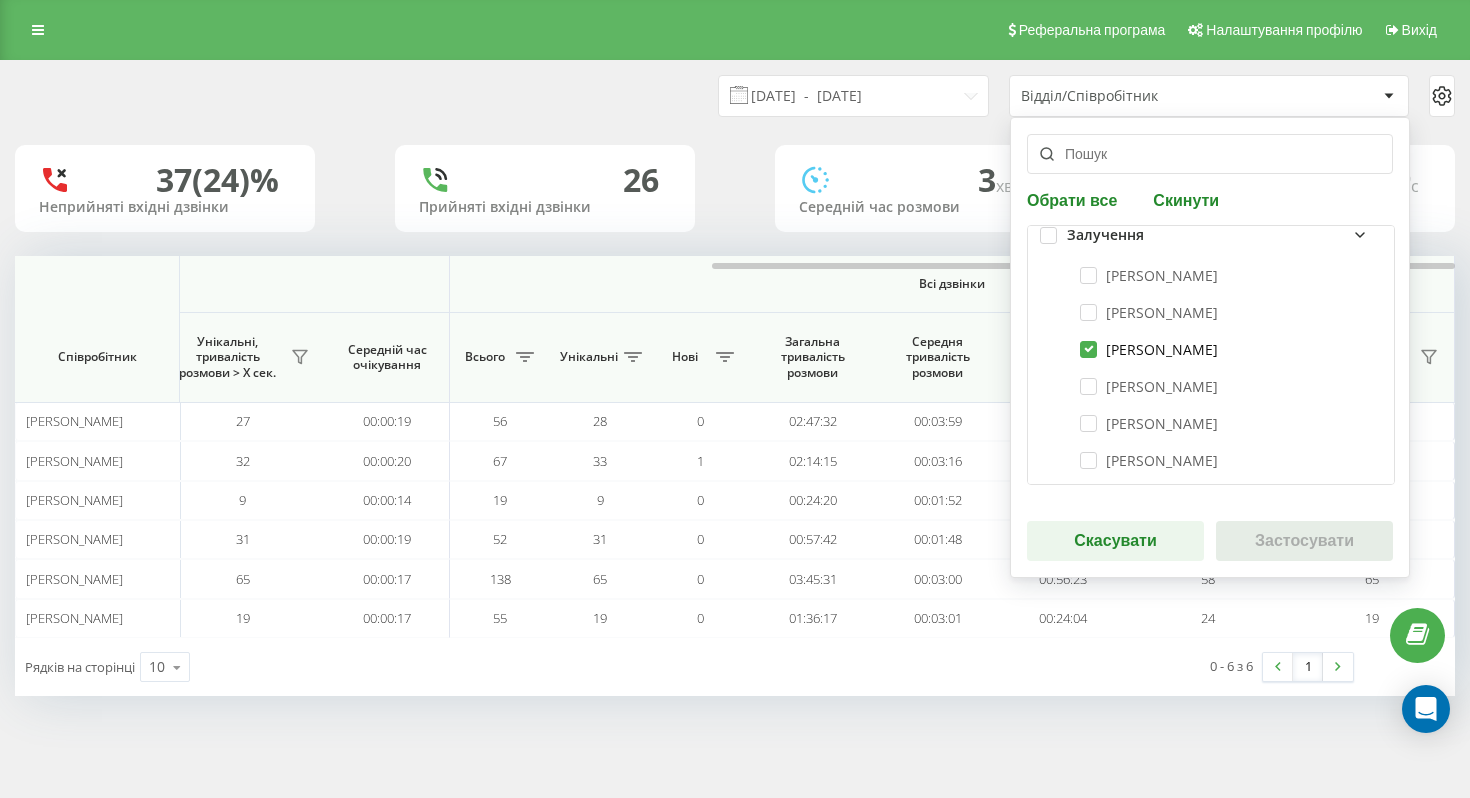 checkbox on "true" 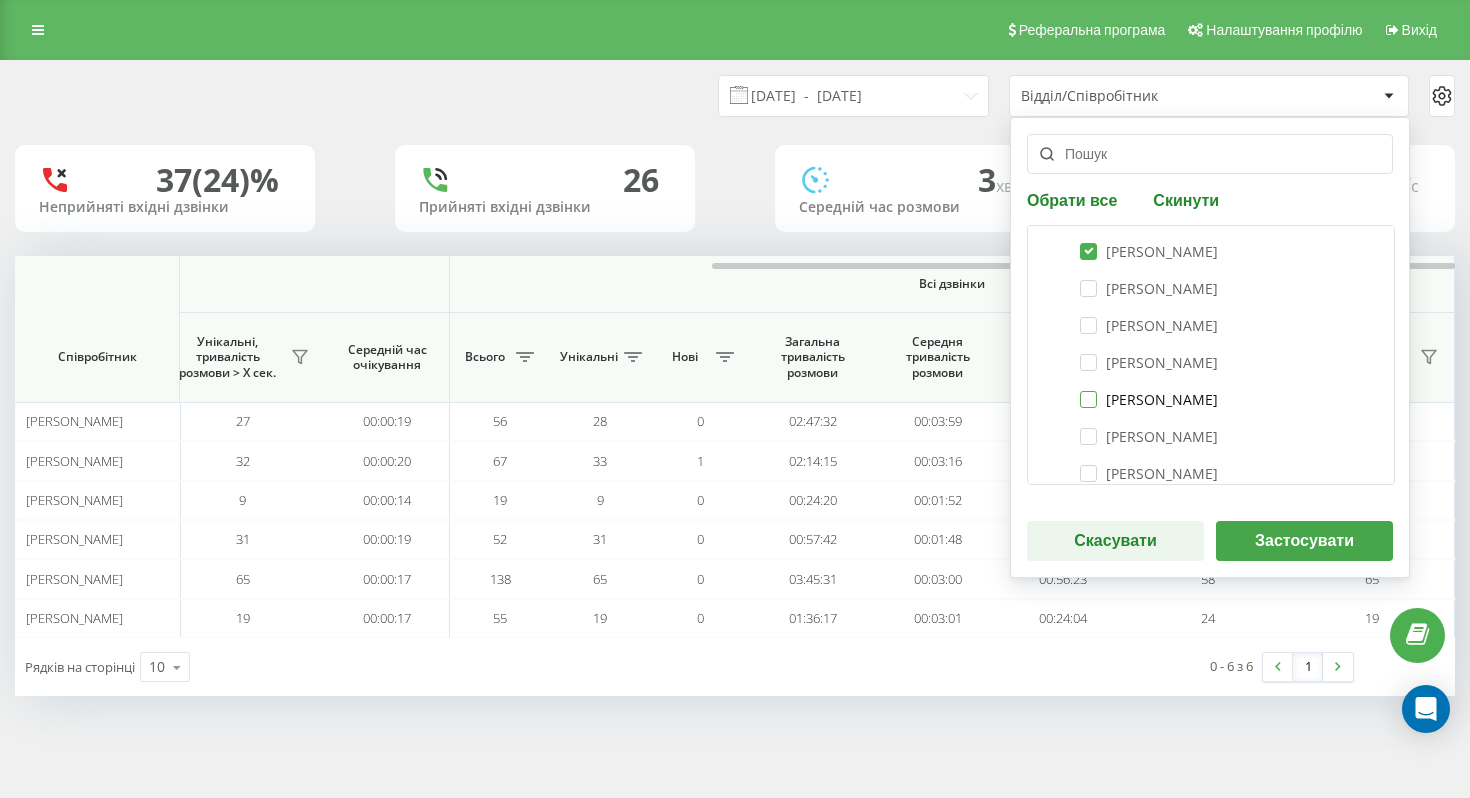 click on "Сергій Бобров" at bounding box center (1149, 399) 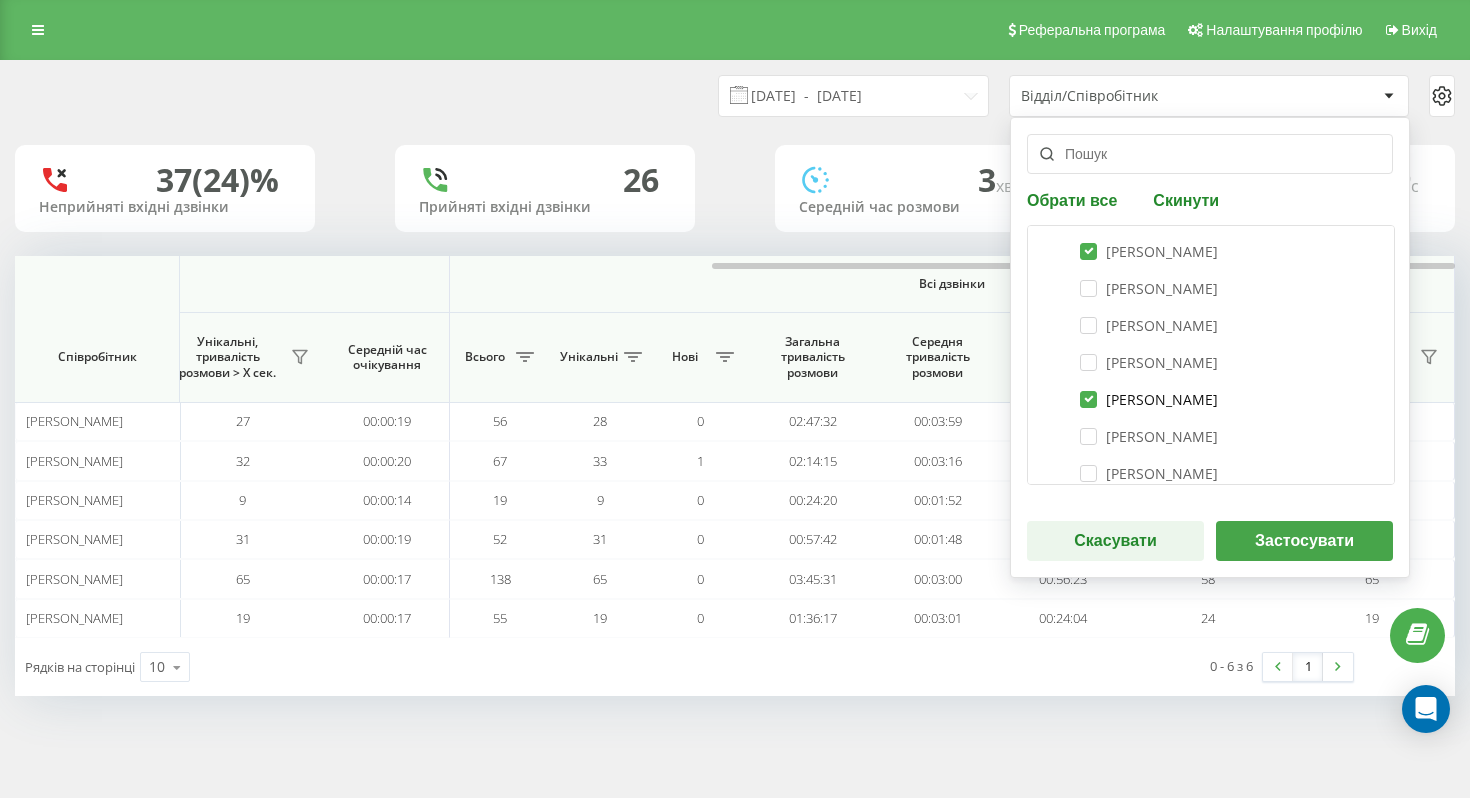 checkbox on "true" 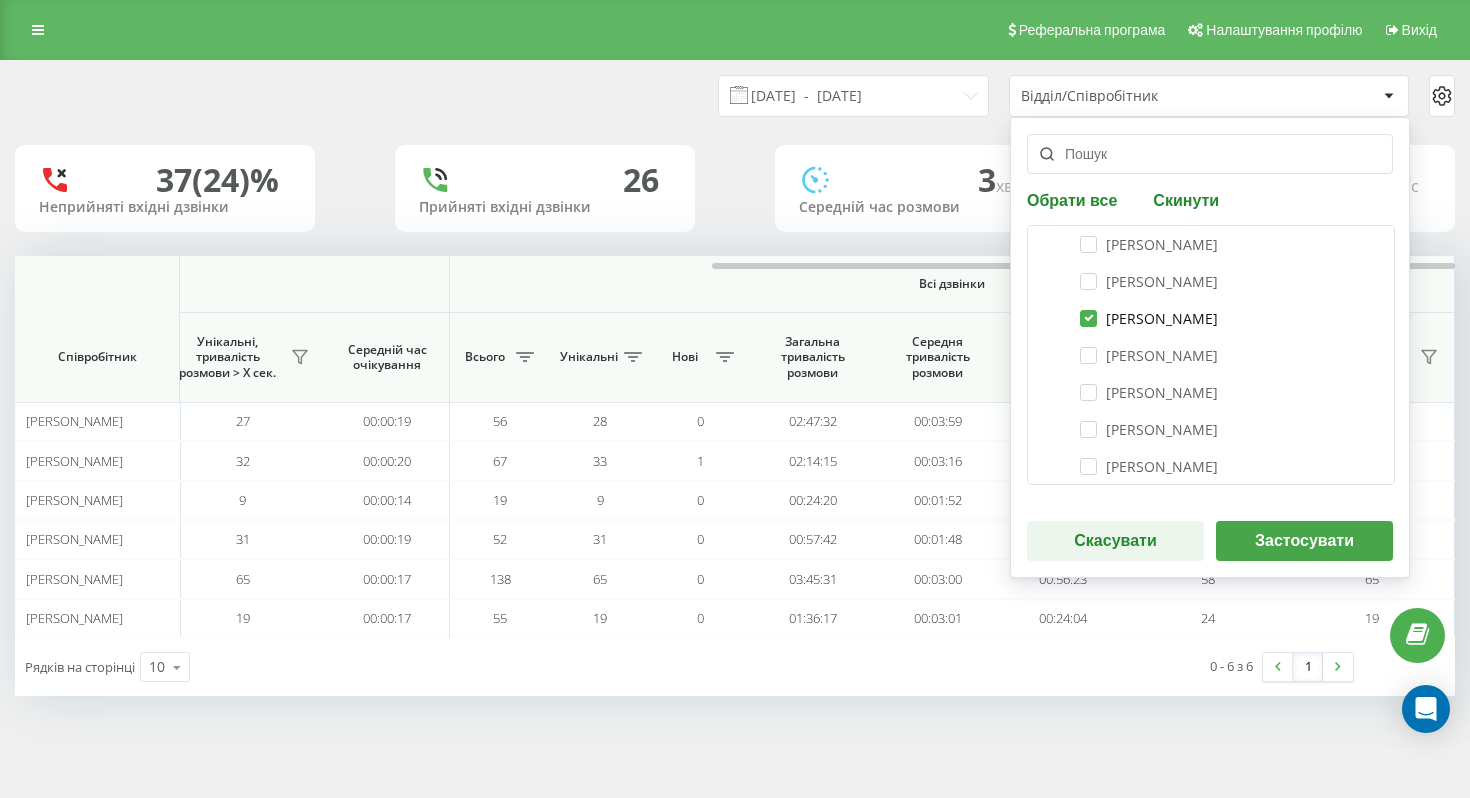 scroll, scrollTop: 263, scrollLeft: 0, axis: vertical 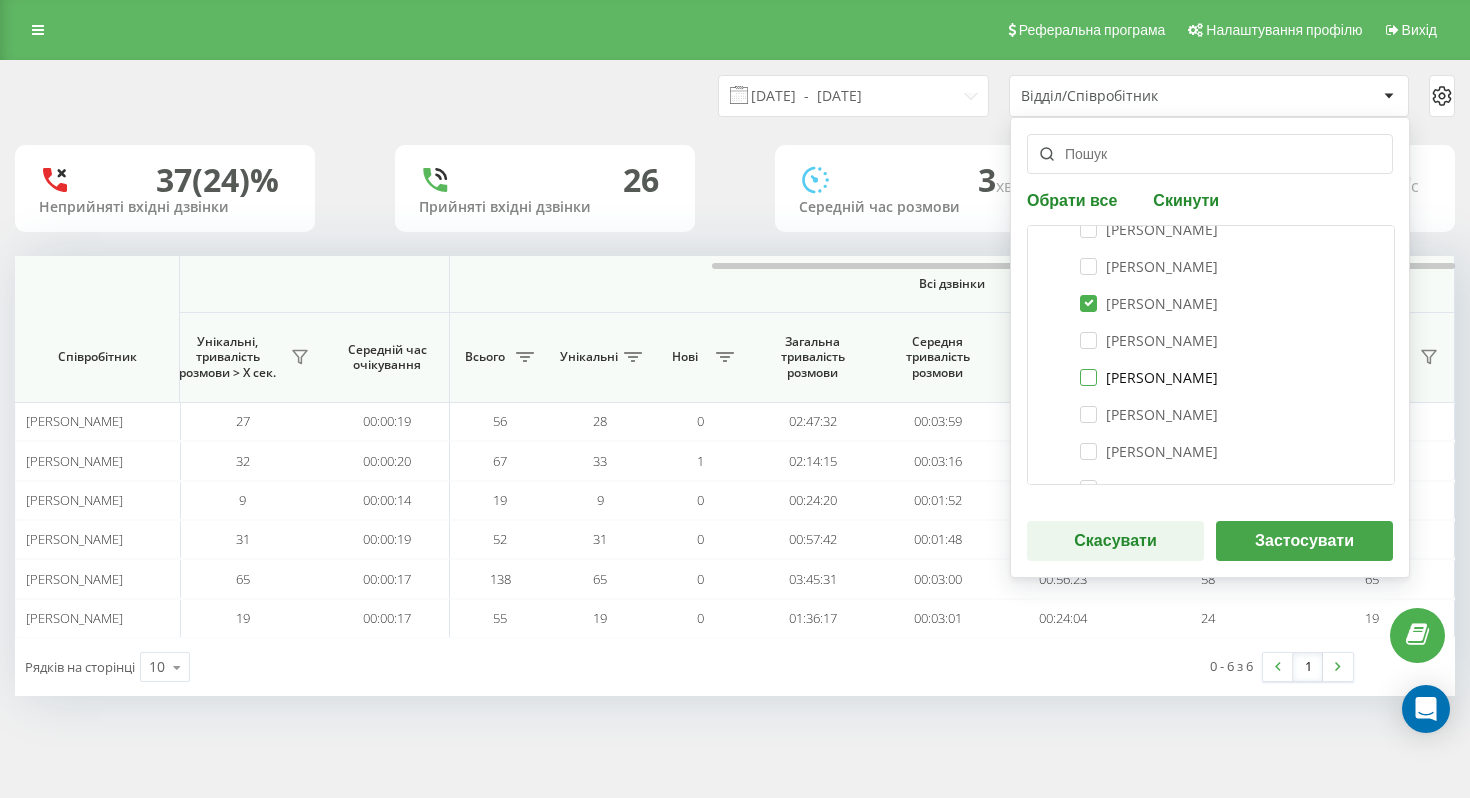 click on "Масалига Данило Станіславович" at bounding box center (1149, 377) 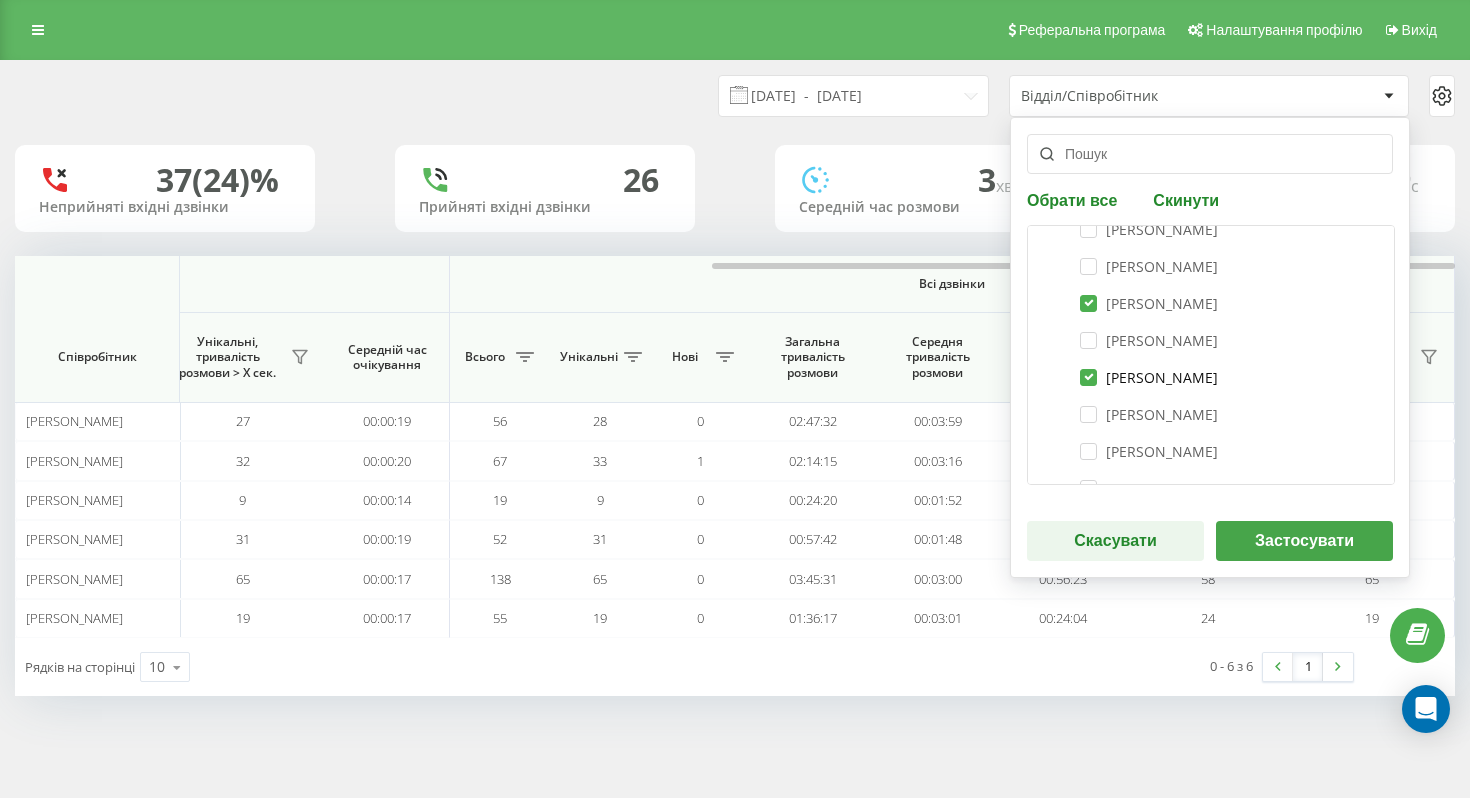 checkbox on "true" 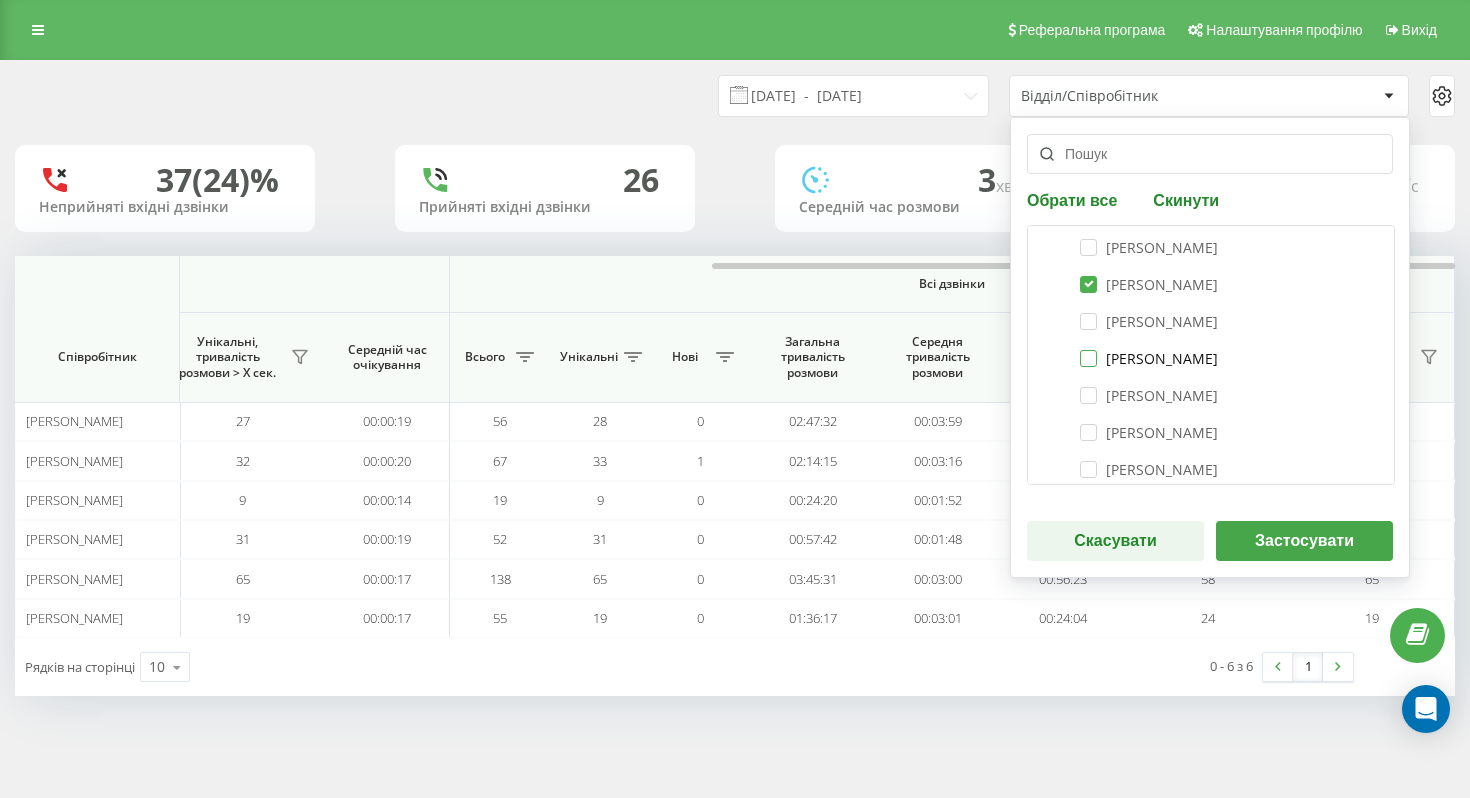 click on "Блага Роксолана" at bounding box center [1149, 358] 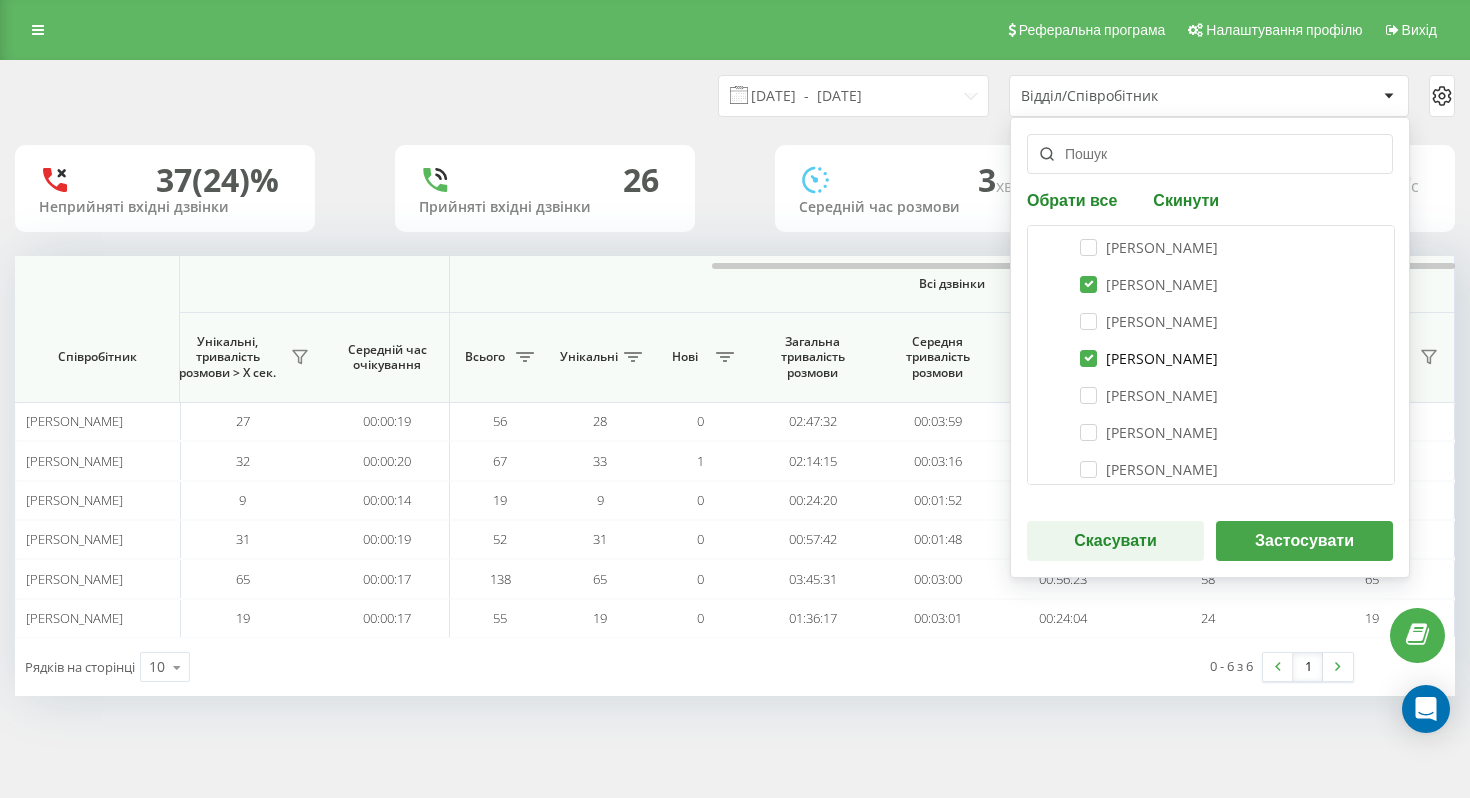 checkbox on "true" 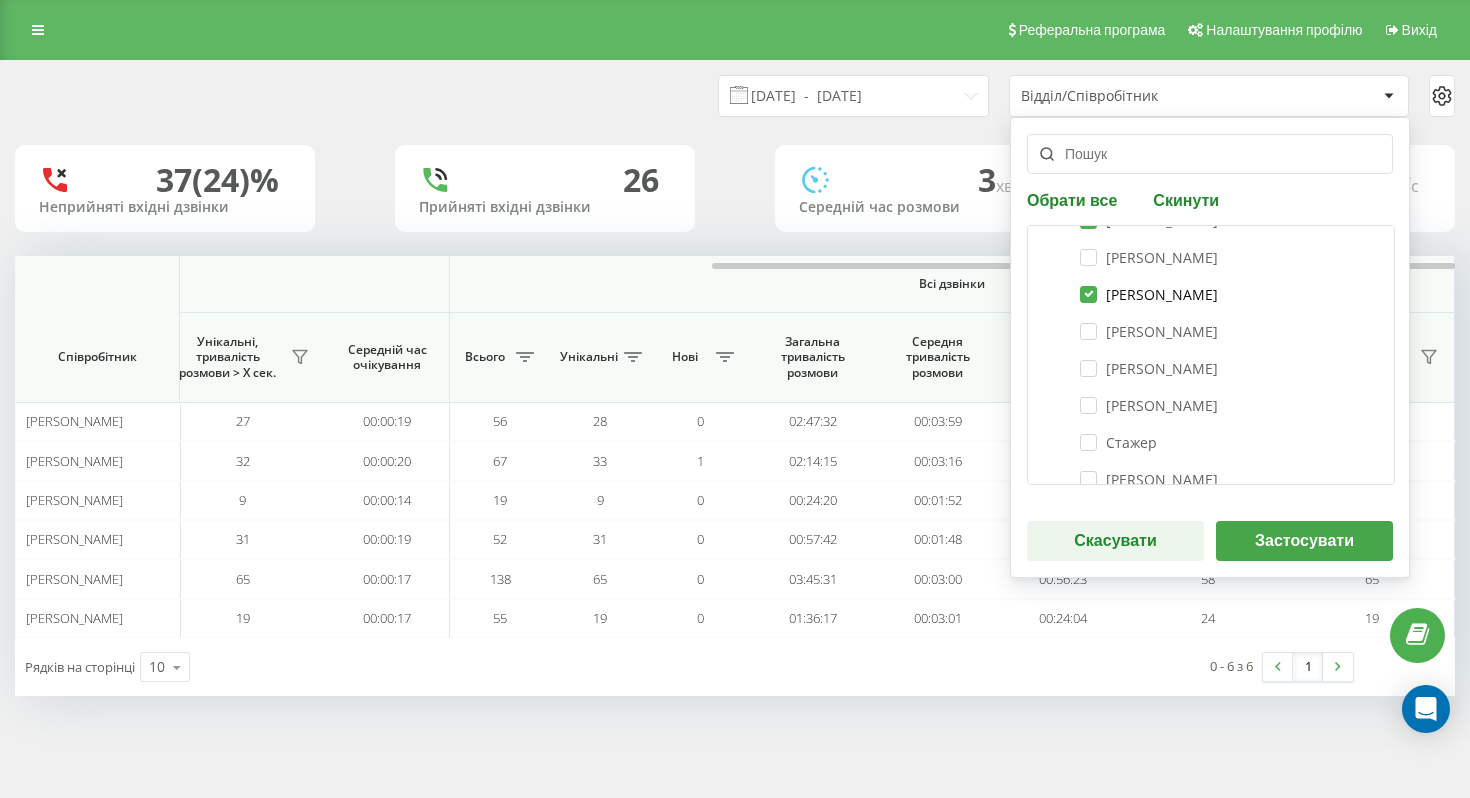 scroll, scrollTop: 423, scrollLeft: 0, axis: vertical 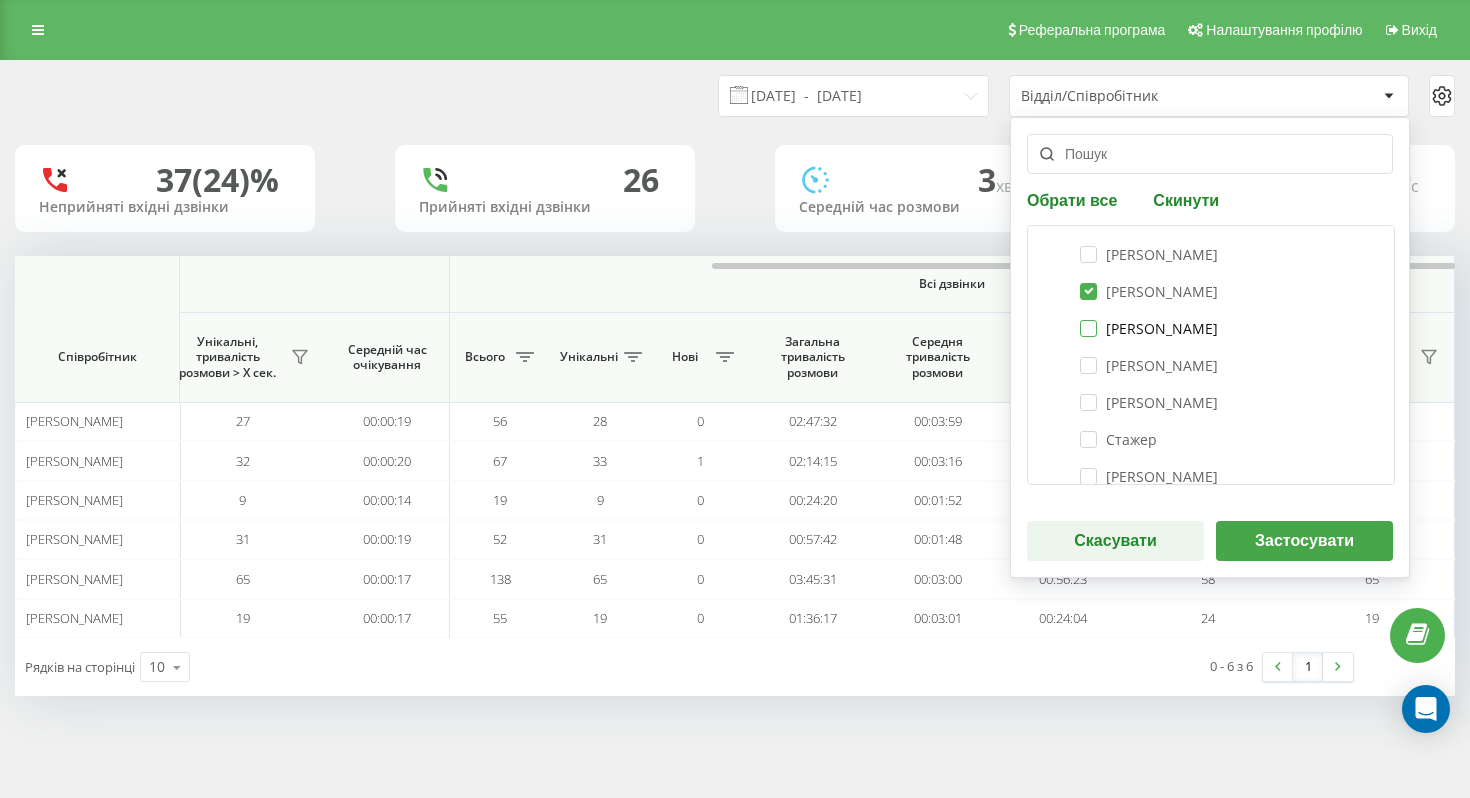 click on "Петрушко Анастасія" at bounding box center (1149, 328) 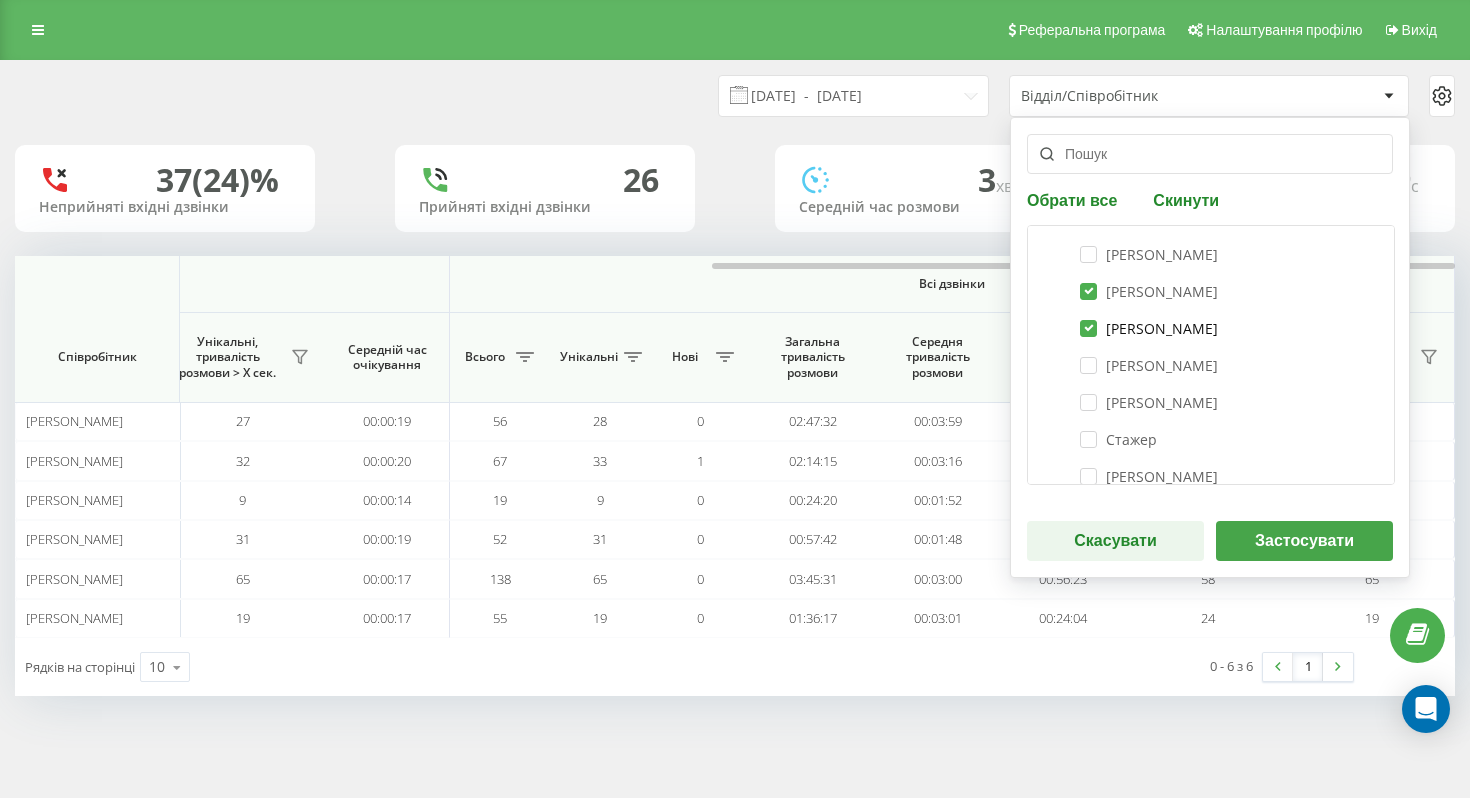 checkbox on "true" 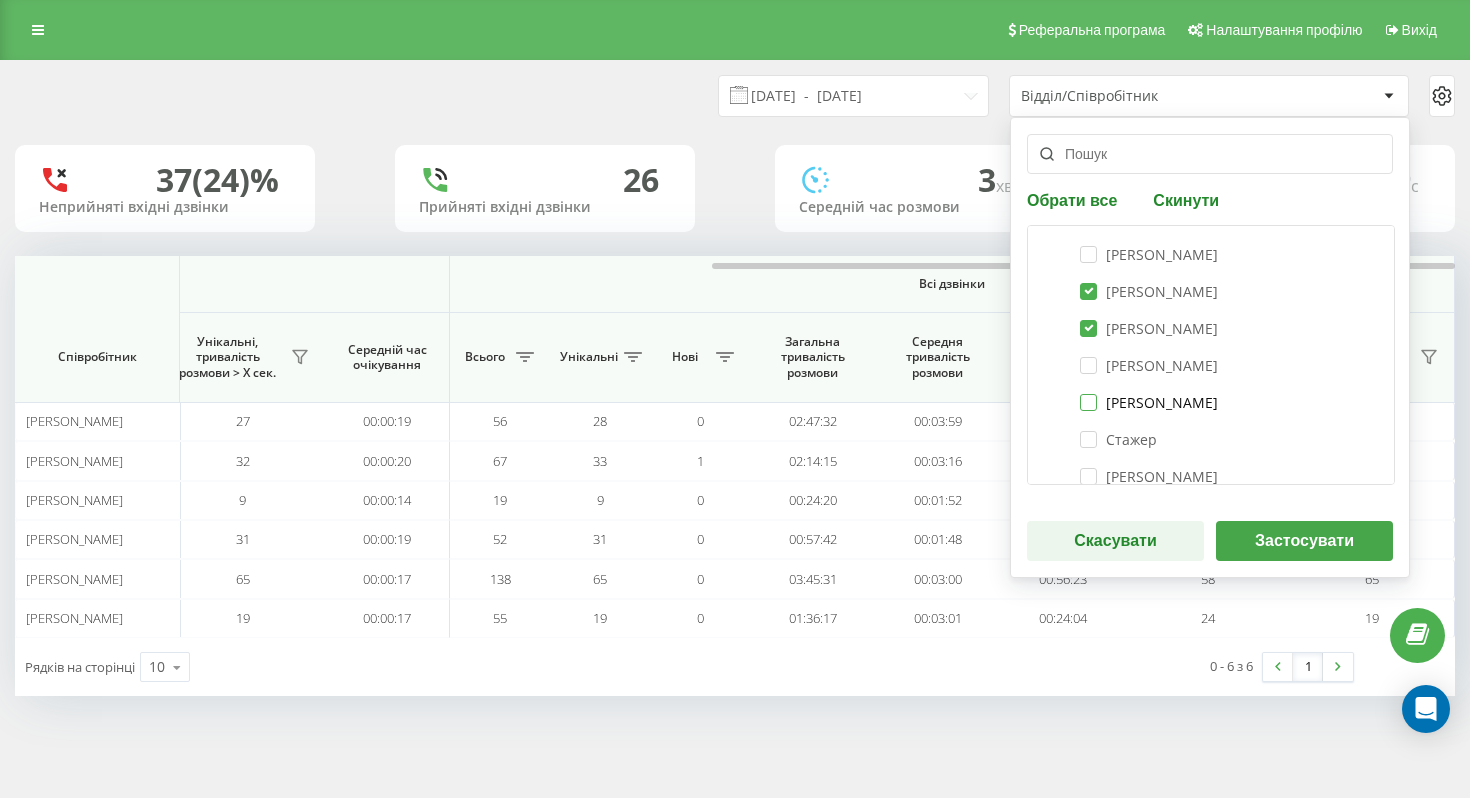 click on "Марія Москалюк" at bounding box center (1149, 402) 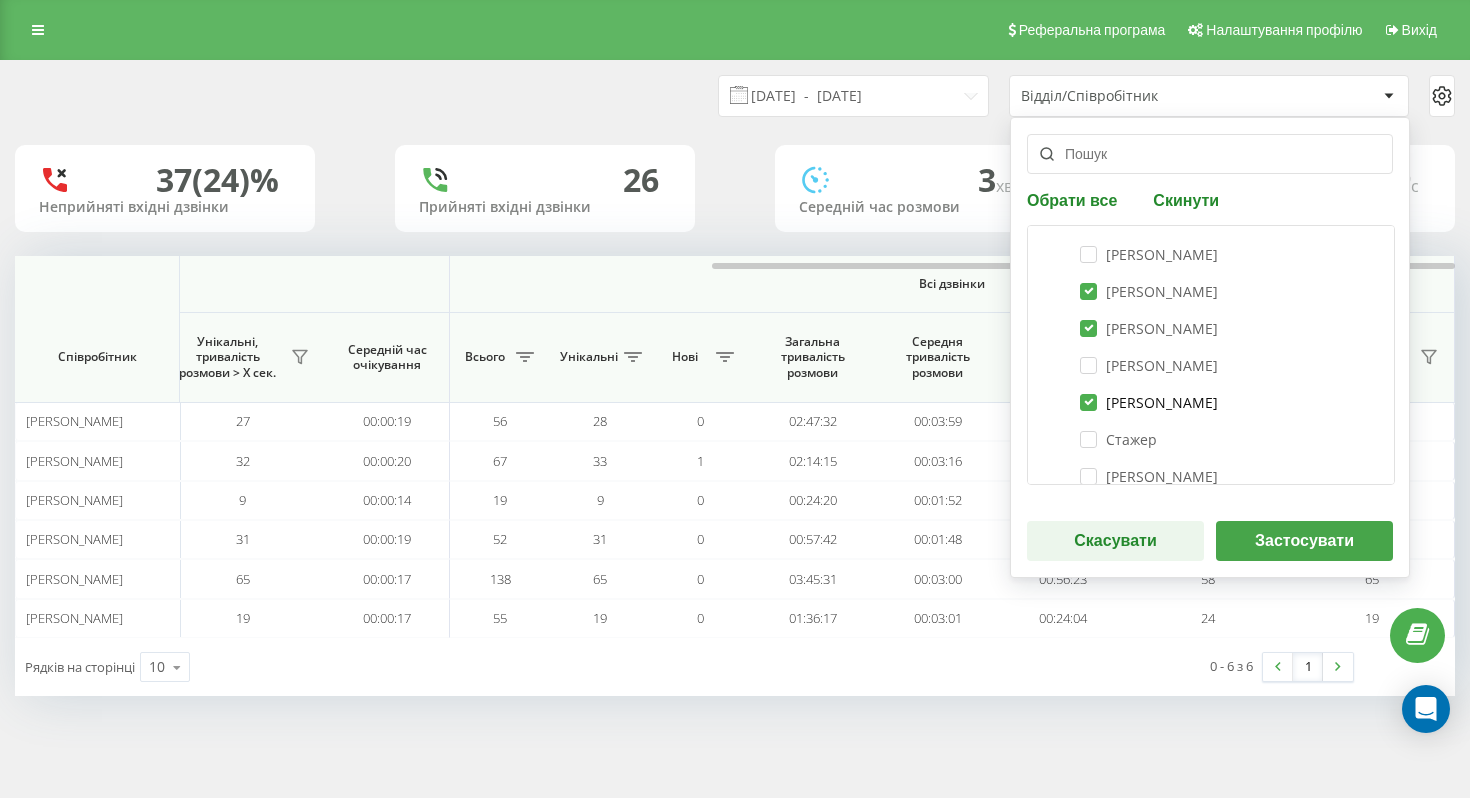 checkbox on "true" 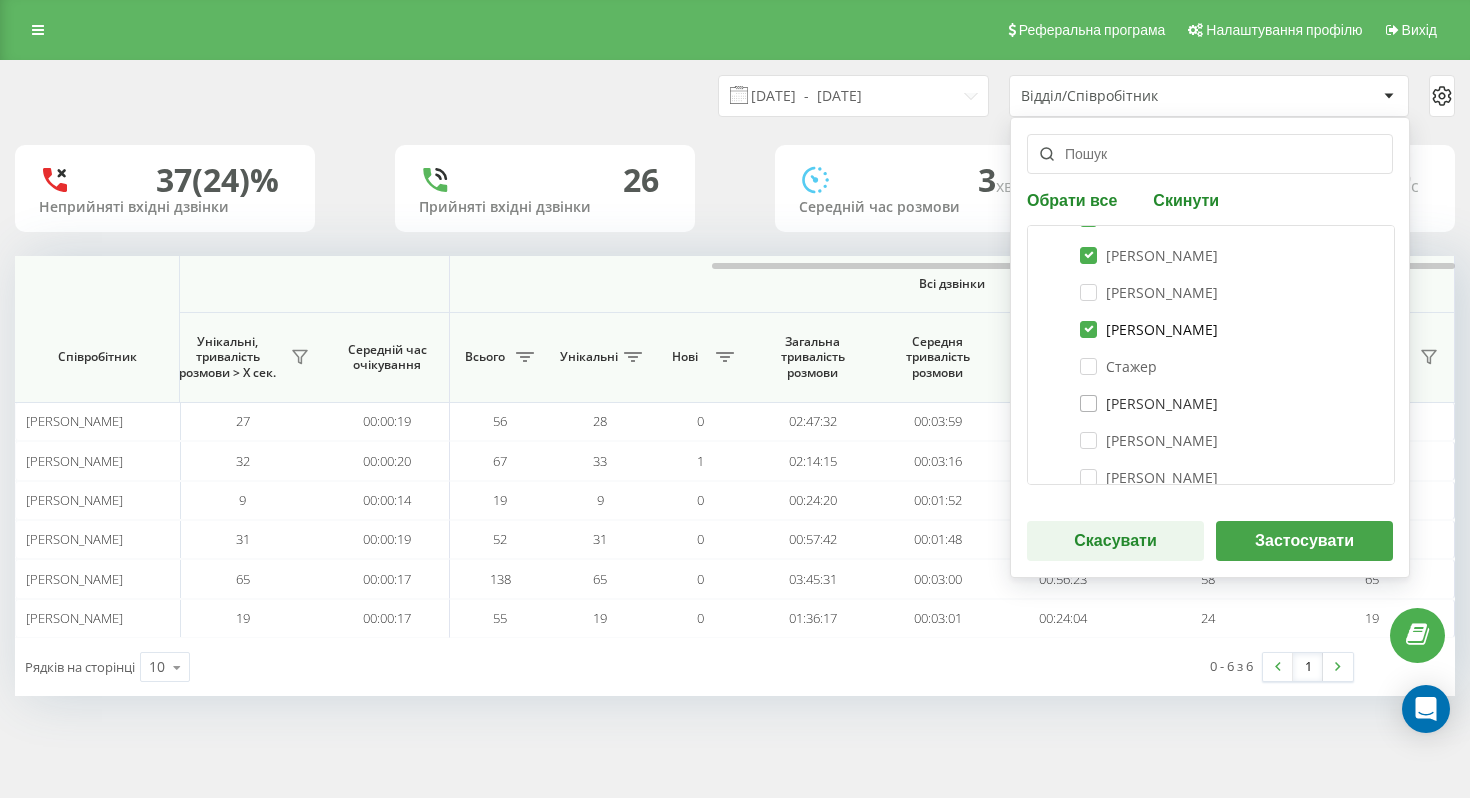 scroll, scrollTop: 497, scrollLeft: 0, axis: vertical 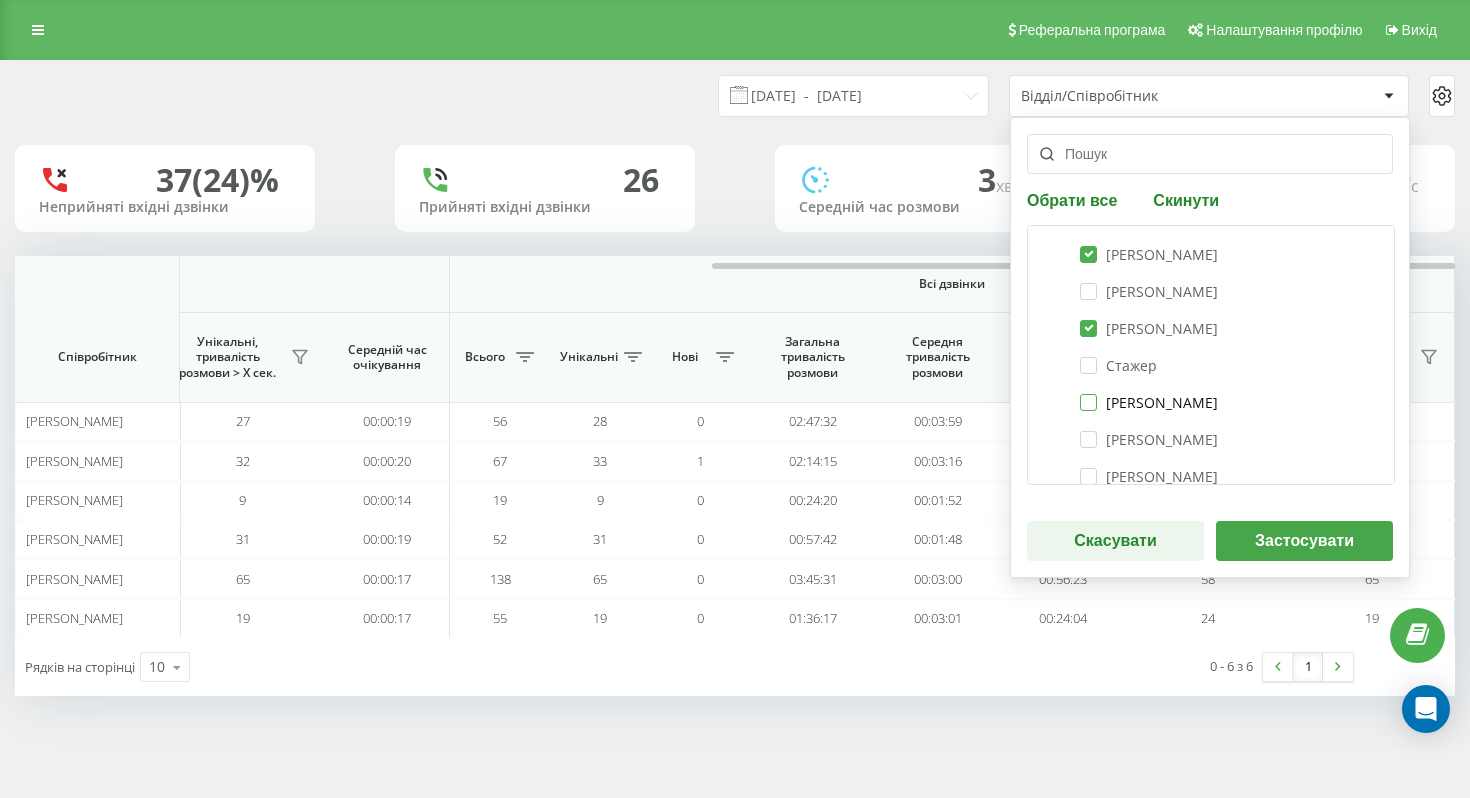 click on "Діхно Богдан" at bounding box center (1149, 402) 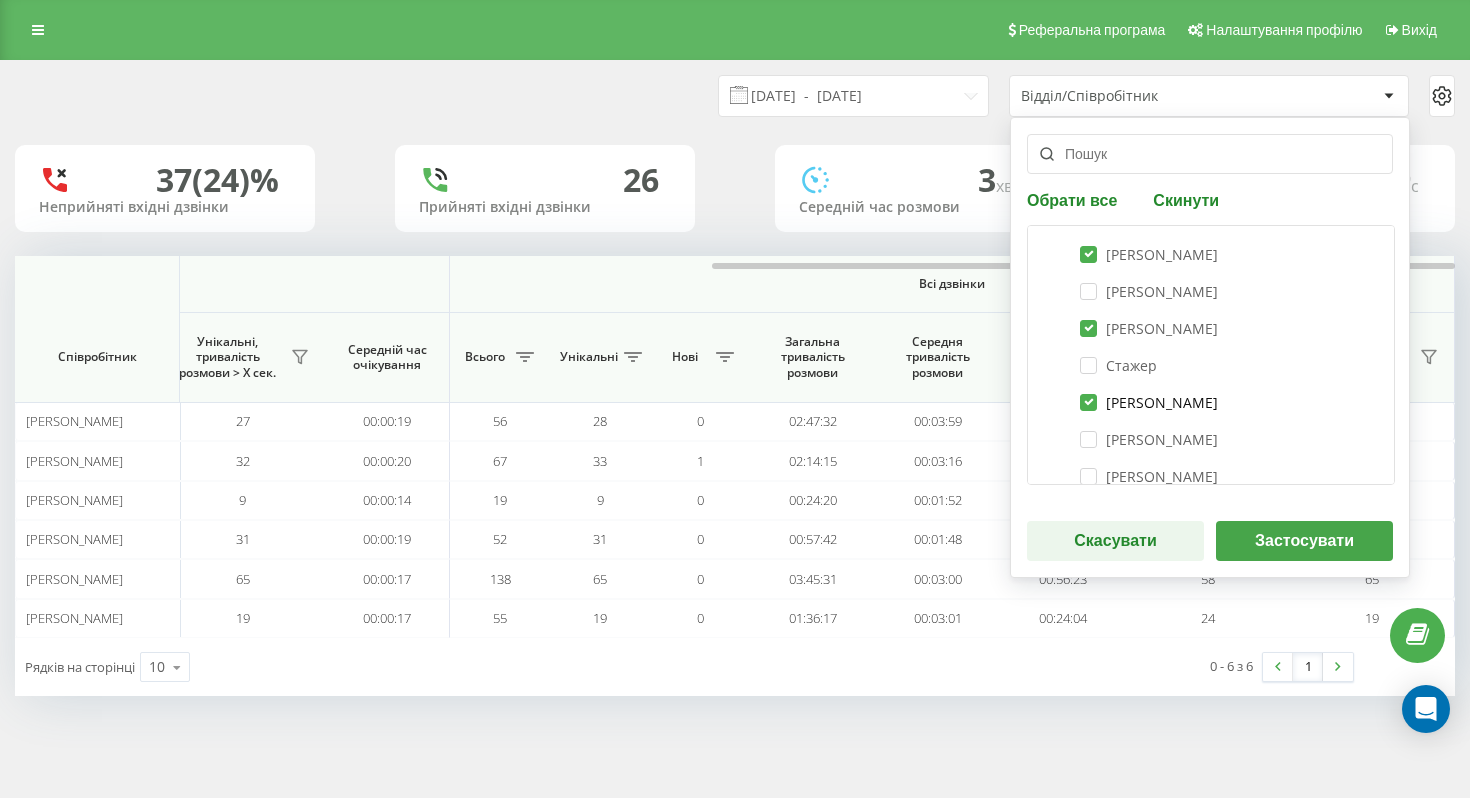 checkbox on "true" 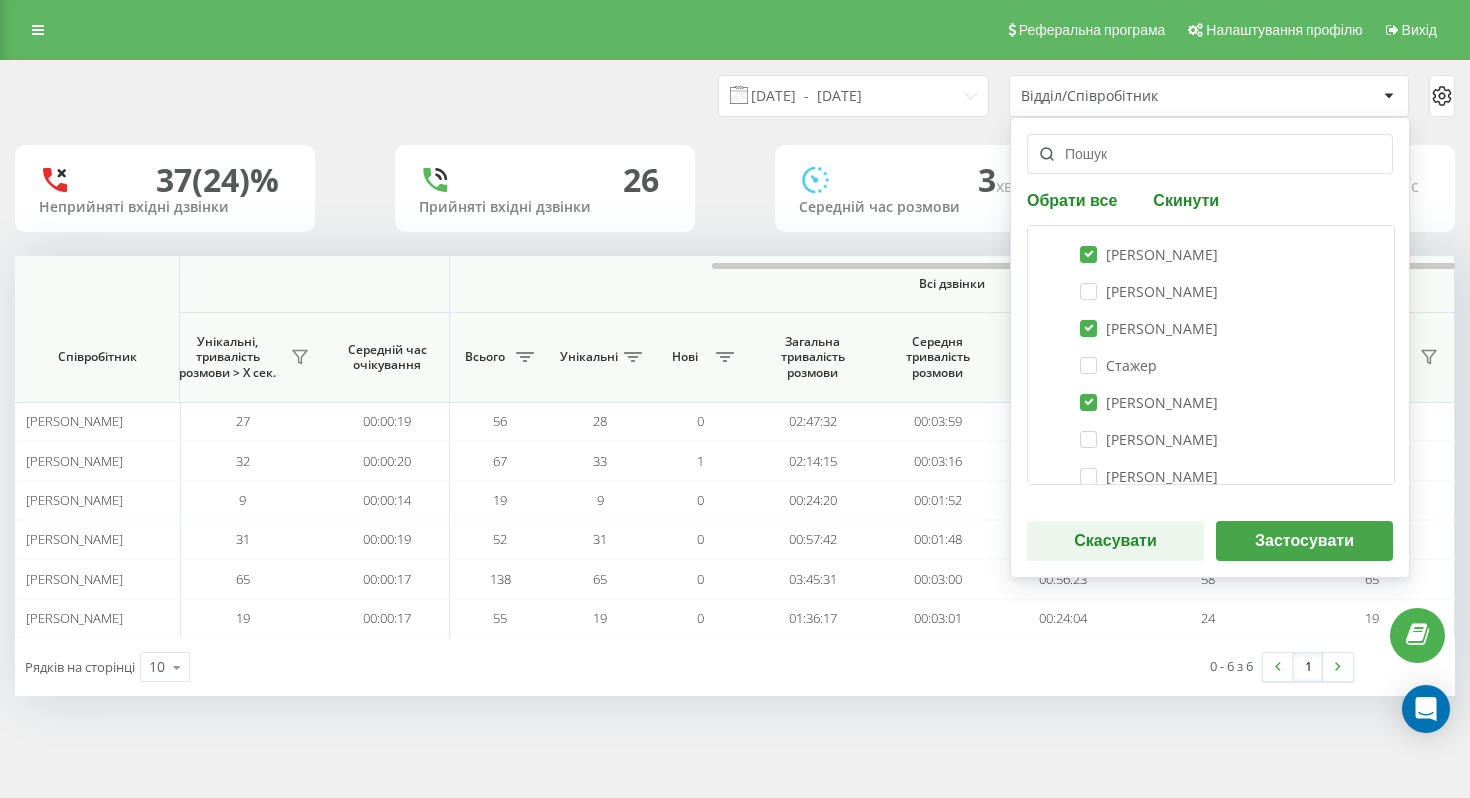 click on "Ігор Юрченко" at bounding box center (1211, 439) 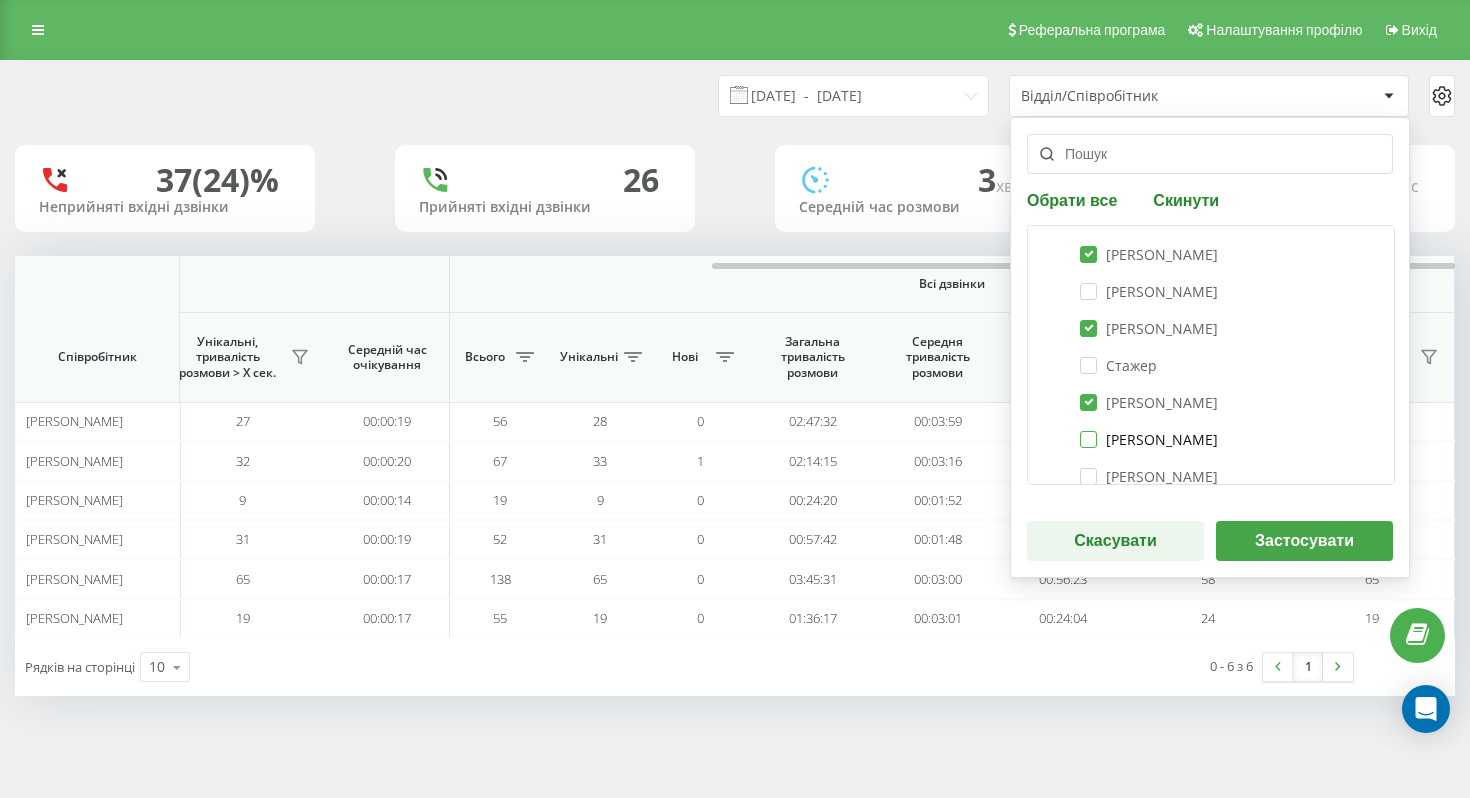 click on "Ігор Юрченко" at bounding box center (1149, 439) 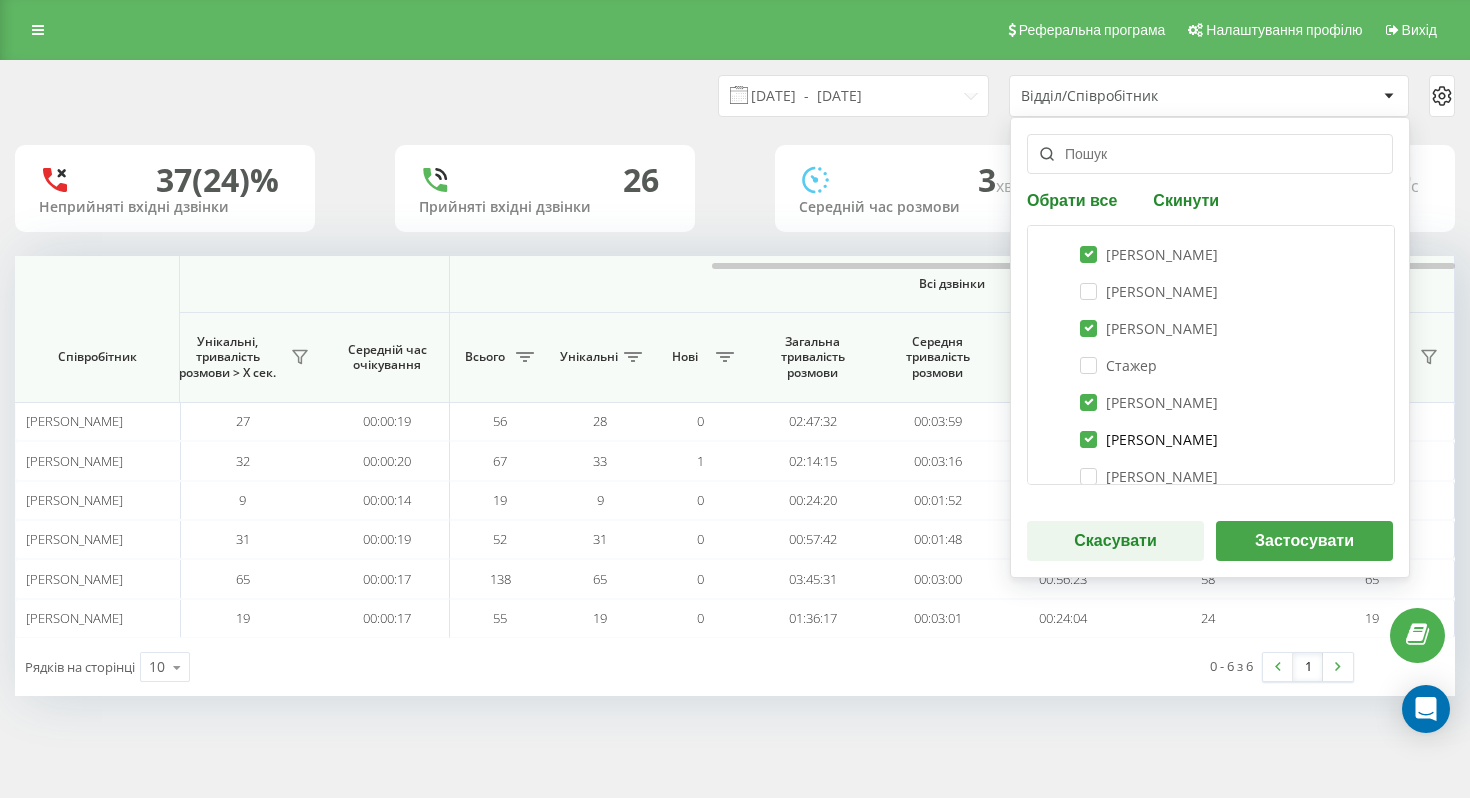 checkbox on "true" 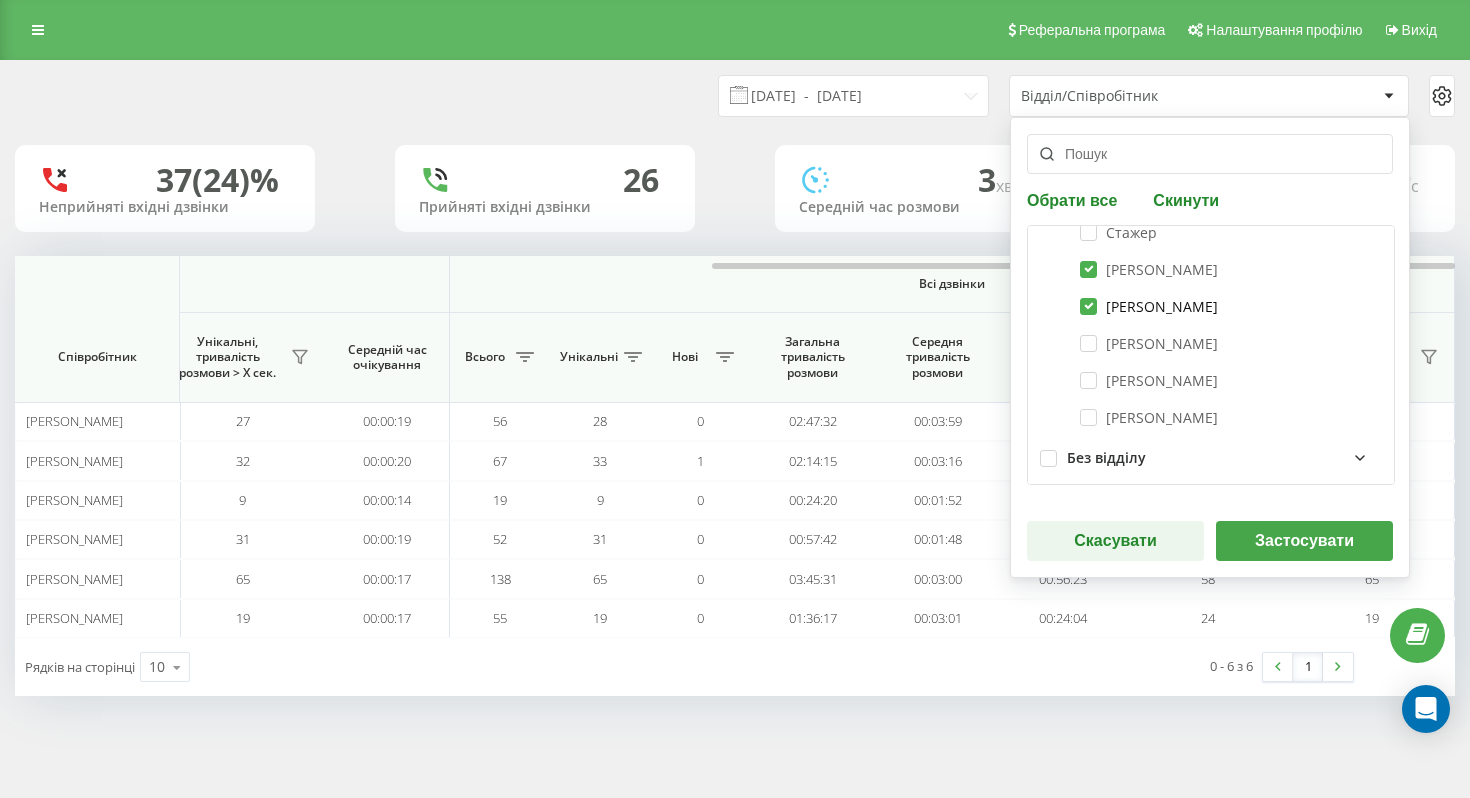 scroll, scrollTop: 638, scrollLeft: 0, axis: vertical 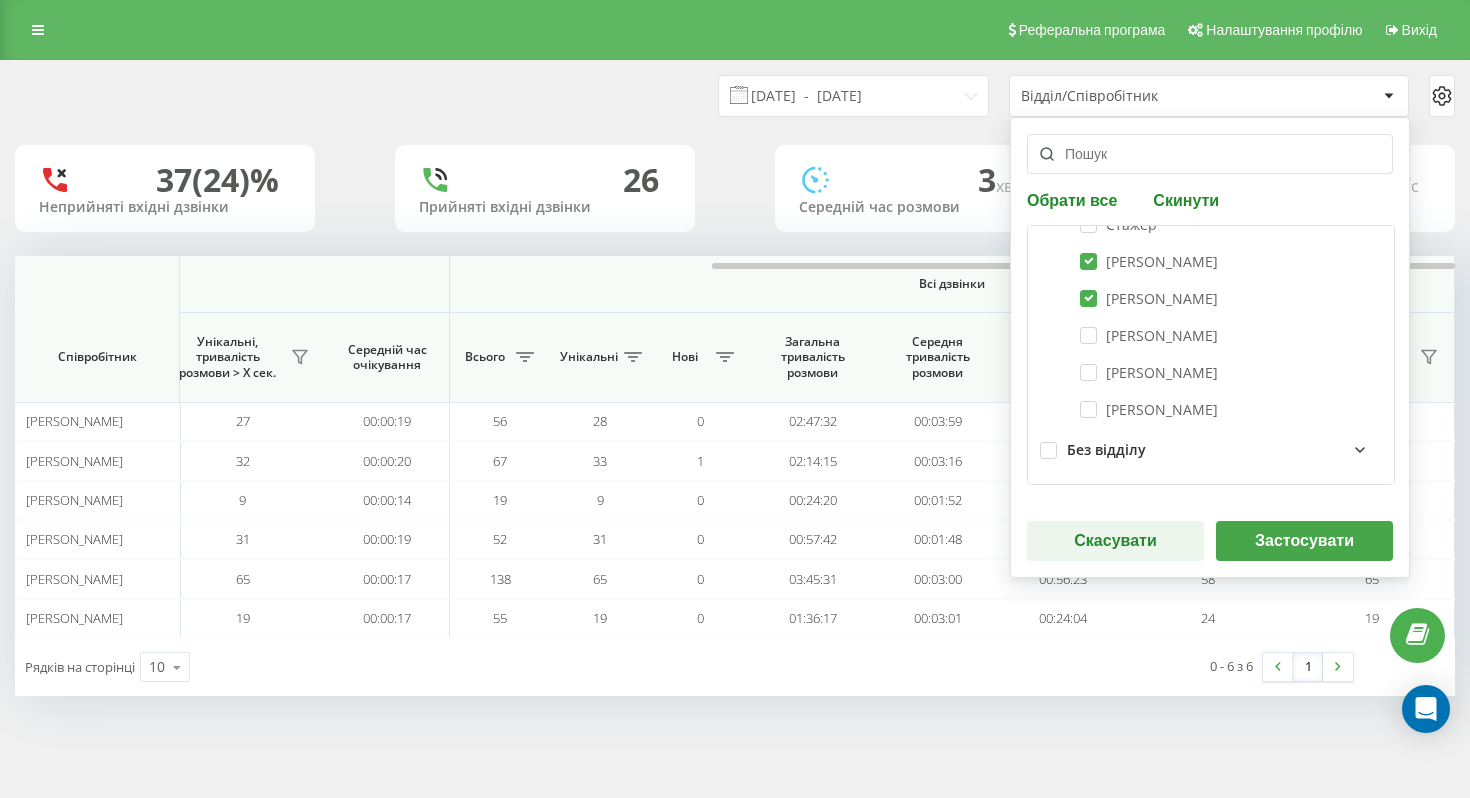 click on "Застосувати" at bounding box center (1304, 541) 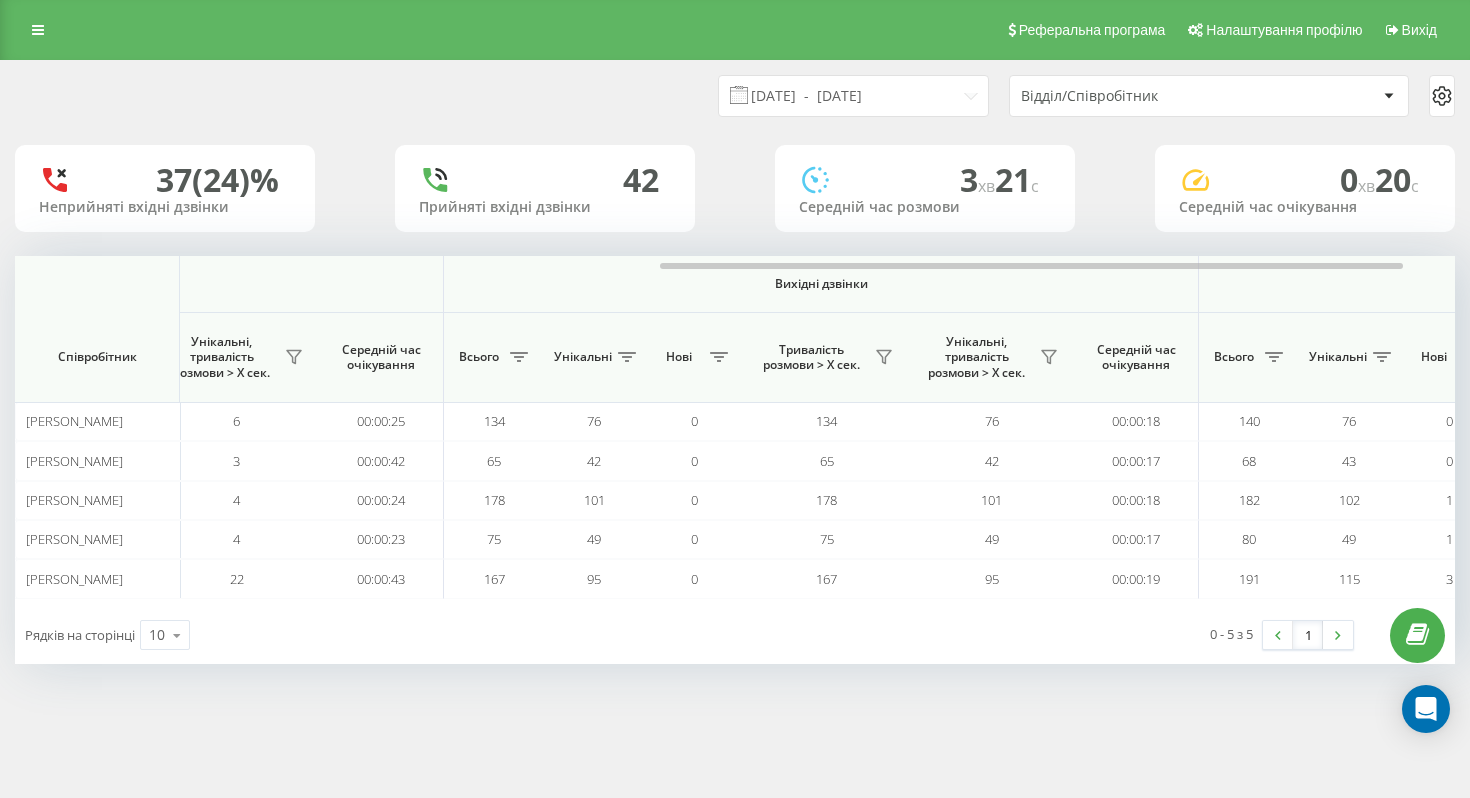 scroll, scrollTop: 0, scrollLeft: 1350, axis: horizontal 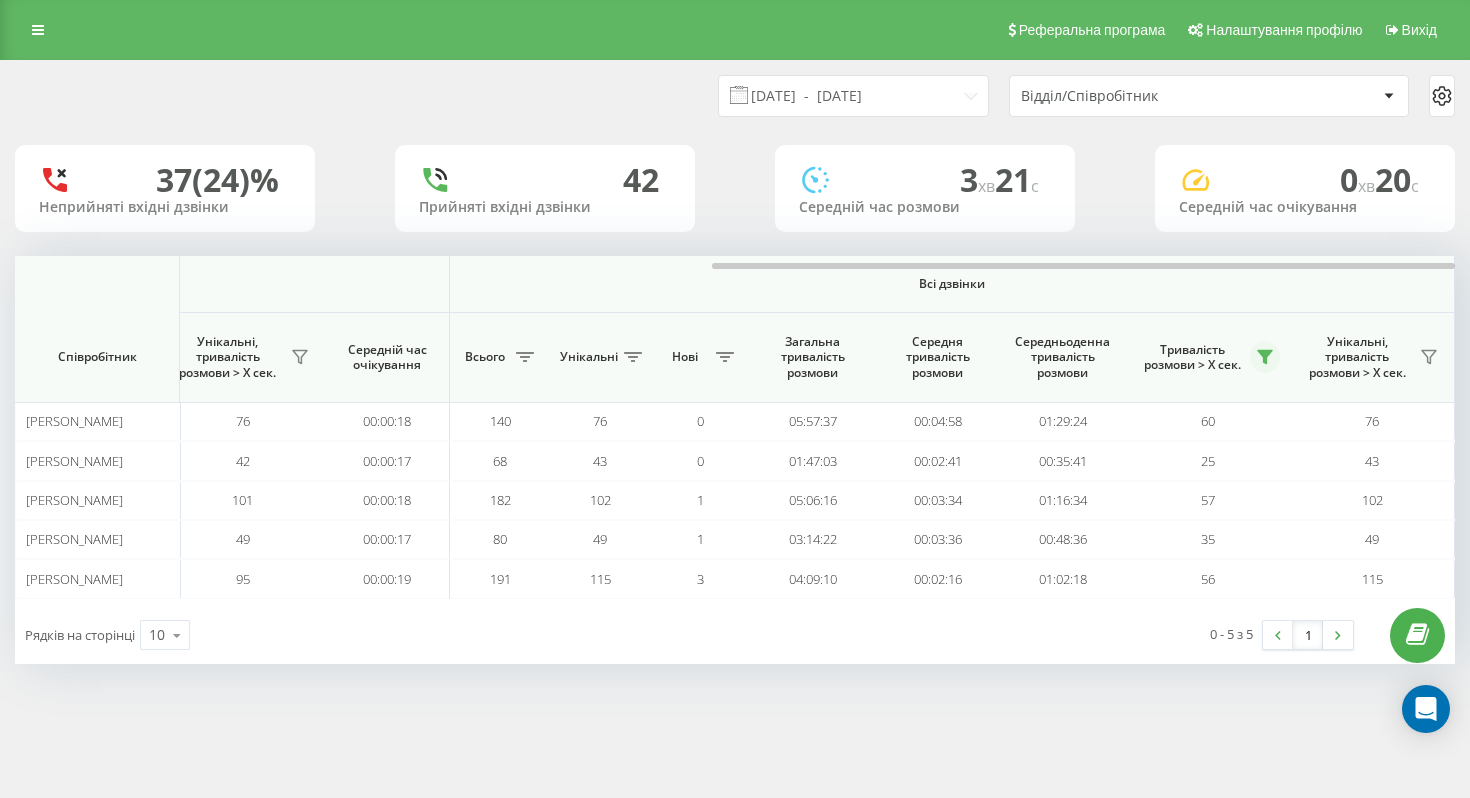 click 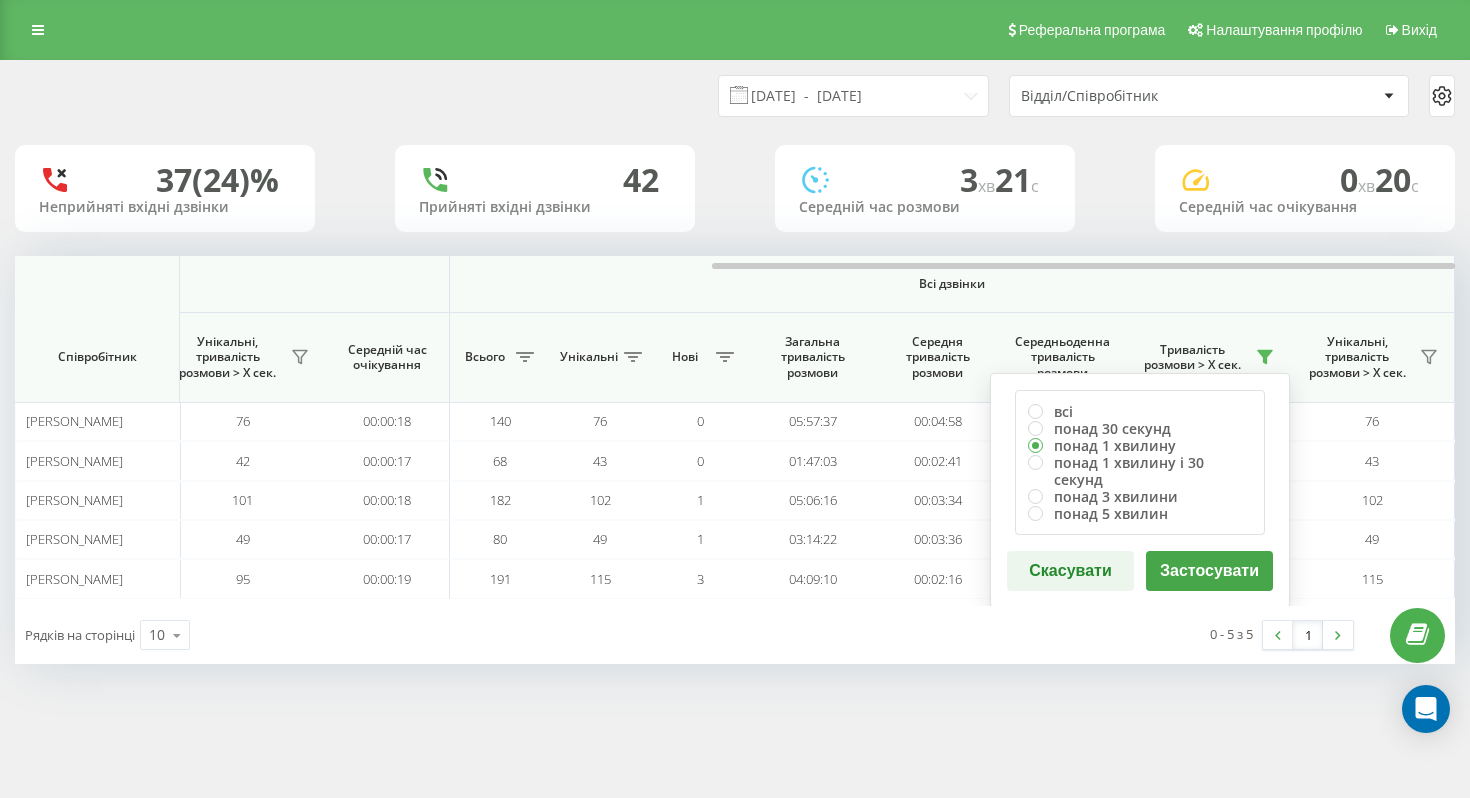 click on "Застосувати" at bounding box center [1209, 571] 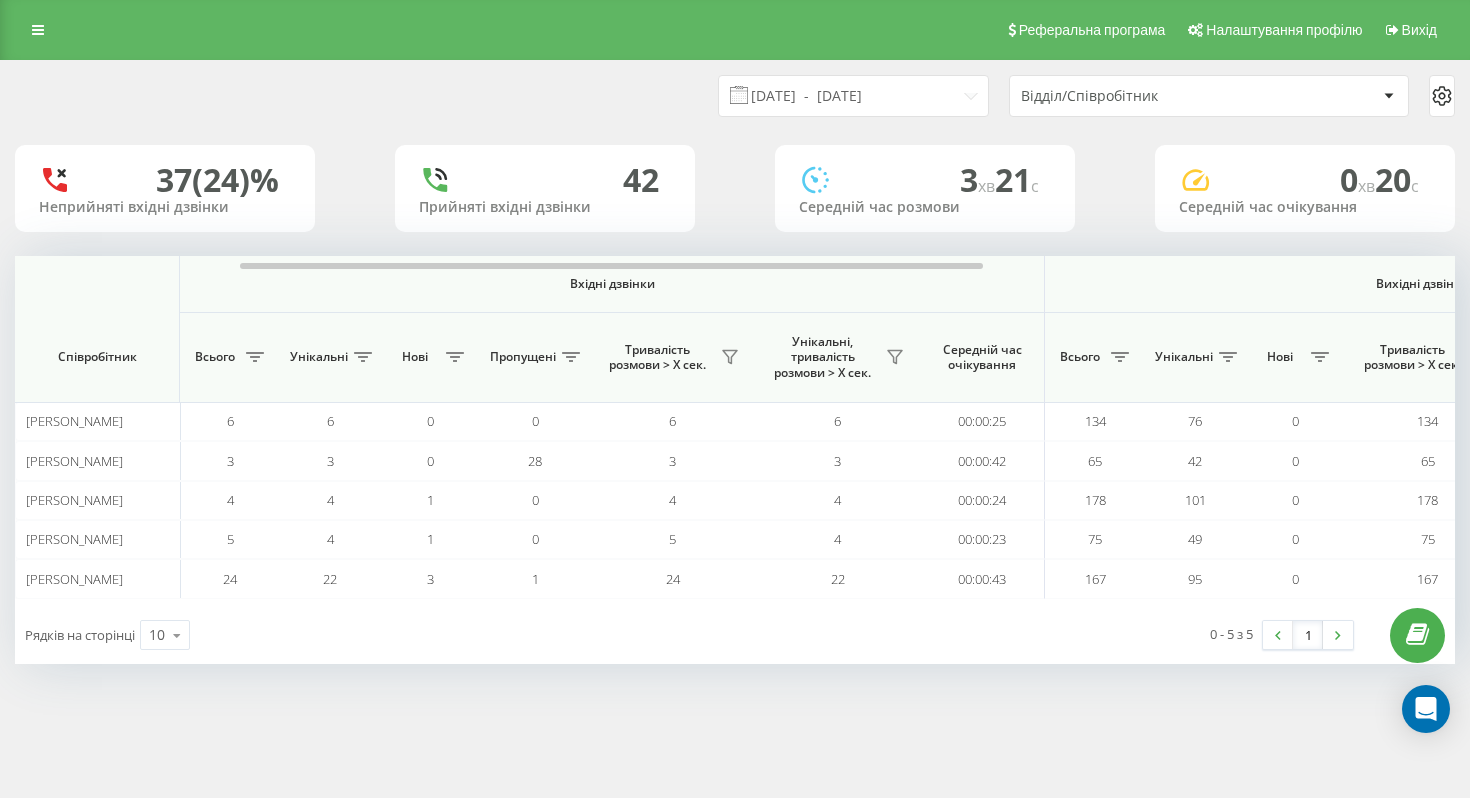 scroll, scrollTop: 0, scrollLeft: 1350, axis: horizontal 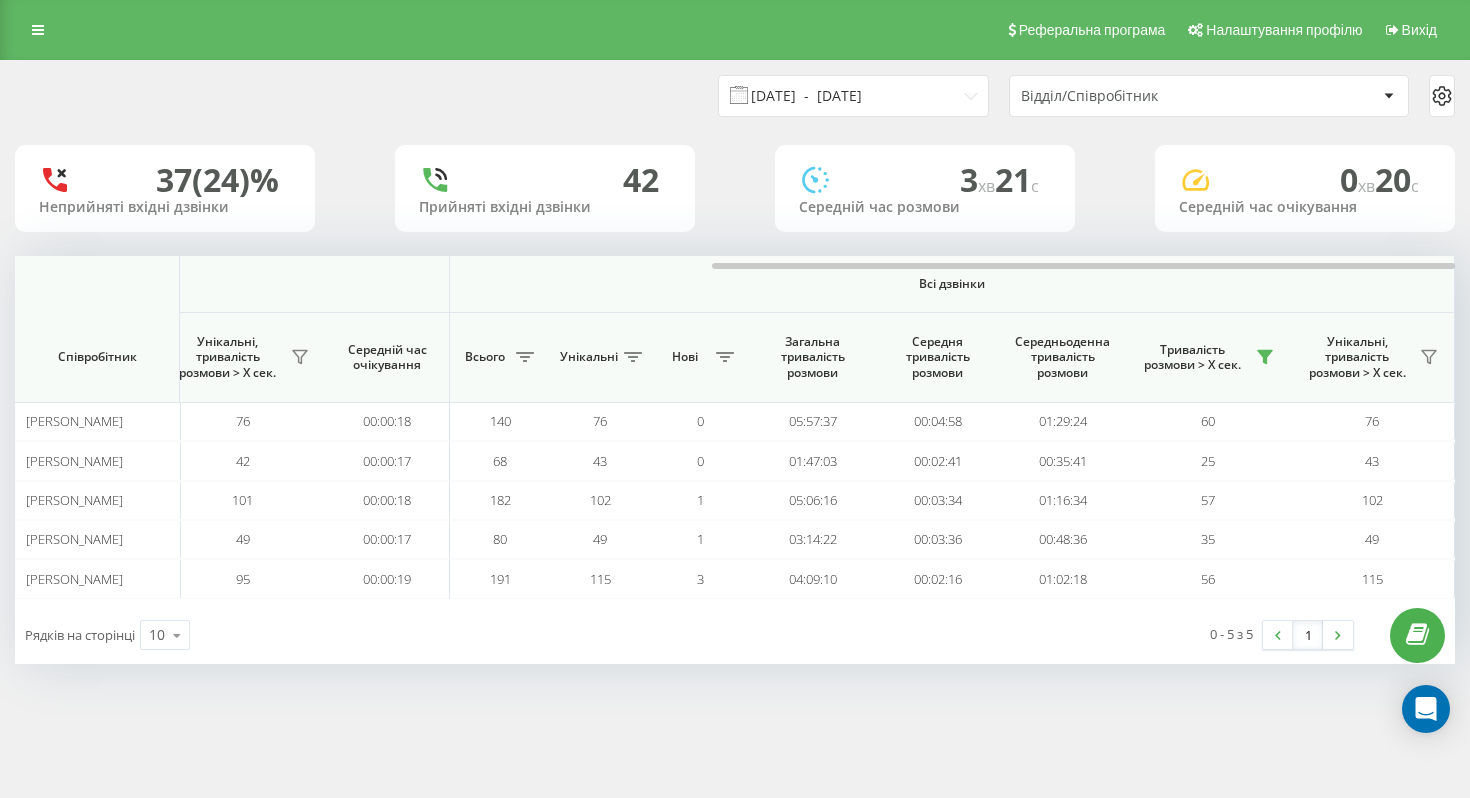 click on "07.07.2025  -  10.07.2025" at bounding box center [853, 96] 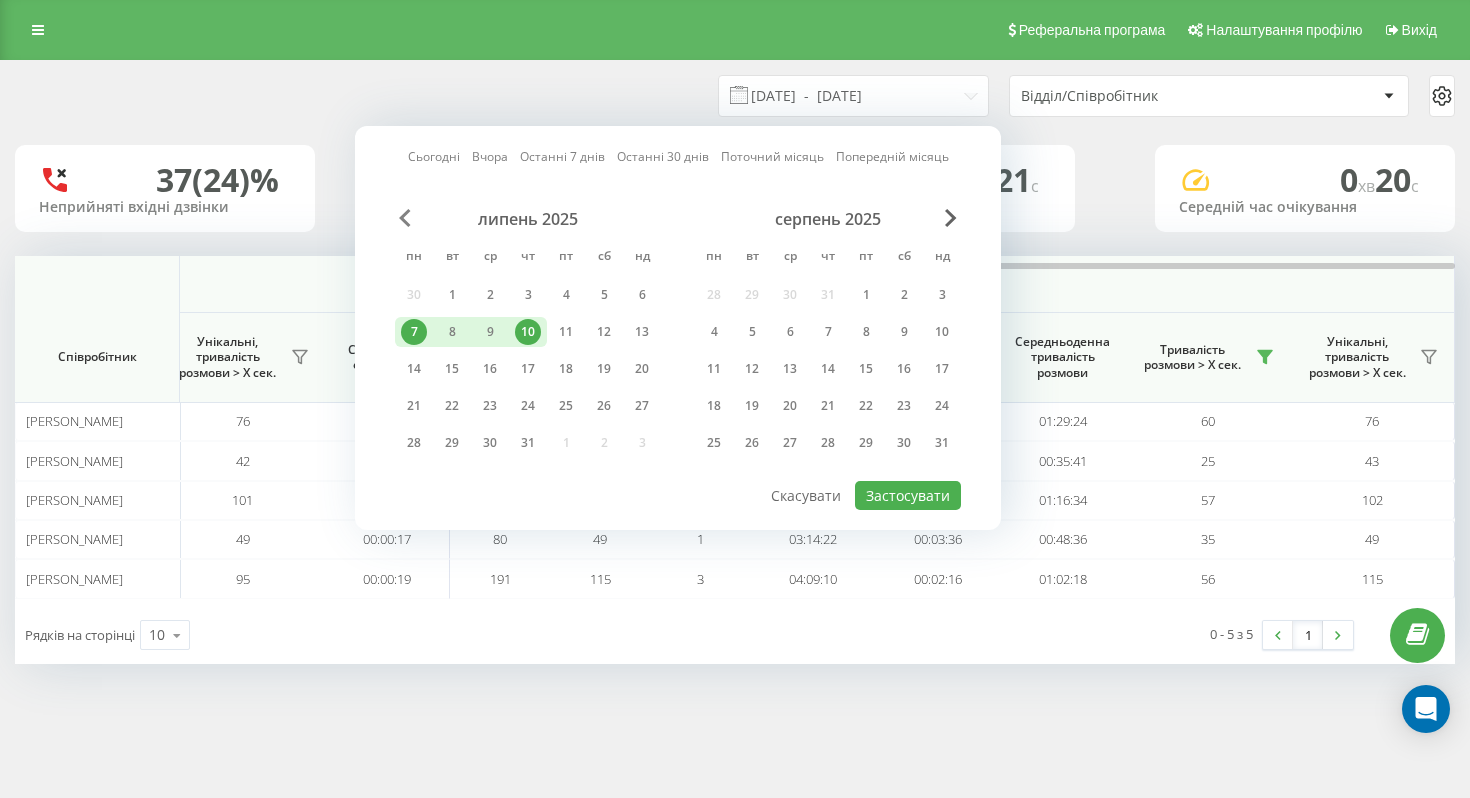 click on "липень 2025 пн вт ср чт пт сб нд 30 1 2 3 4 5 6 7 8 9 10 11 12 13 14 15 16 17 18 19 20 21 22 23 24 25 26 27 28 29 30 31 1 2 3 серпень 2025 пн вт ср чт пт сб нд 28 29 30 31 1 2 3 4 5 6 7 8 9 10 11 12 13 14 15 16 17 18 19 20 21 22 23 24 25 26 27 28 29 30 31" at bounding box center (678, 344) 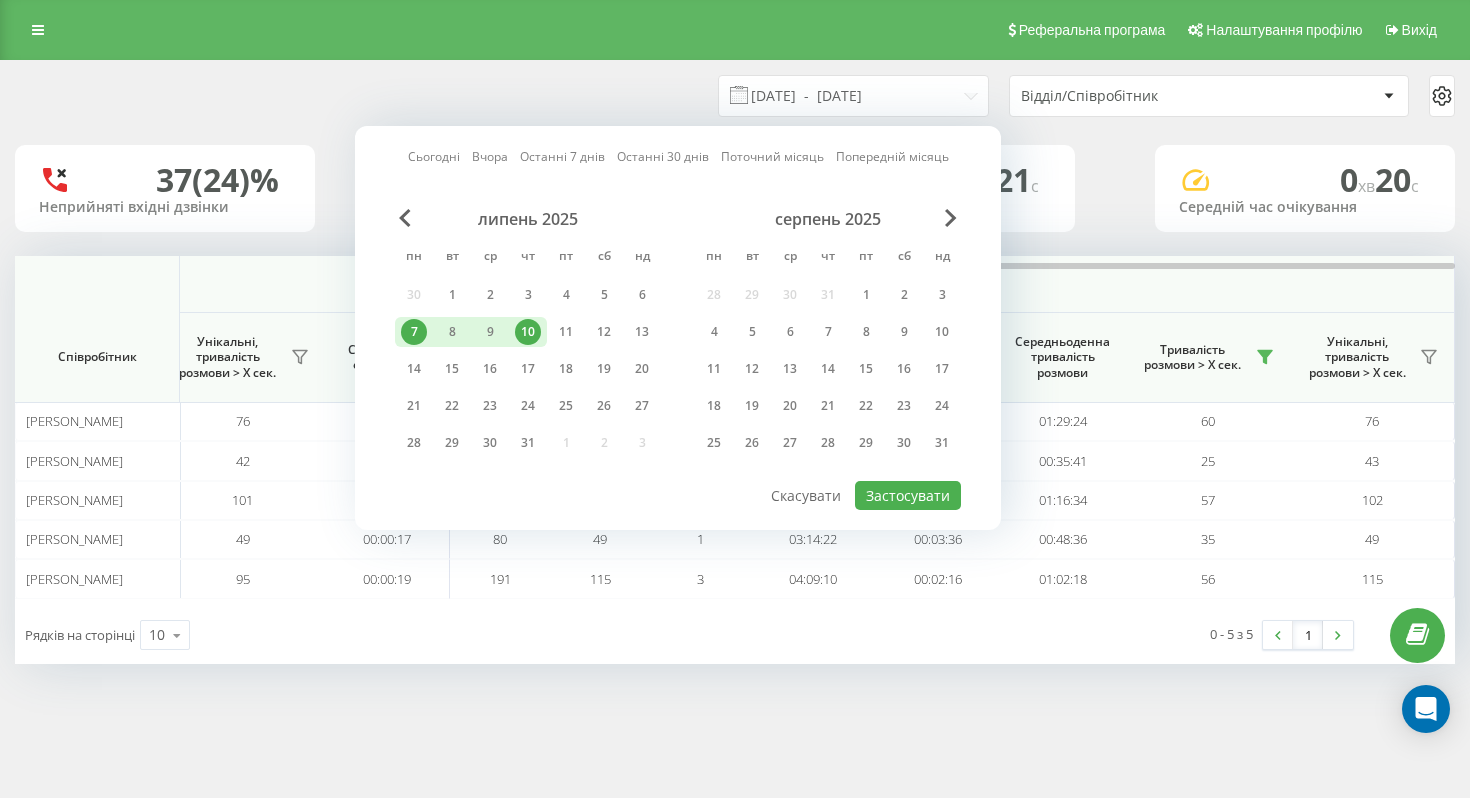 click on "Сьогодні Вчора Останні 7 днів Останні 30 днів Поточний місяць Попередній місяць липень 2025 пн вт ср чт пт сб нд 30 1 2 3 4 5 6 7 8 9 10 11 12 13 14 15 16 17 18 19 20 21 22 23 24 25 26 27 28 29 30 31 1 2 3 серпень 2025 пн вт ср чт пт сб нд 28 29 30 31 1 2 3 4 5 6 7 8 9 10 11 12 13 14 15 16 17 18 19 20 21 22 23 24 25 26 27 28 29 30 31 Застосувати Скасувати" at bounding box center [678, 328] 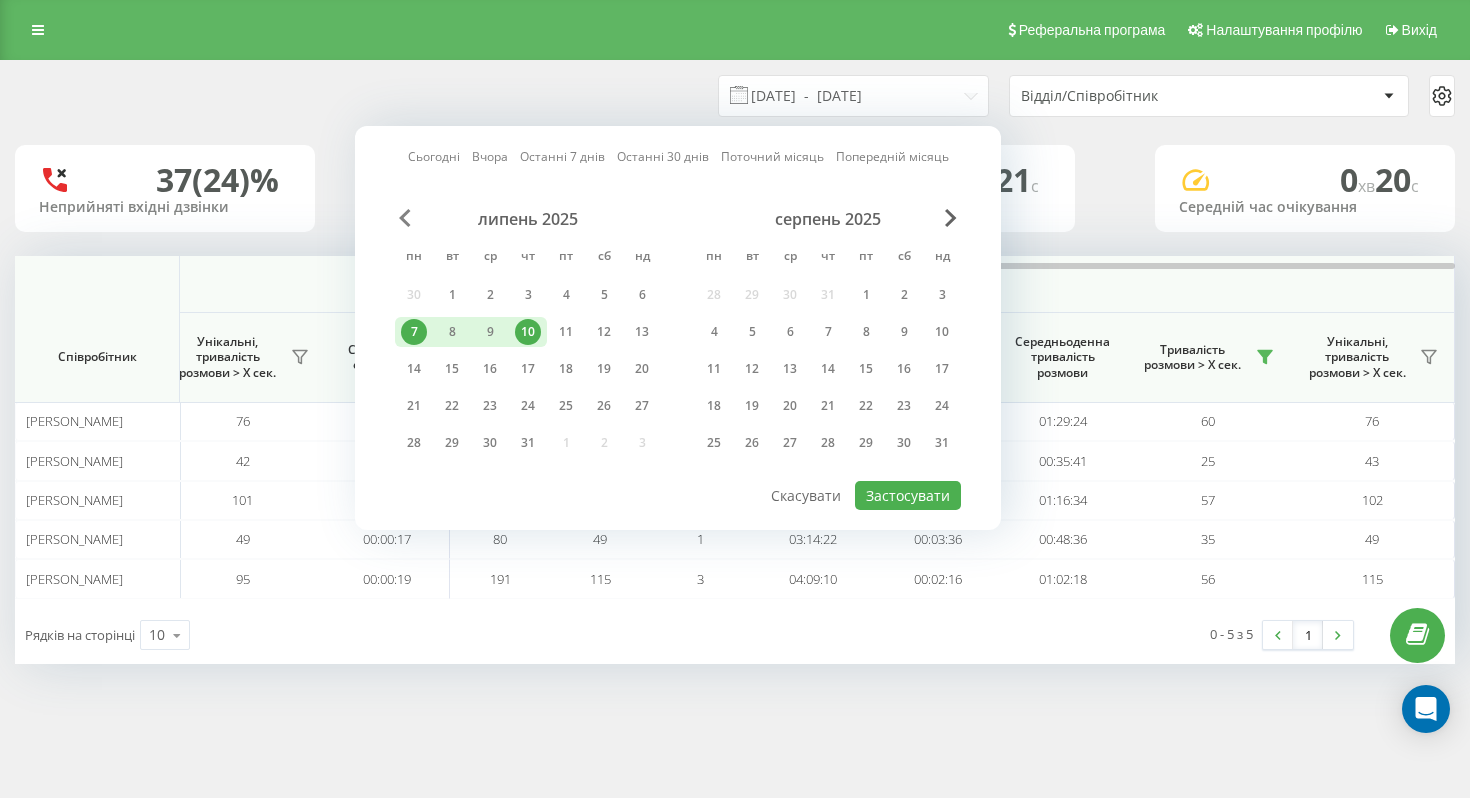 click at bounding box center (405, 218) 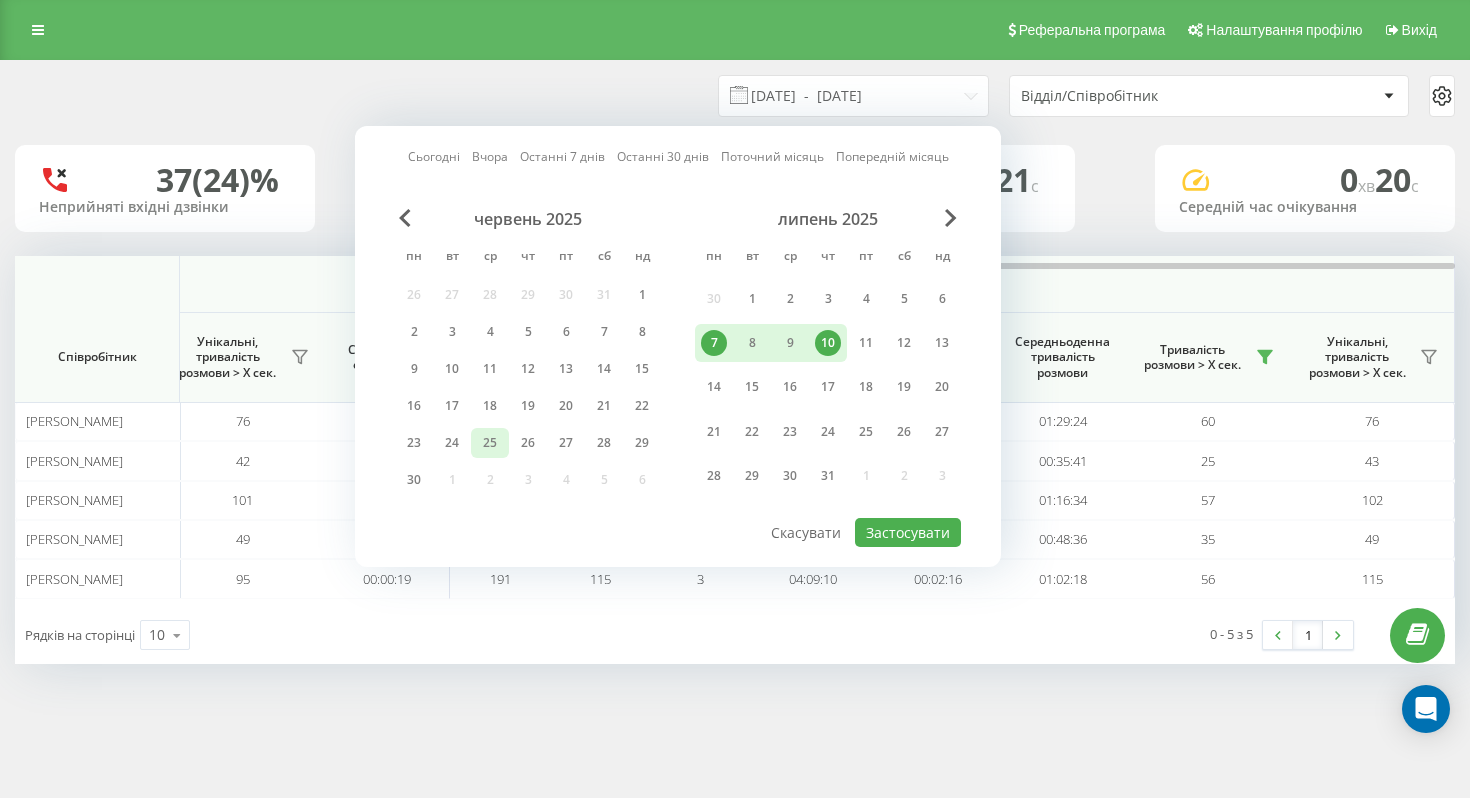 click on "25" at bounding box center [490, 443] 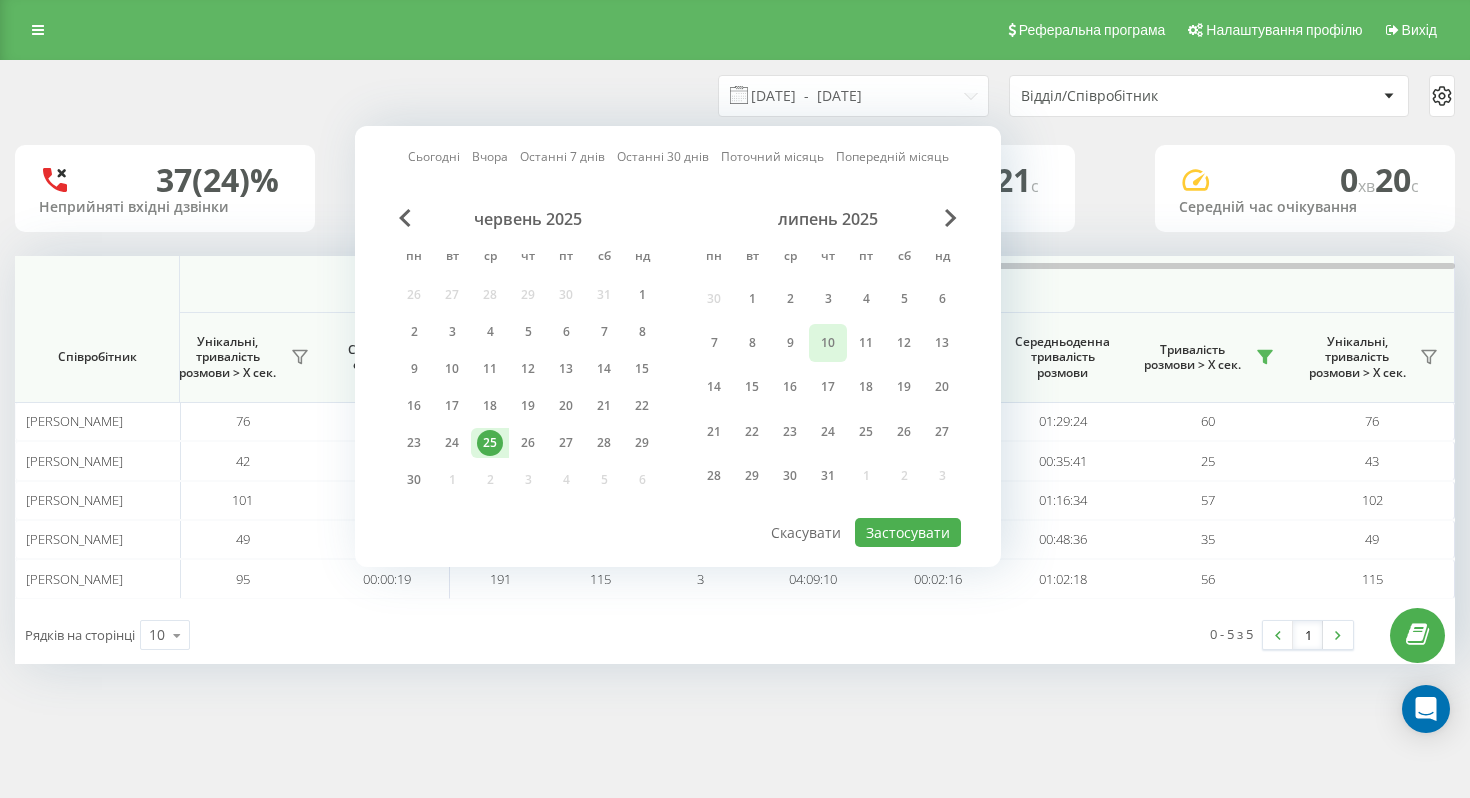 click on "10" at bounding box center [828, 343] 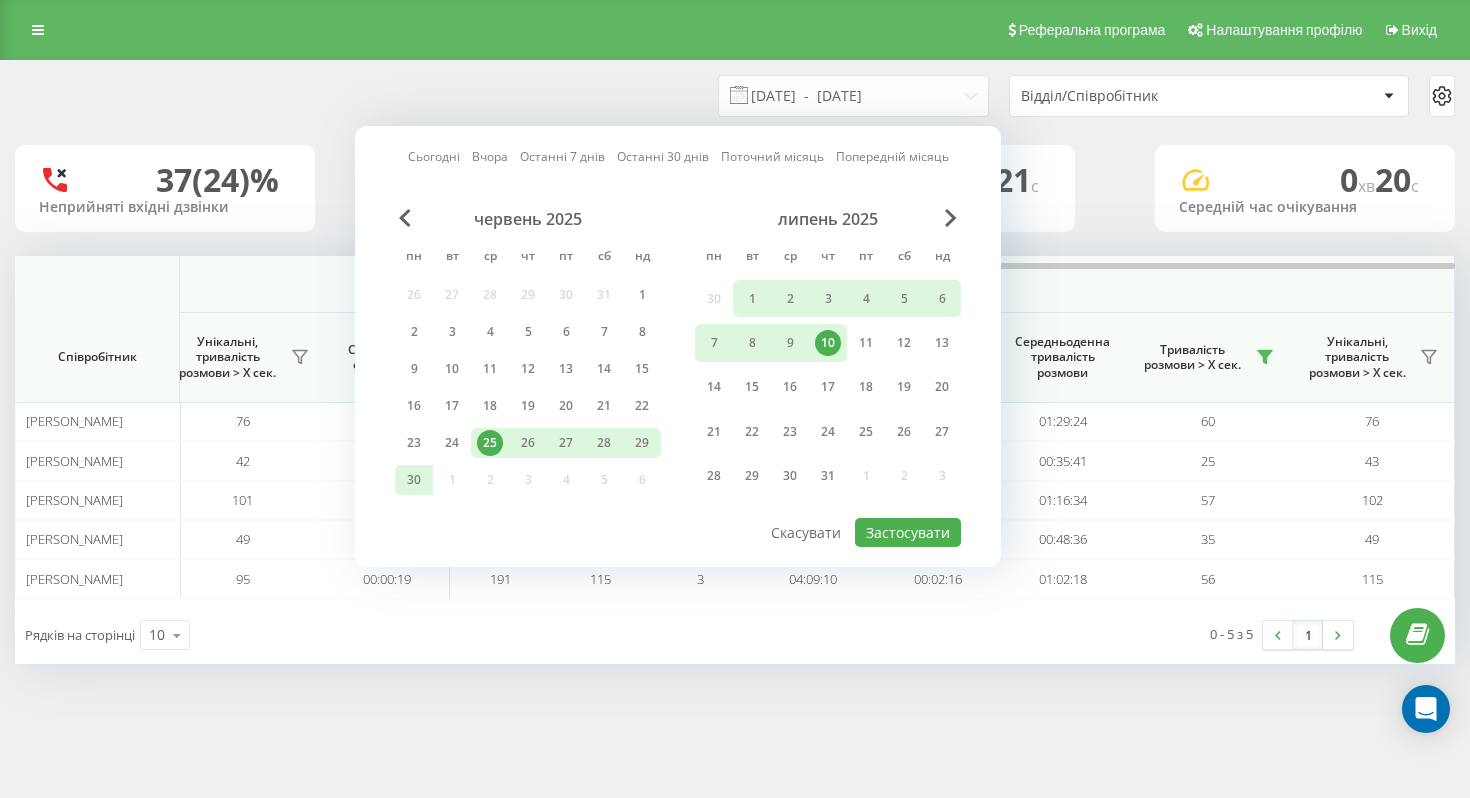 click on "Сьогодні Вчора Останні 7 днів Останні 30 днів Поточний місяць Попередній місяць червень 2025 пн вт ср чт пт сб нд 26 27 28 29 30 31 1 2 3 4 5 6 7 8 9 10 11 12 13 14 15 16 17 18 19 20 21 22 23 24 25 26 27 28 29 30 1 2 3 4 5 6 липень 2025 пн вт ср чт пт сб нд 30 1 2 3 4 5 6 7 8 9 10 11 12 13 14 15 16 17 18 19 20 21 22 23 24 25 26 27 28 29 30 31 1 2 3 Застосувати Скасувати" at bounding box center (678, 346) 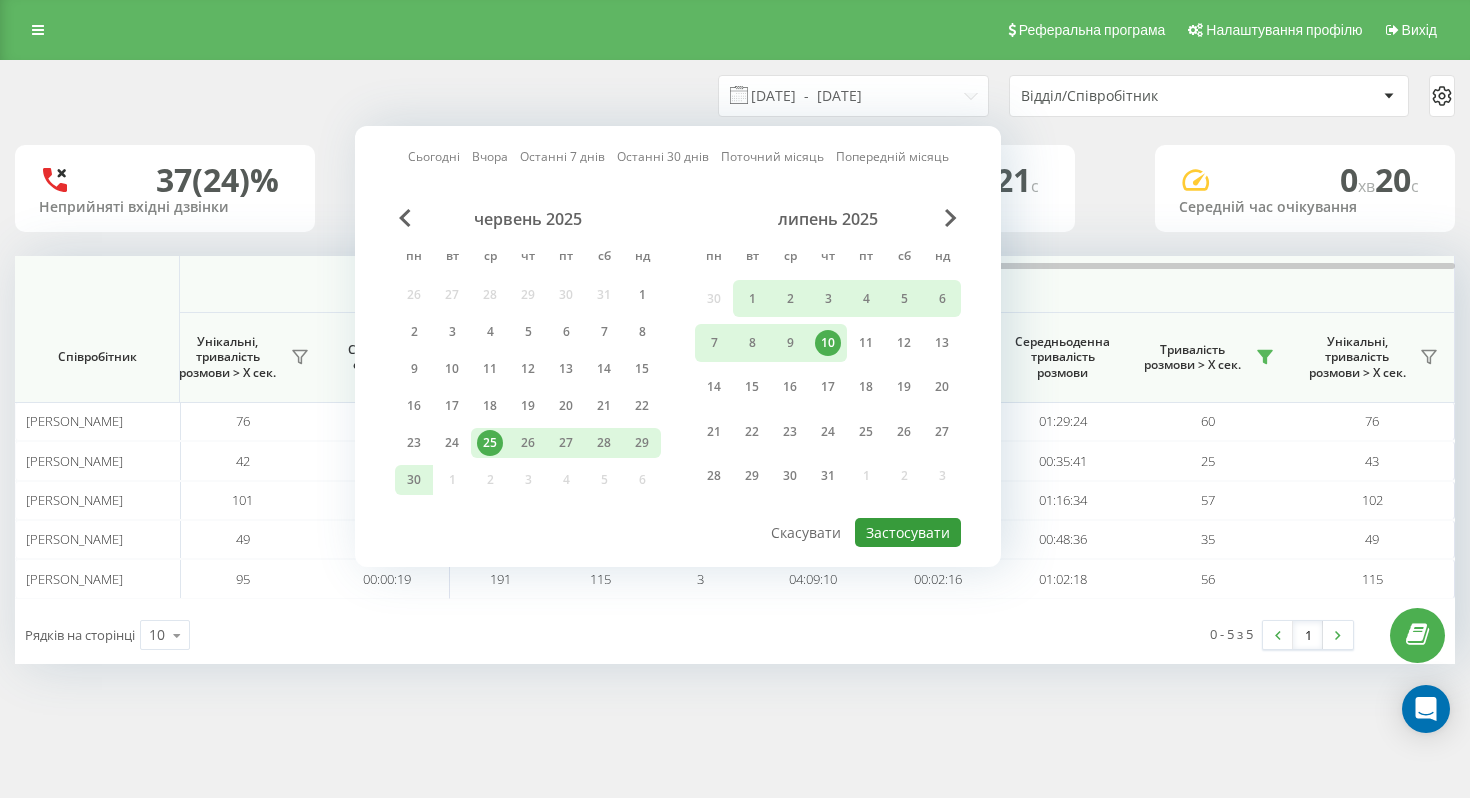click on "Застосувати" at bounding box center (908, 532) 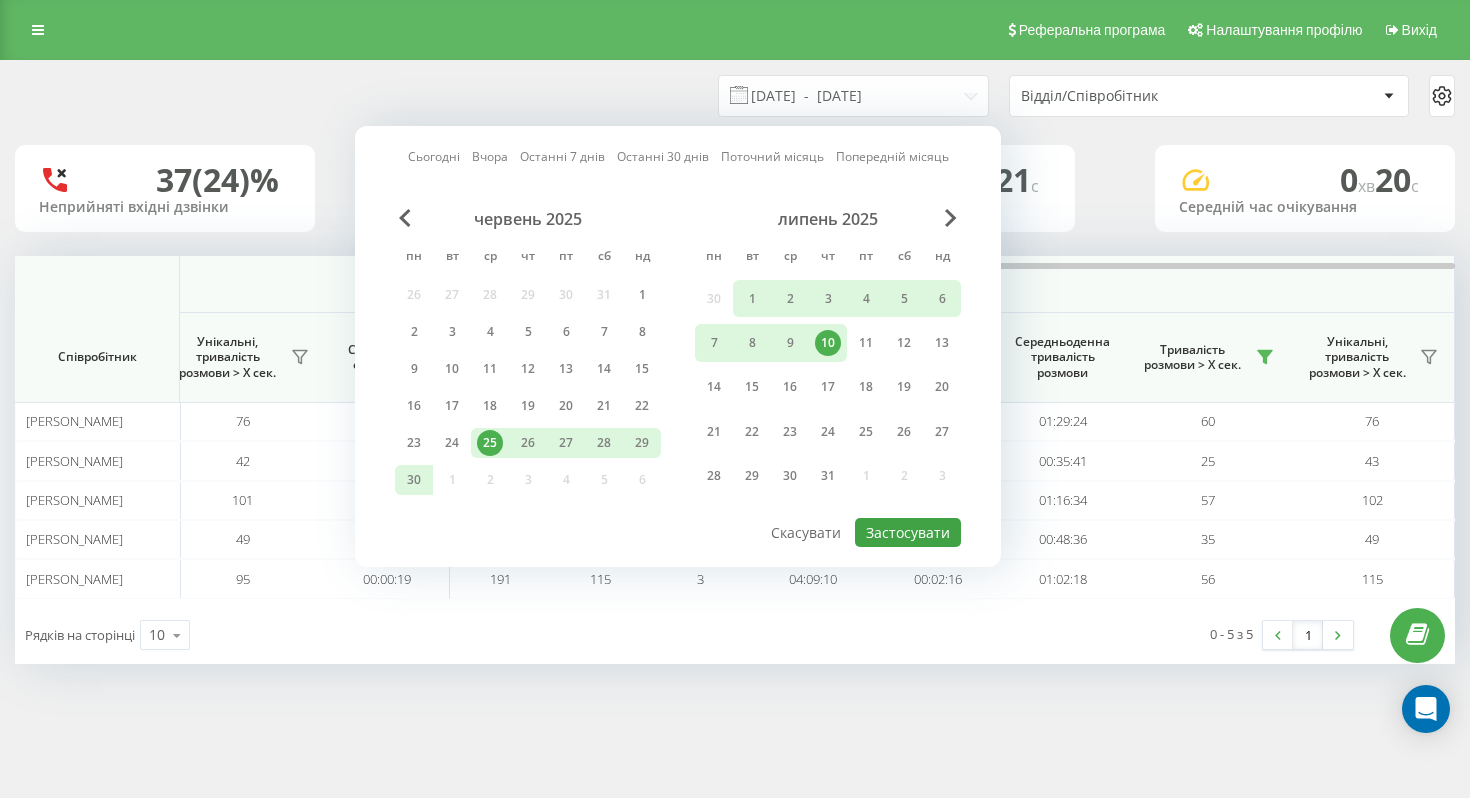 type on "25.06.2025  -  10.07.2025" 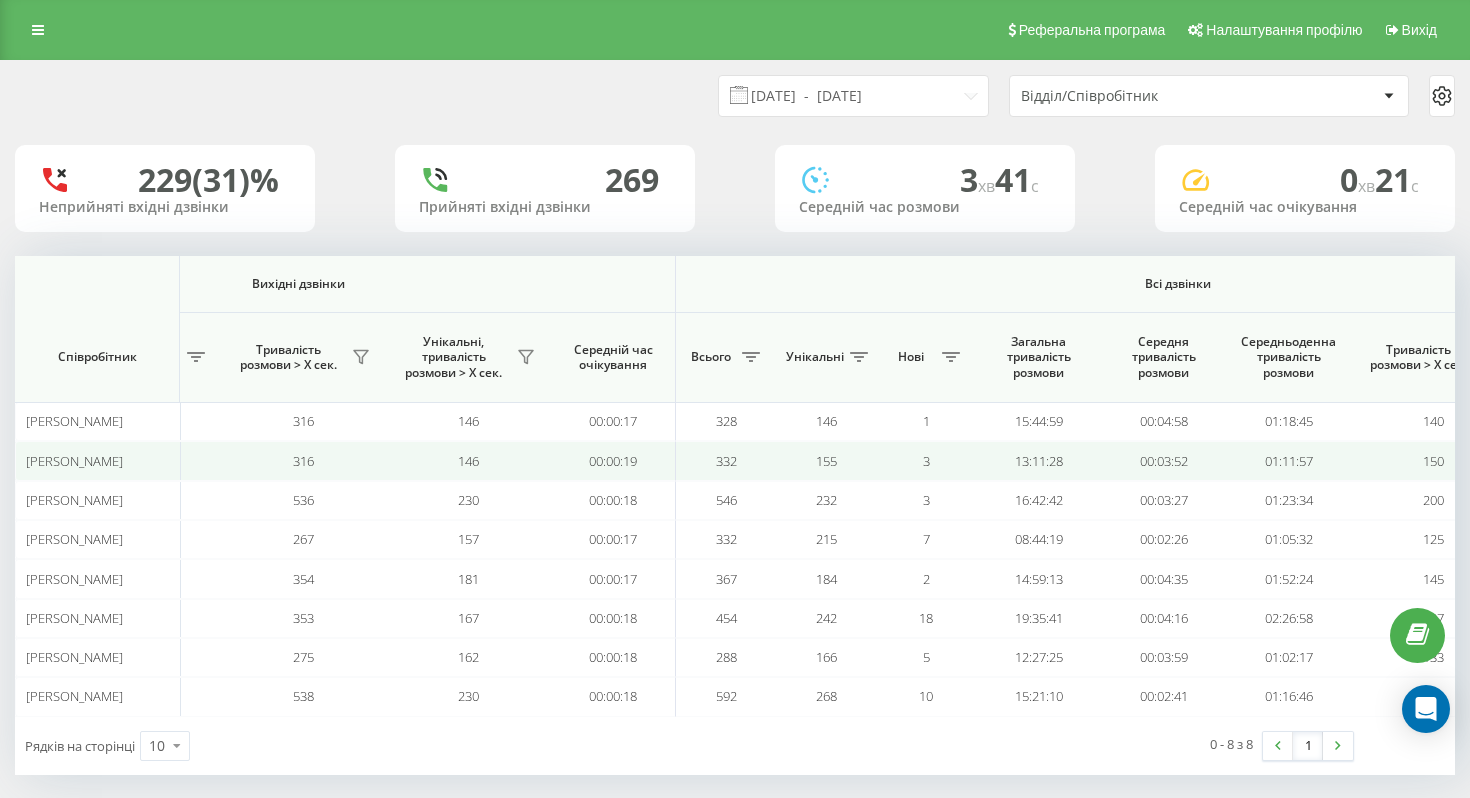 scroll, scrollTop: 0, scrollLeft: 1350, axis: horizontal 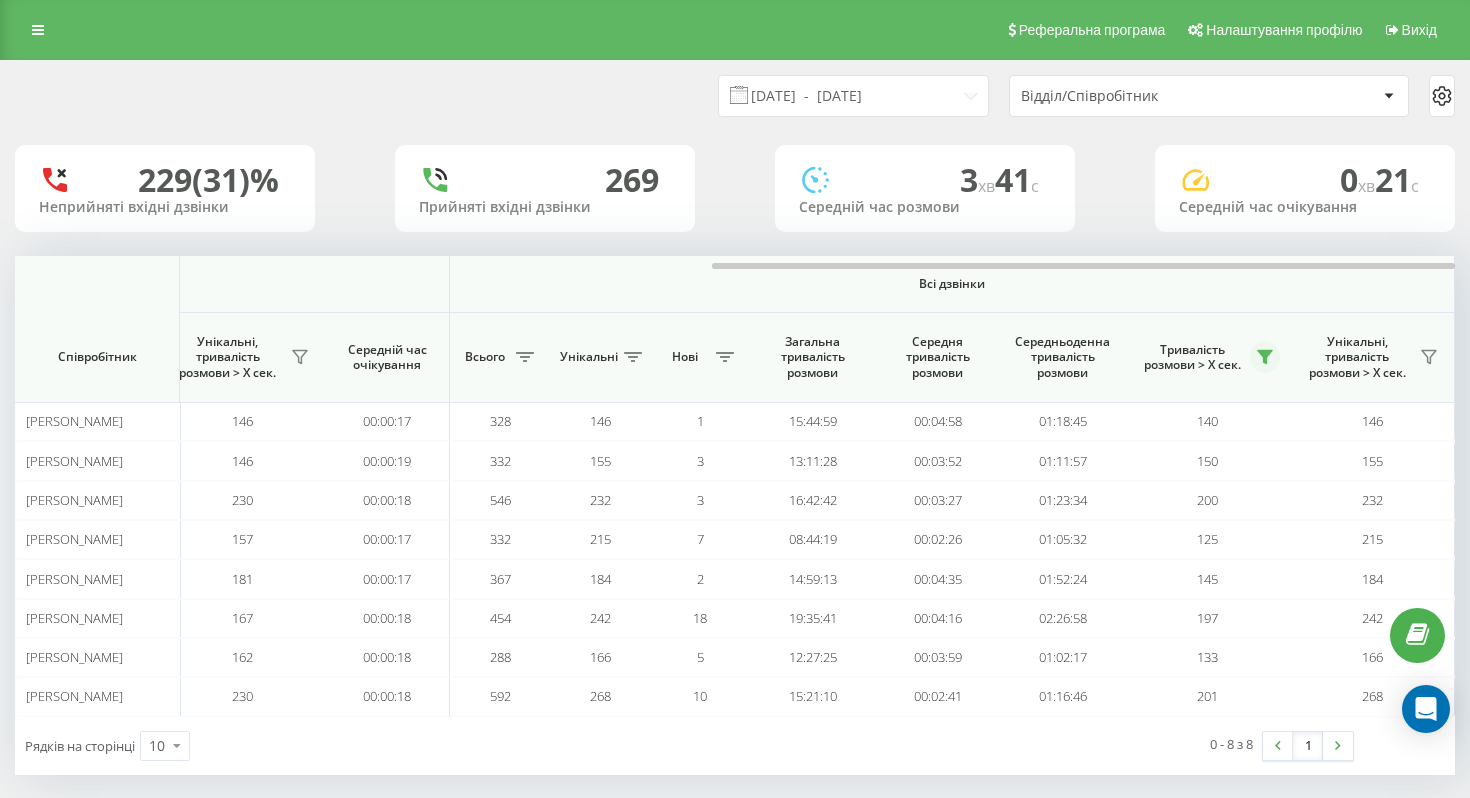 click 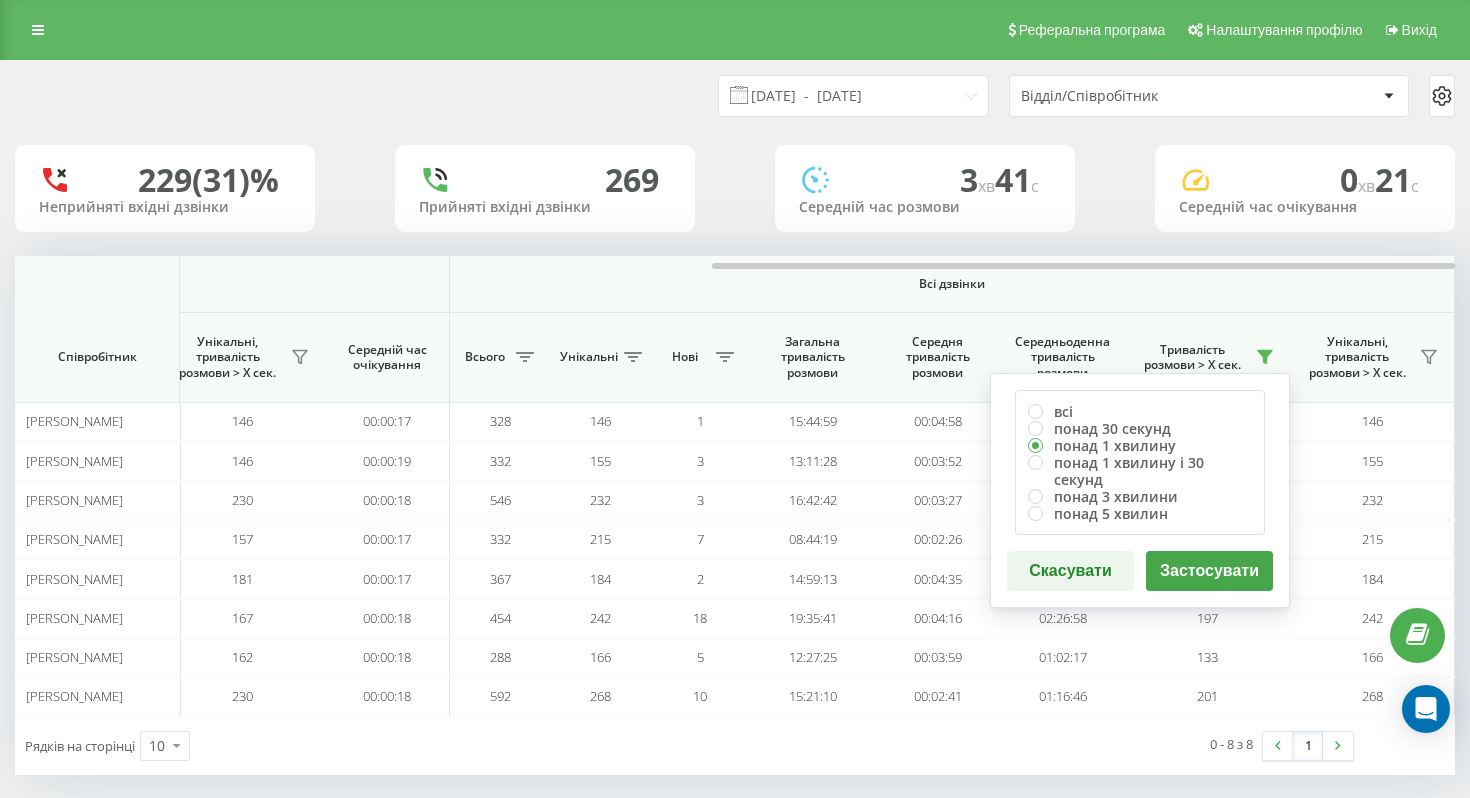 click on "Всі дзвінки" at bounding box center (952, 284) 